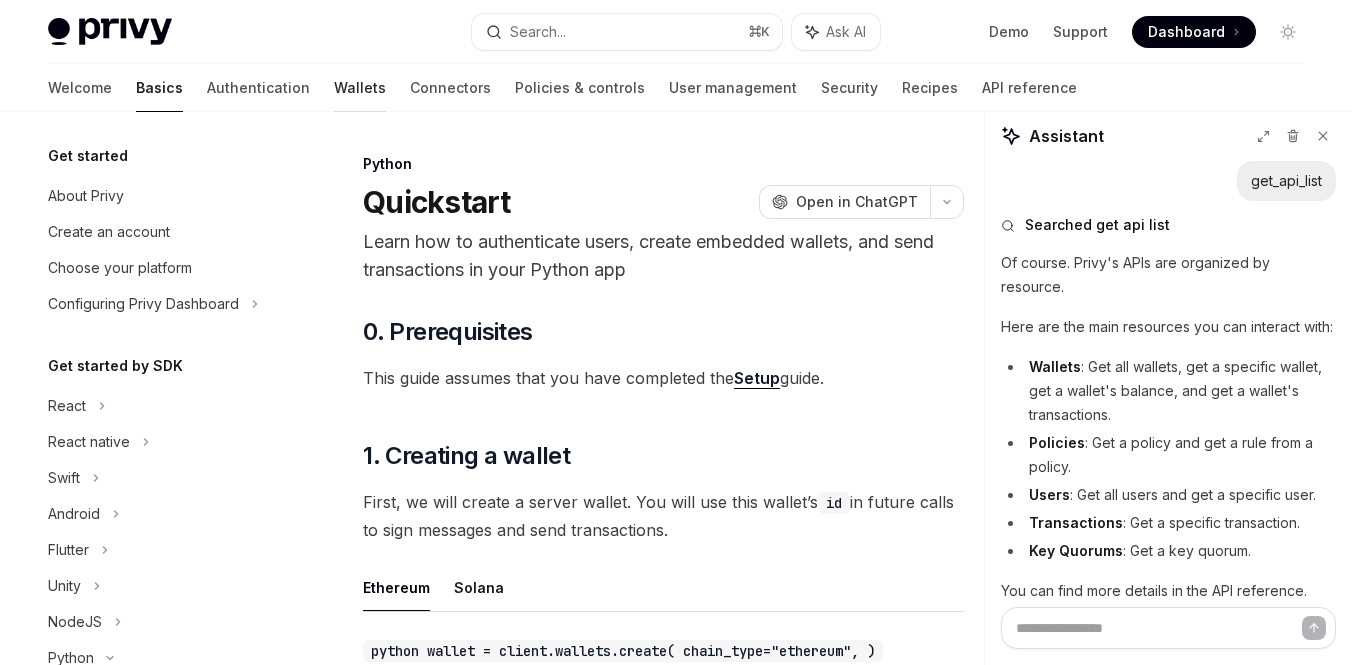 scroll, scrollTop: 209, scrollLeft: 0, axis: vertical 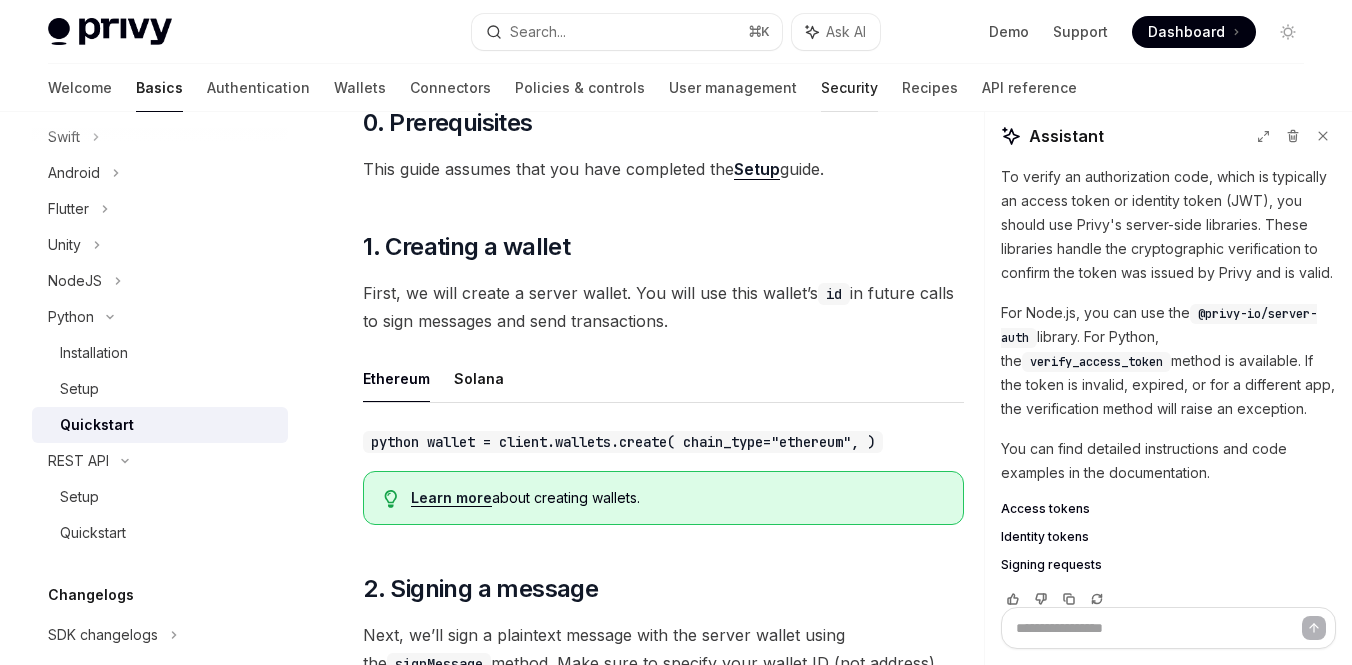 click on "Security" at bounding box center [849, 88] 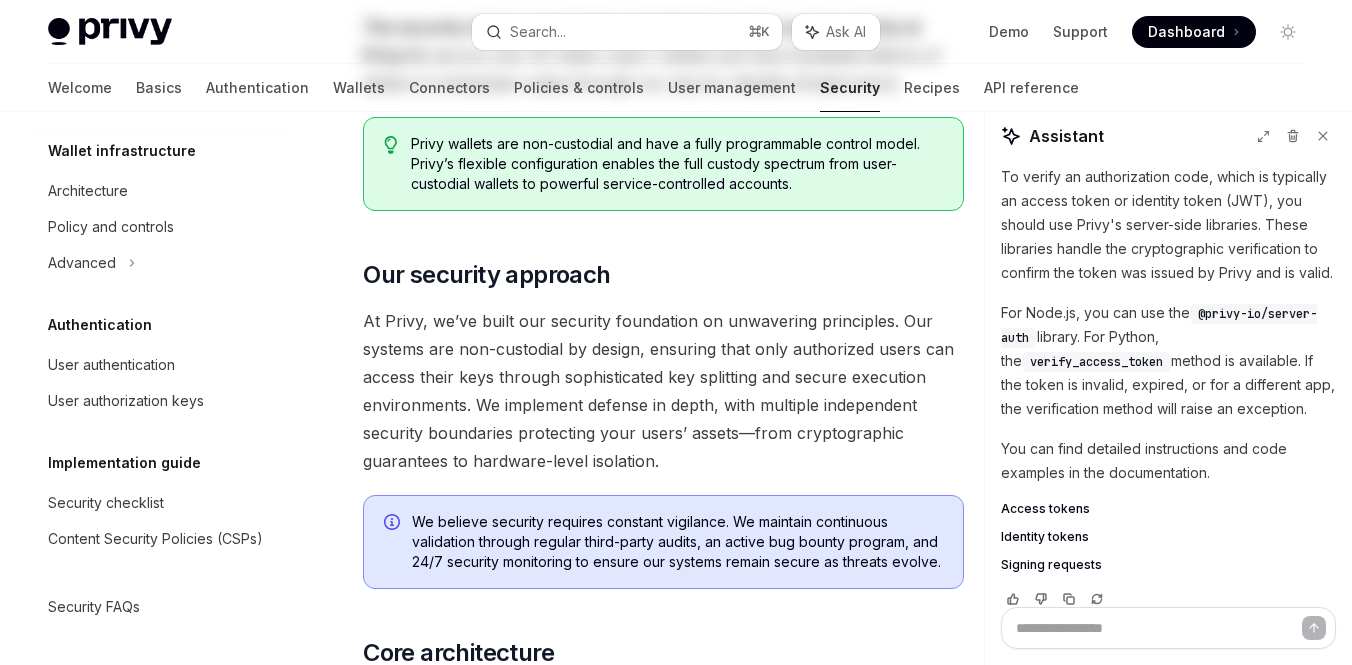scroll, scrollTop: 0, scrollLeft: 0, axis: both 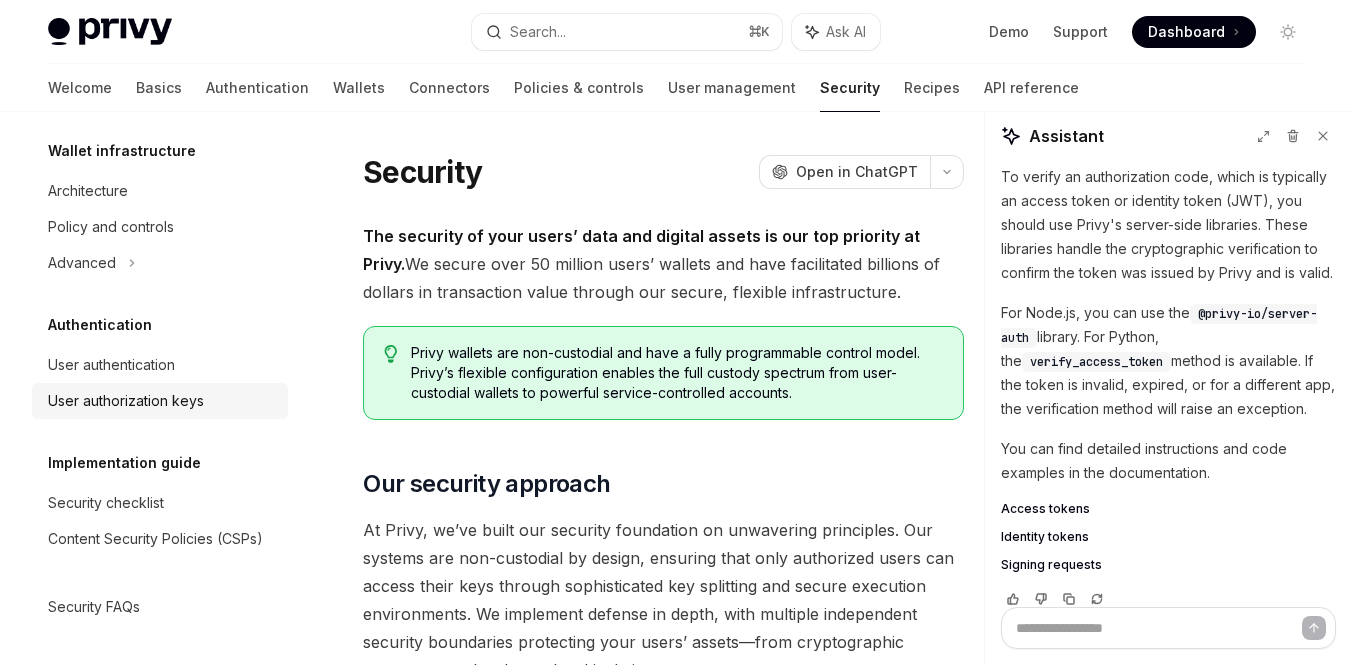 click on "User authorization keys" at bounding box center [126, 401] 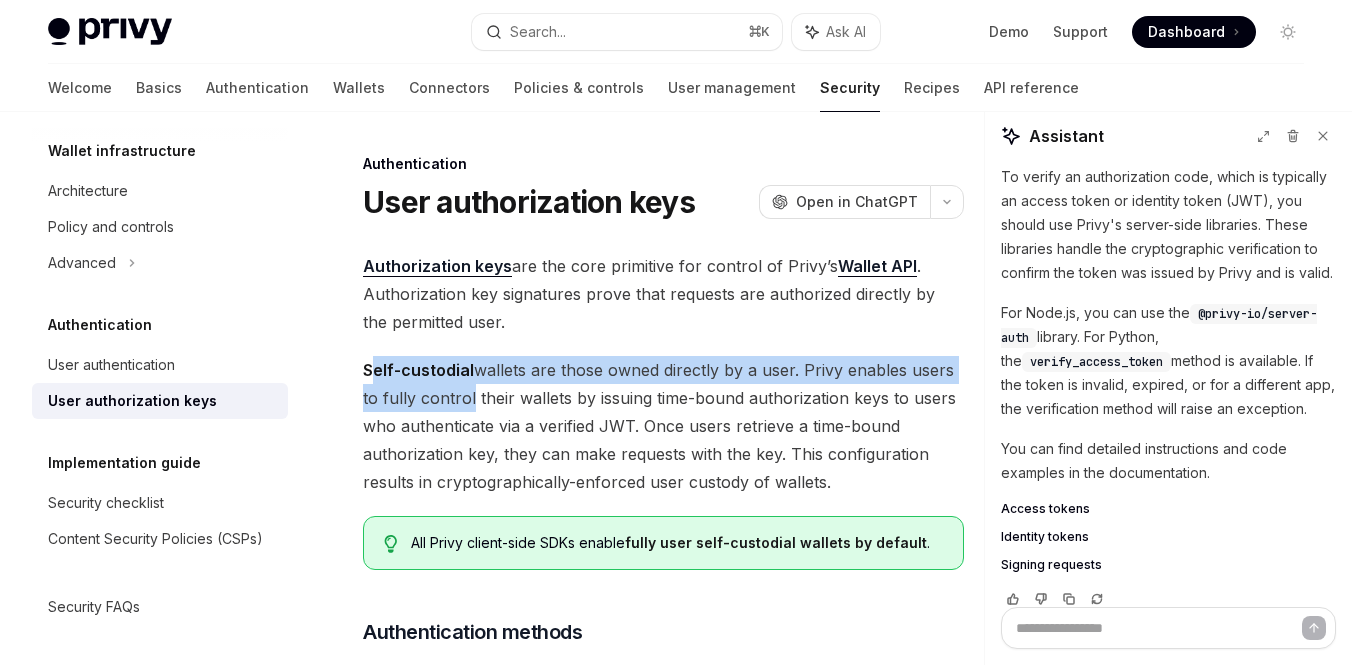 drag, startPoint x: 377, startPoint y: 365, endPoint x: 472, endPoint y: 416, distance: 107.82393 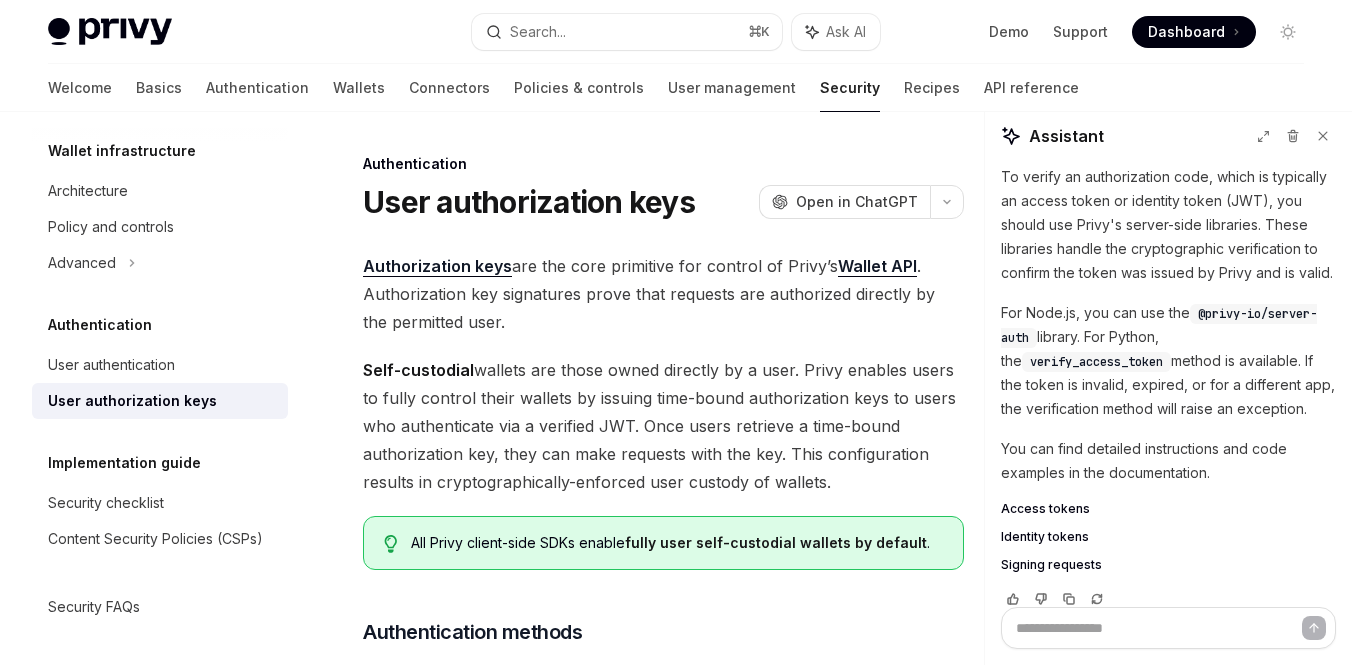 click on "Self-custodial  wallets are those owned directly by a user. Privy enables users to fully control their wallets by issuing time-bound authorization keys to users who authenticate via a verified JWT. Once users retrieve a time-bound authorization key, they can make requests with the key. This configuration results in cryptographically-enforced user custody of wallets." at bounding box center (663, 426) 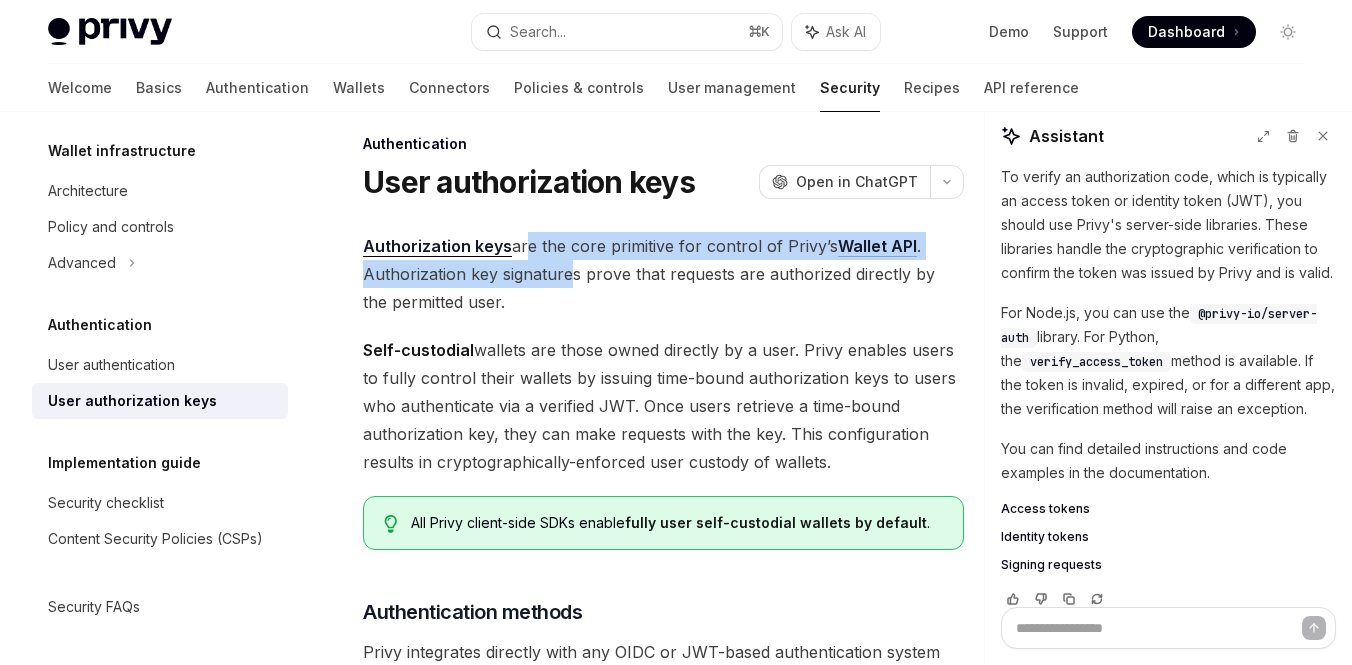drag, startPoint x: 522, startPoint y: 244, endPoint x: 581, endPoint y: 293, distance: 76.6942 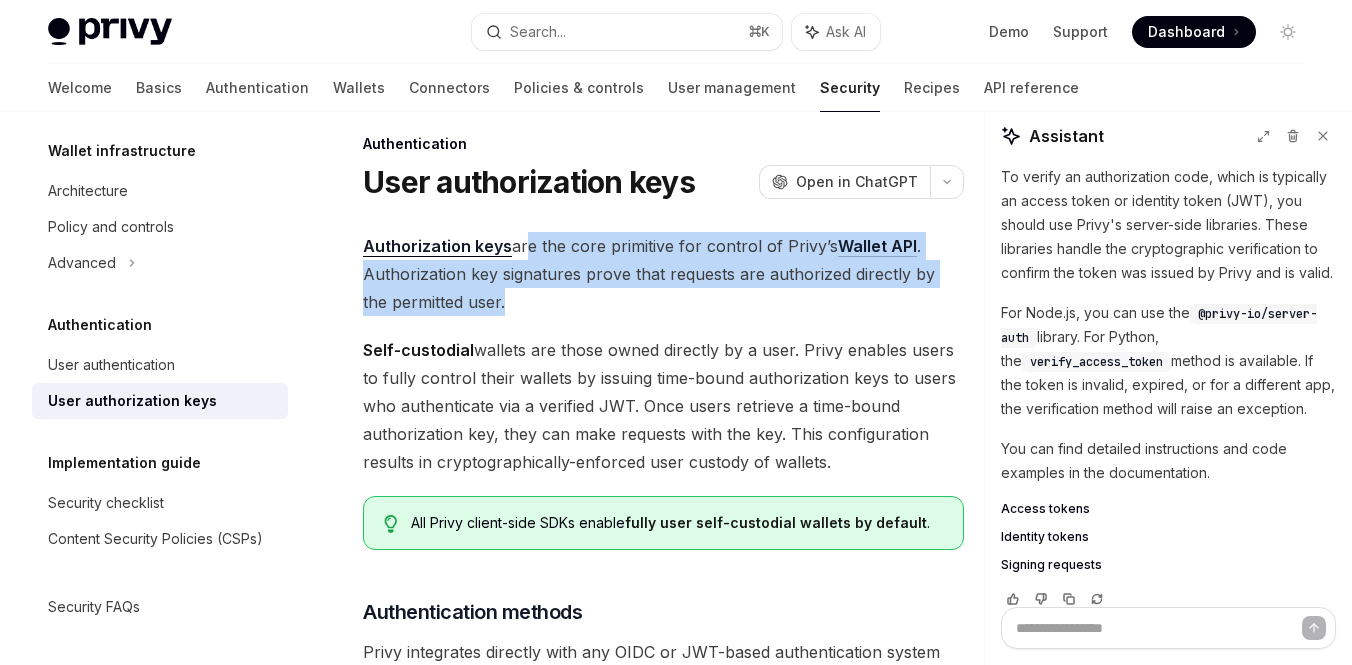 click on "Authorization keys  are the core primitive for control of Privy’s  Wallet API . Authorization key signatures prove that requests are authorized directly by the permitted user." at bounding box center (663, 274) 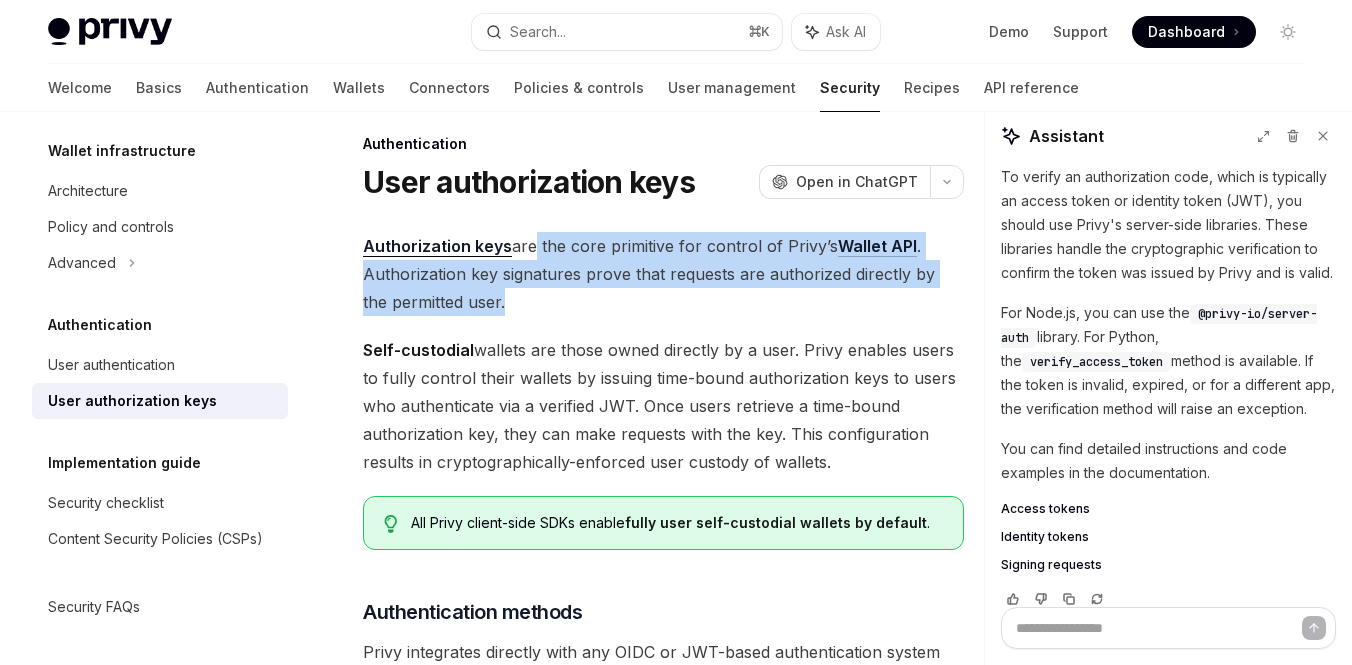 drag, startPoint x: 573, startPoint y: 305, endPoint x: 524, endPoint y: 250, distance: 73.661385 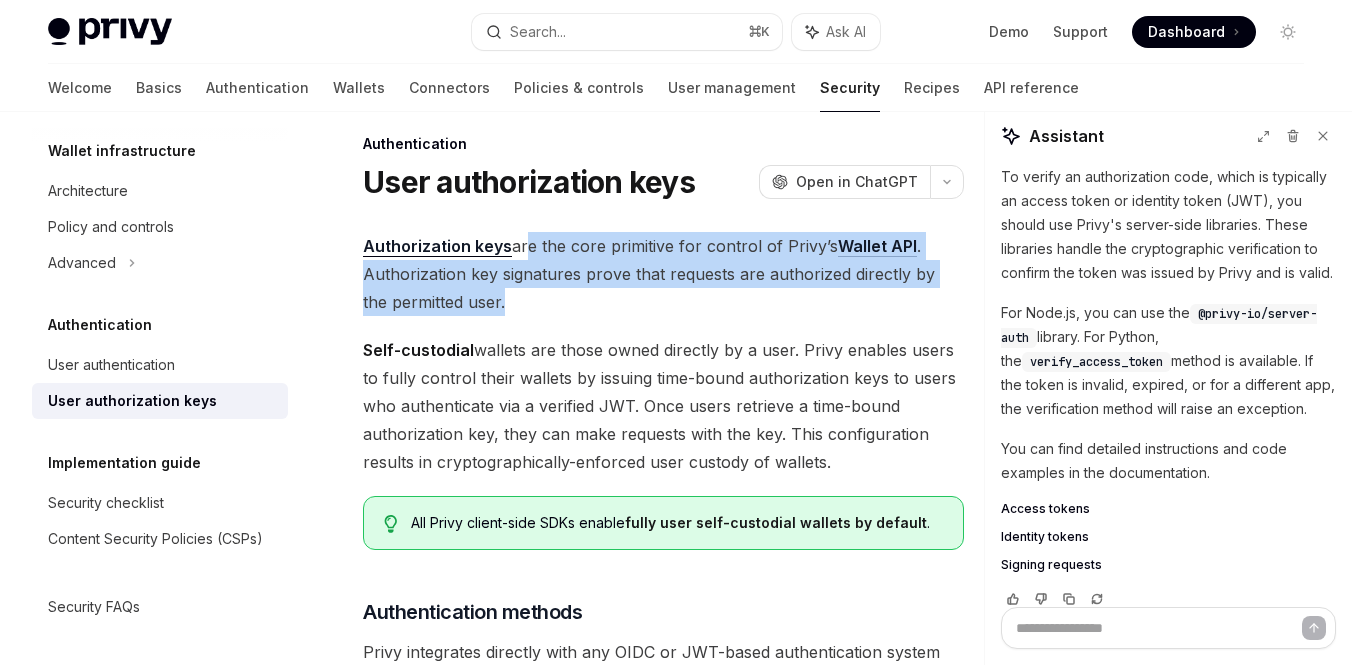 click on "Authorization keys  are the core primitive for control of Privy’s  Wallet API . Authorization key signatures prove that requests are authorized directly by the permitted user." at bounding box center [663, 274] 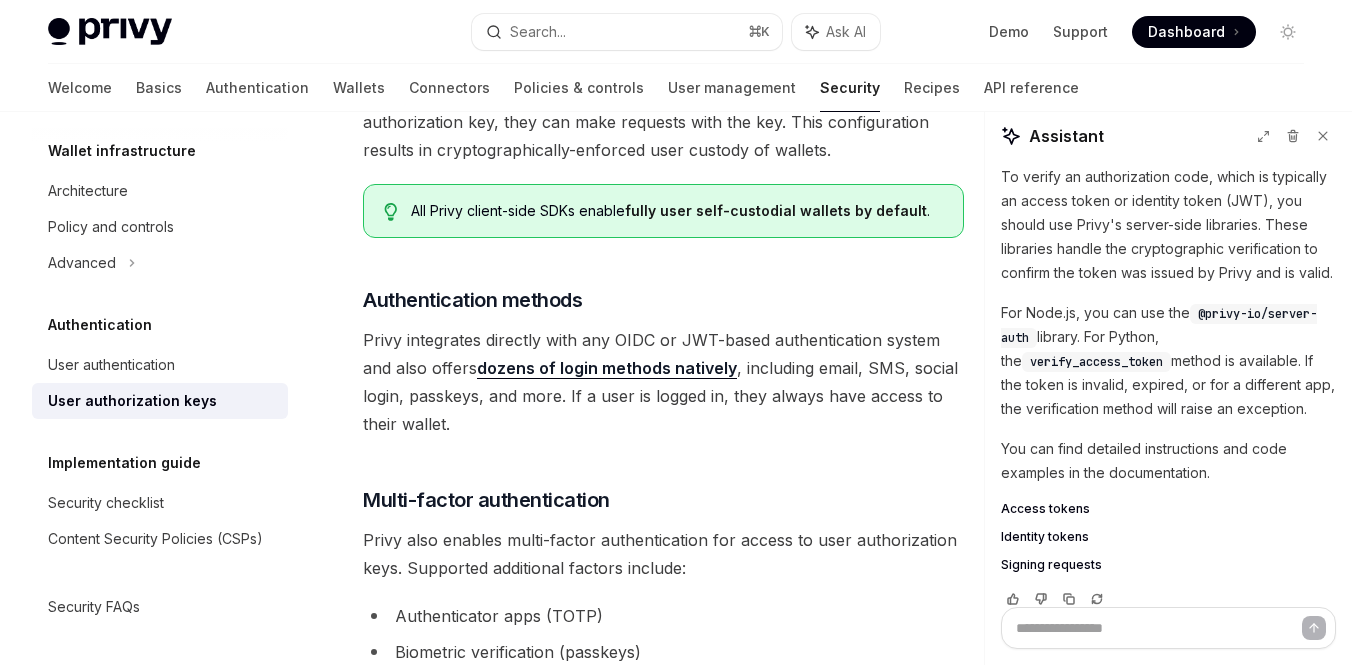 scroll, scrollTop: 347, scrollLeft: 0, axis: vertical 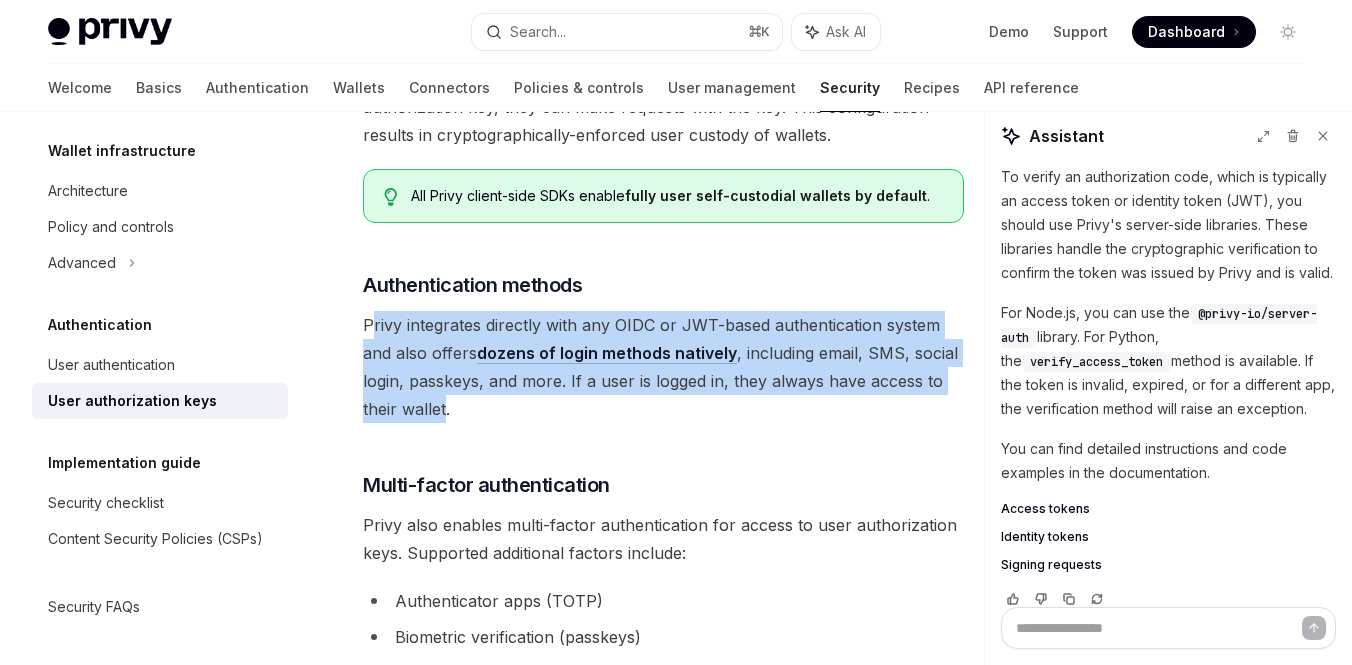 drag, startPoint x: 375, startPoint y: 323, endPoint x: 448, endPoint y: 399, distance: 105.380264 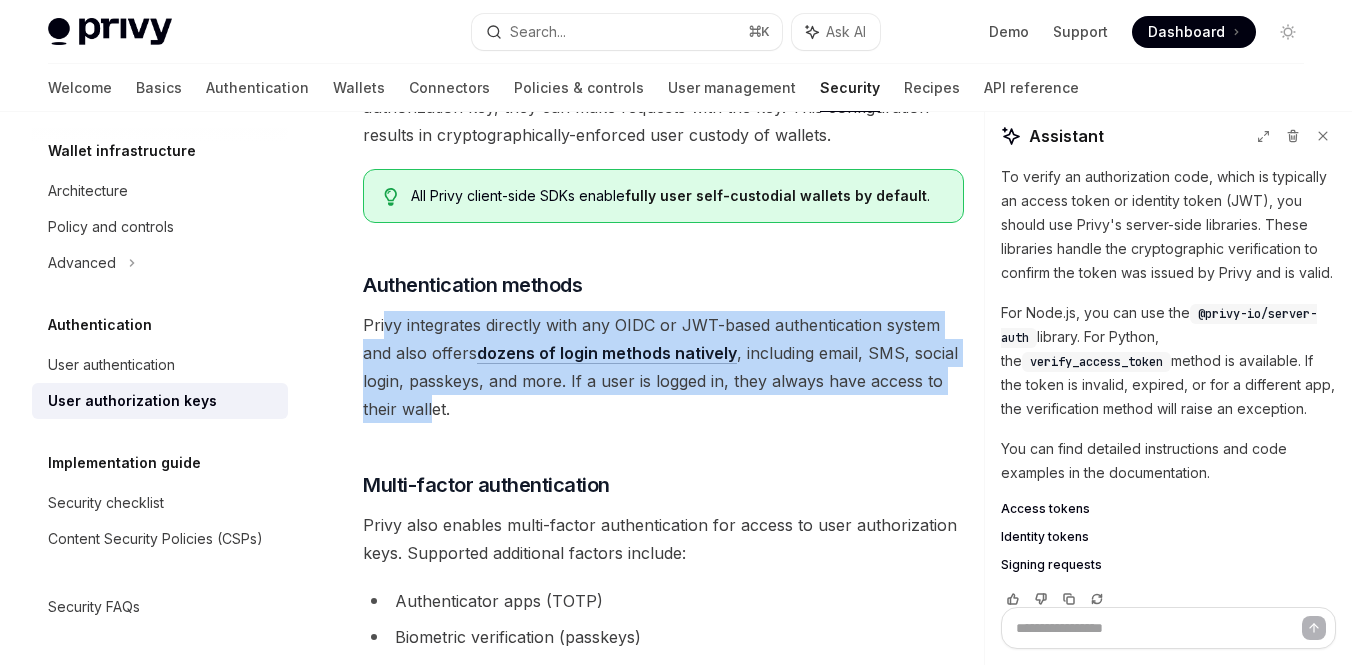 drag, startPoint x: 436, startPoint y: 401, endPoint x: 384, endPoint y: 327, distance: 90.44335 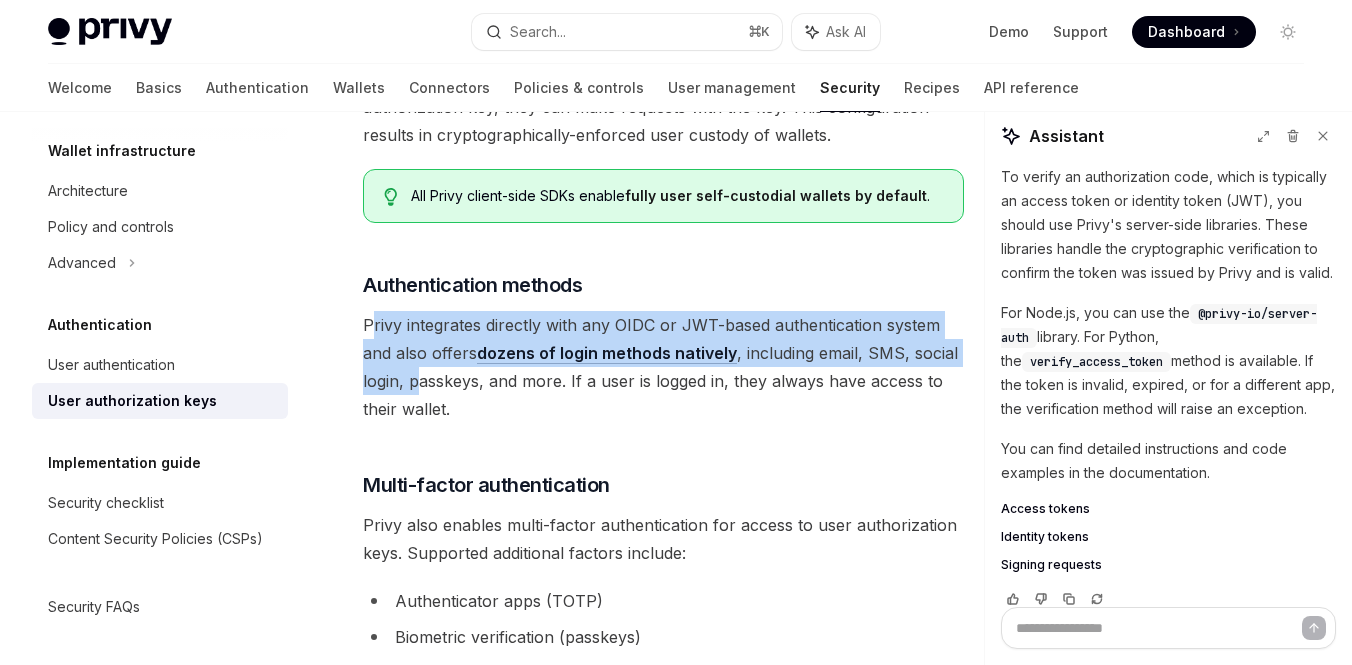 drag, startPoint x: 373, startPoint y: 325, endPoint x: 424, endPoint y: 382, distance: 76.48529 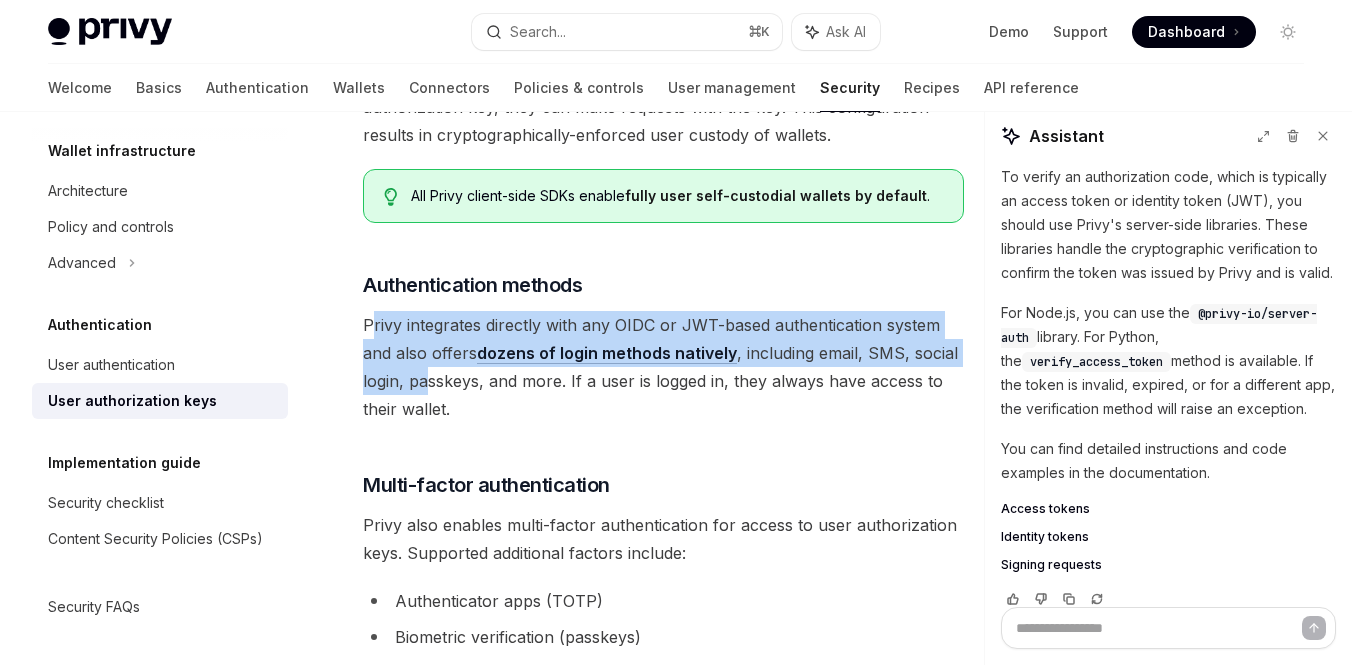 click on "Privy integrates directly with any OIDC or JWT-based authentication system and also offers  dozens of login methods natively , including email, SMS, social login, passkeys, and more. If a user is logged in, they always have access to their wallet." at bounding box center [663, 367] 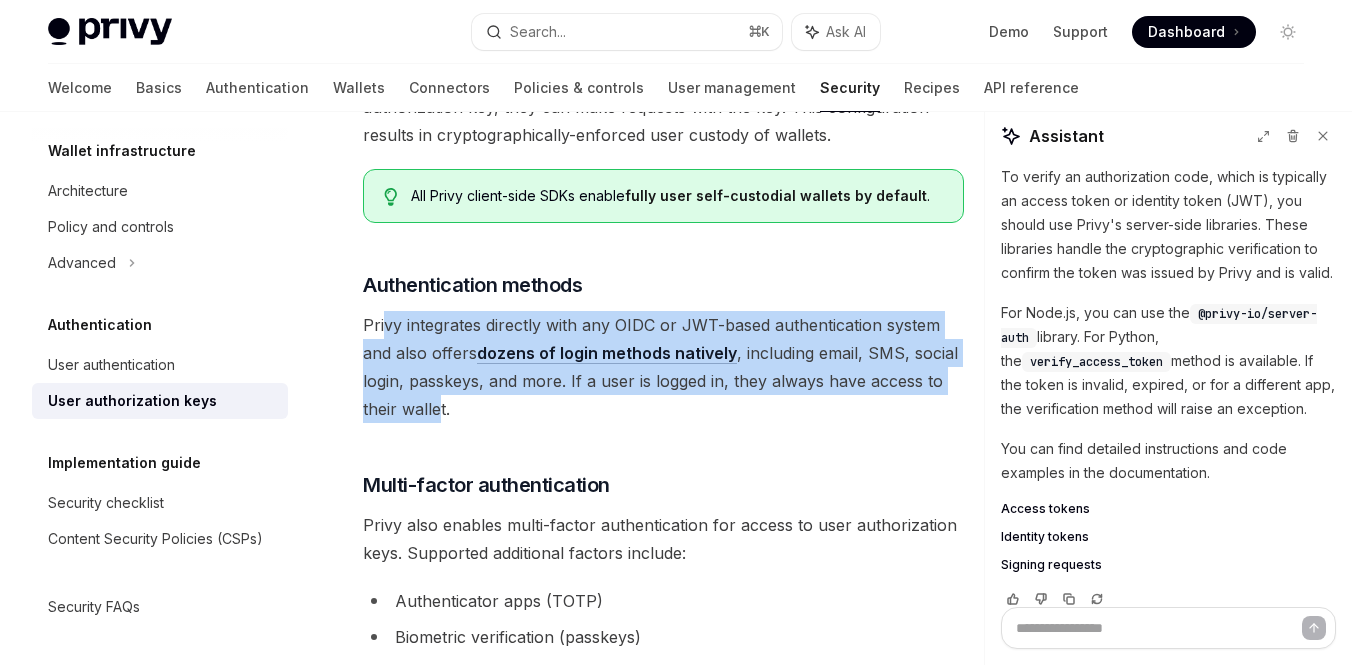 drag, startPoint x: 438, startPoint y: 416, endPoint x: 385, endPoint y: 327, distance: 103.58572 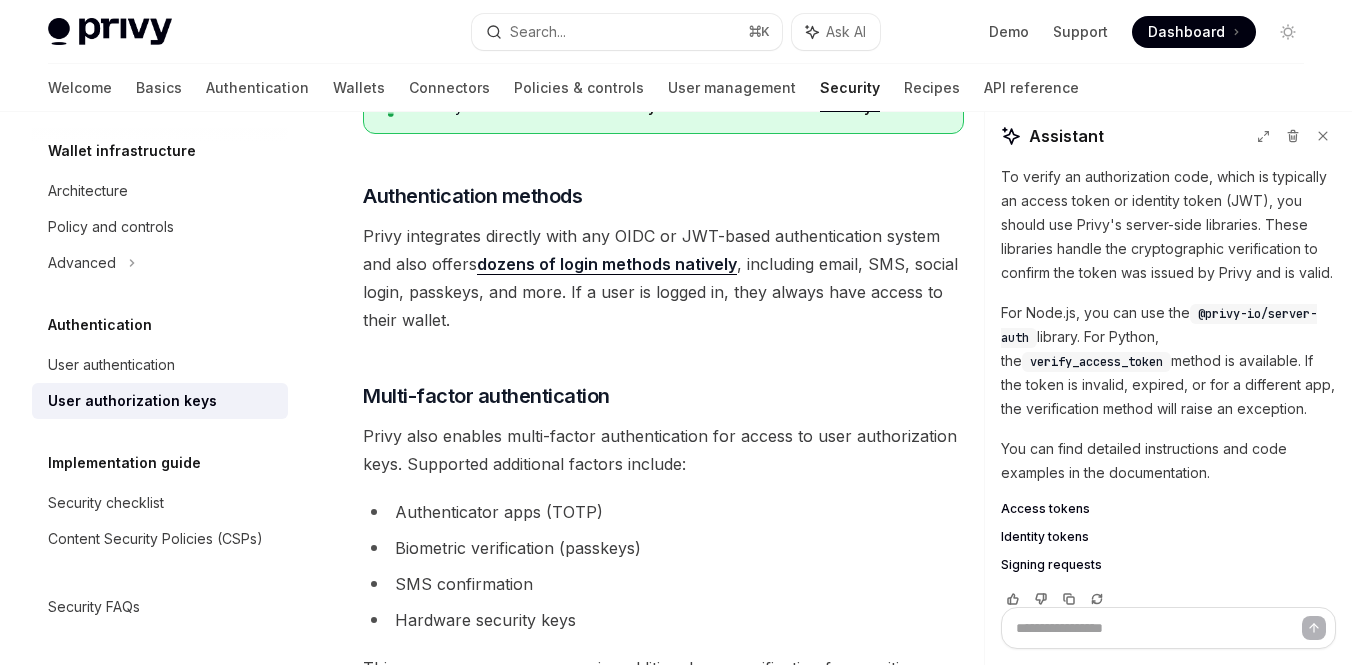 scroll, scrollTop: 454, scrollLeft: 0, axis: vertical 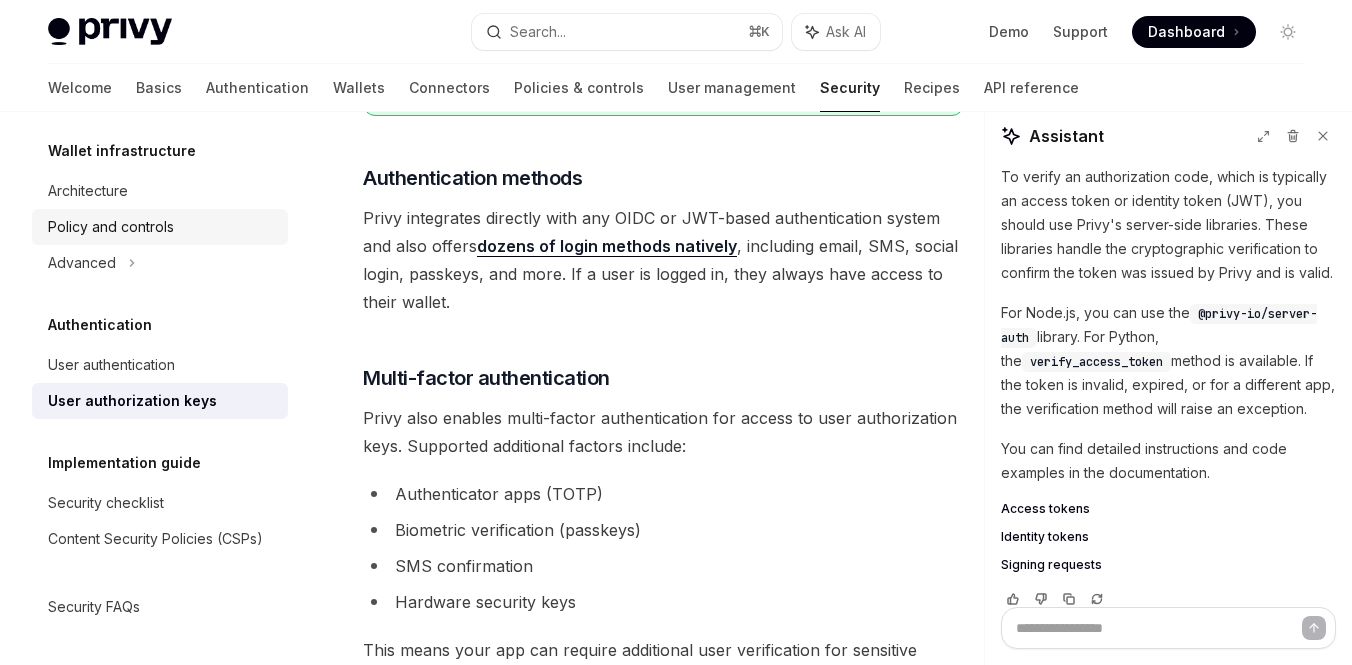 click on "Policy and controls" at bounding box center (111, 227) 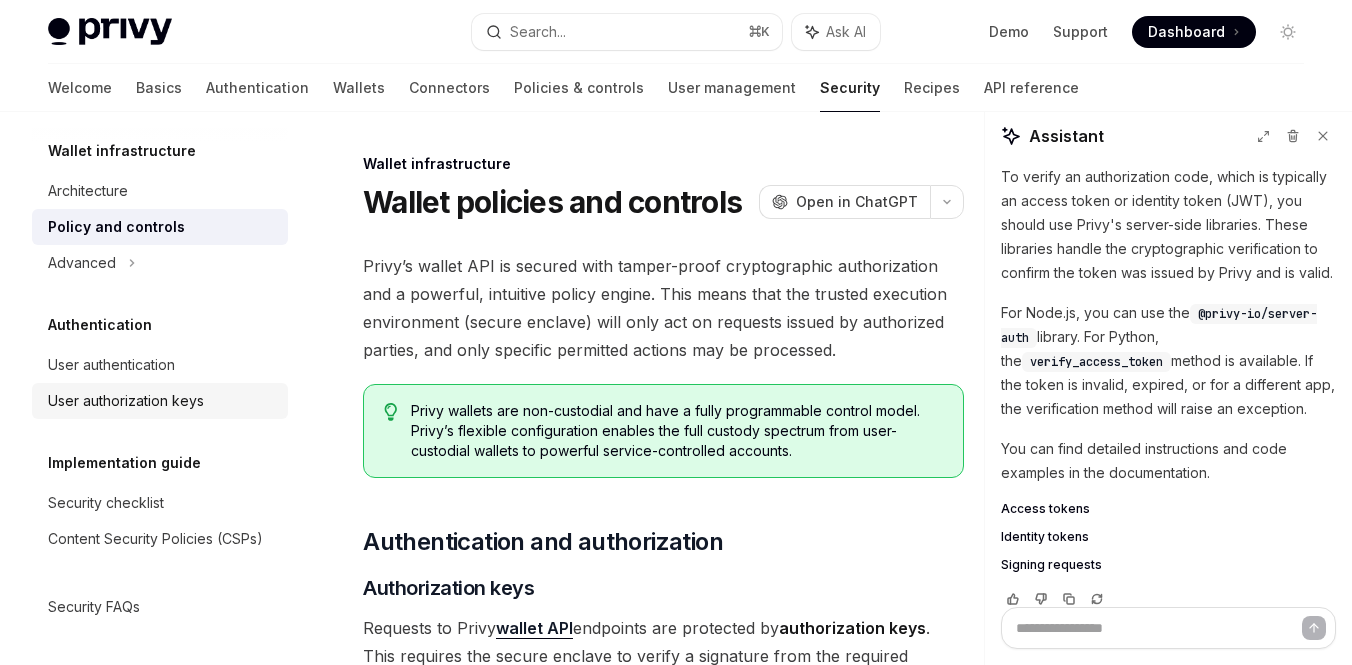 click on "User authorization keys" at bounding box center [126, 401] 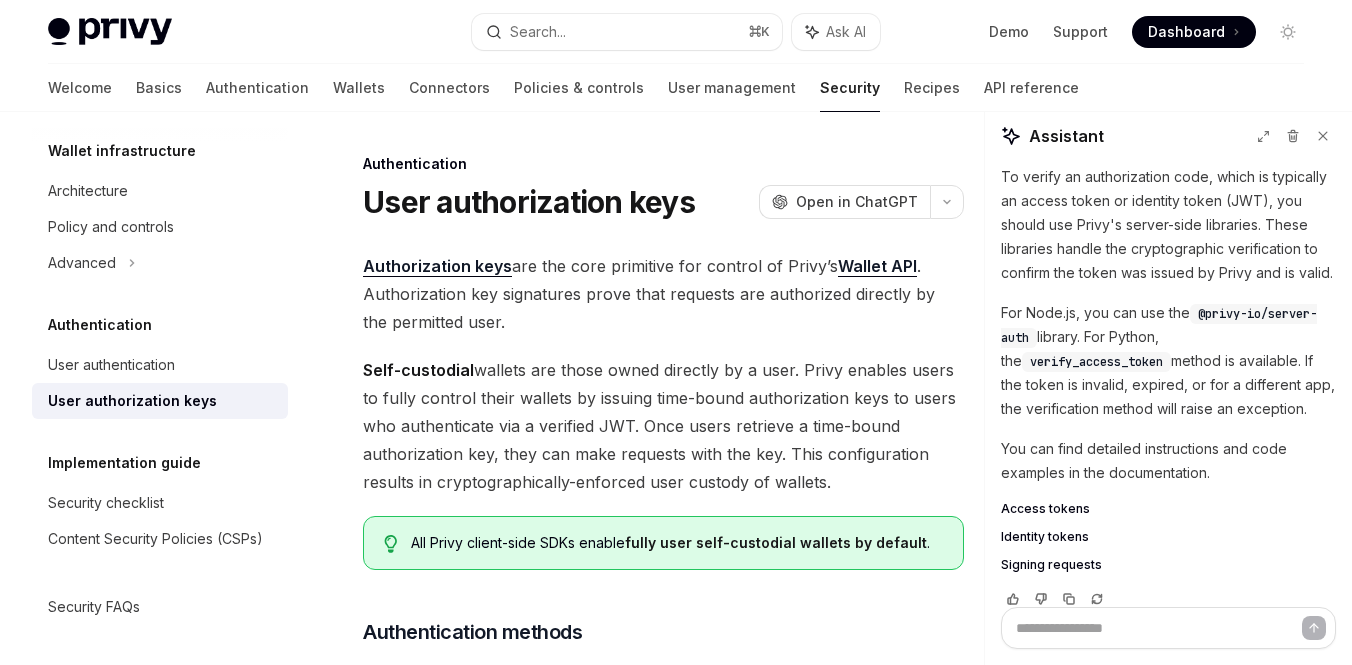 click on "User authorization keys" at bounding box center [132, 401] 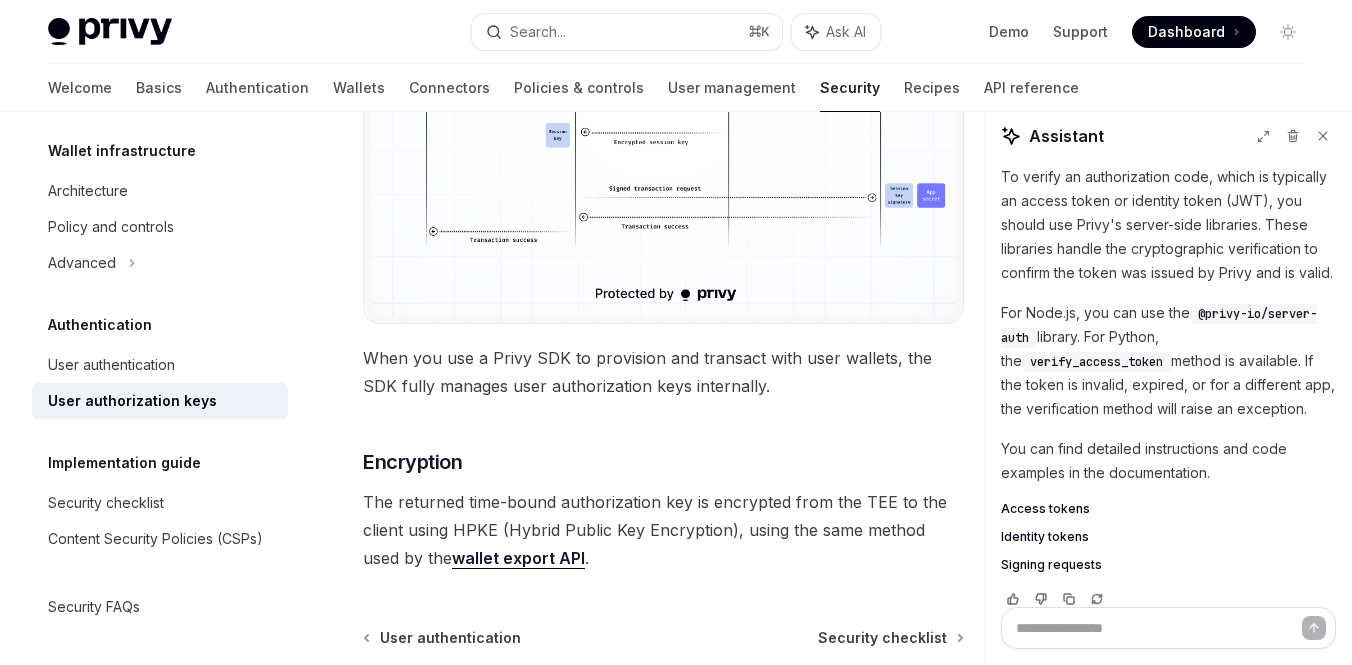 scroll, scrollTop: 1900, scrollLeft: 0, axis: vertical 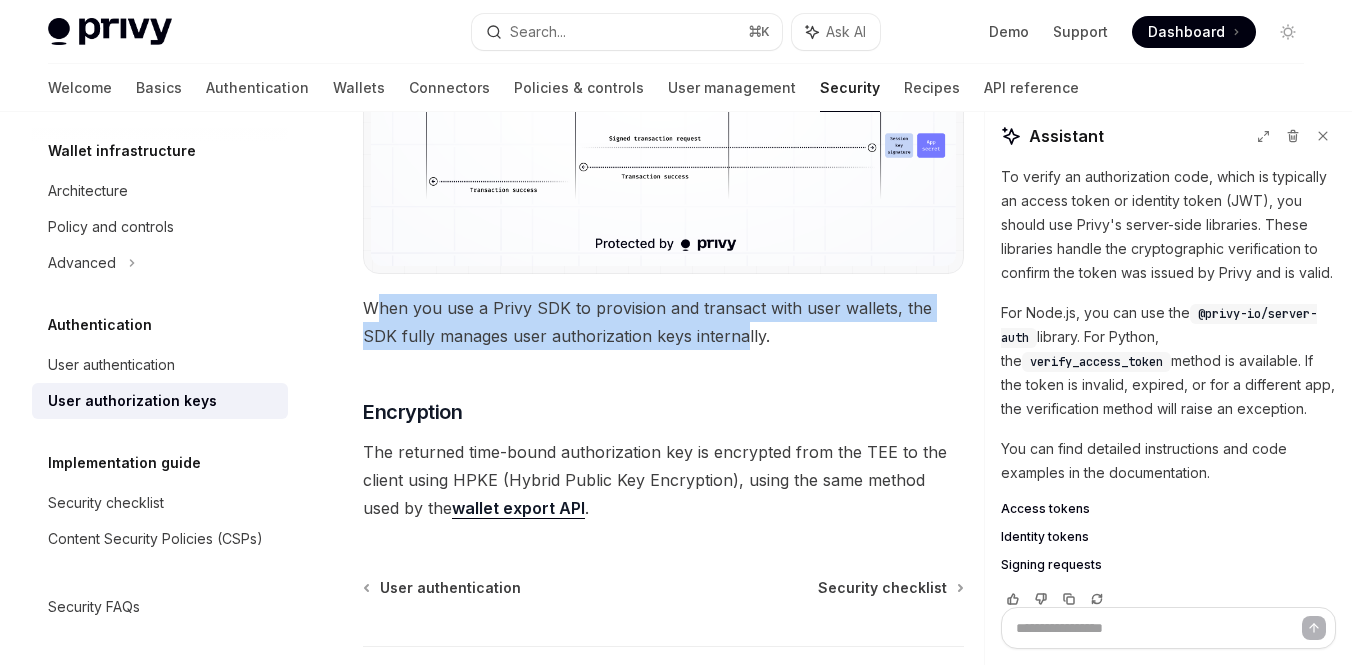drag, startPoint x: 380, startPoint y: 311, endPoint x: 705, endPoint y: 349, distance: 327.214 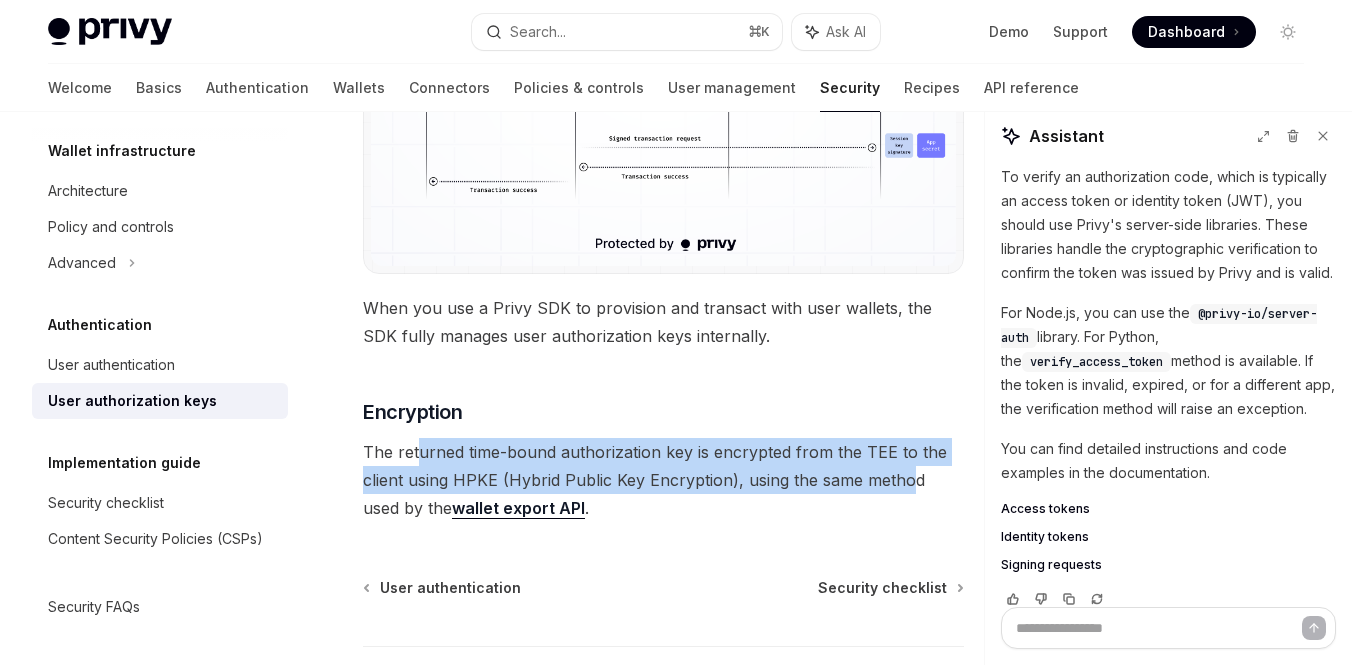 drag, startPoint x: 418, startPoint y: 453, endPoint x: 913, endPoint y: 482, distance: 495.84875 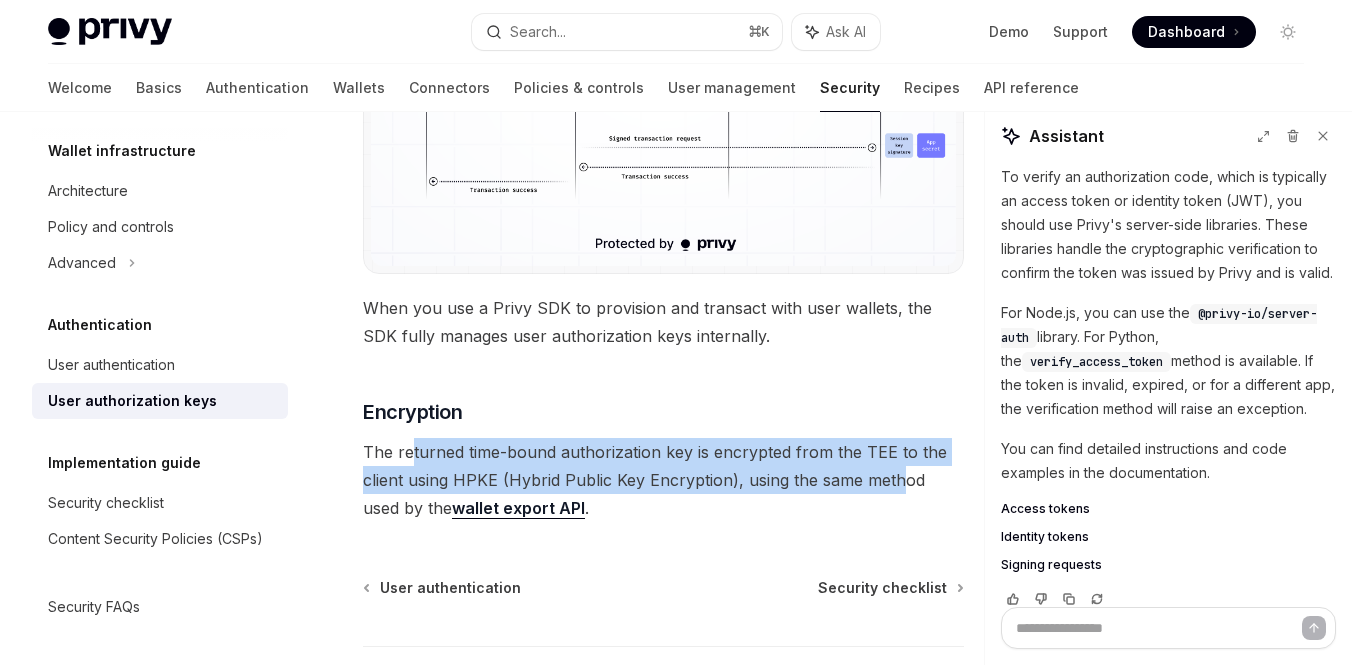 drag, startPoint x: 413, startPoint y: 450, endPoint x: 903, endPoint y: 484, distance: 491.17816 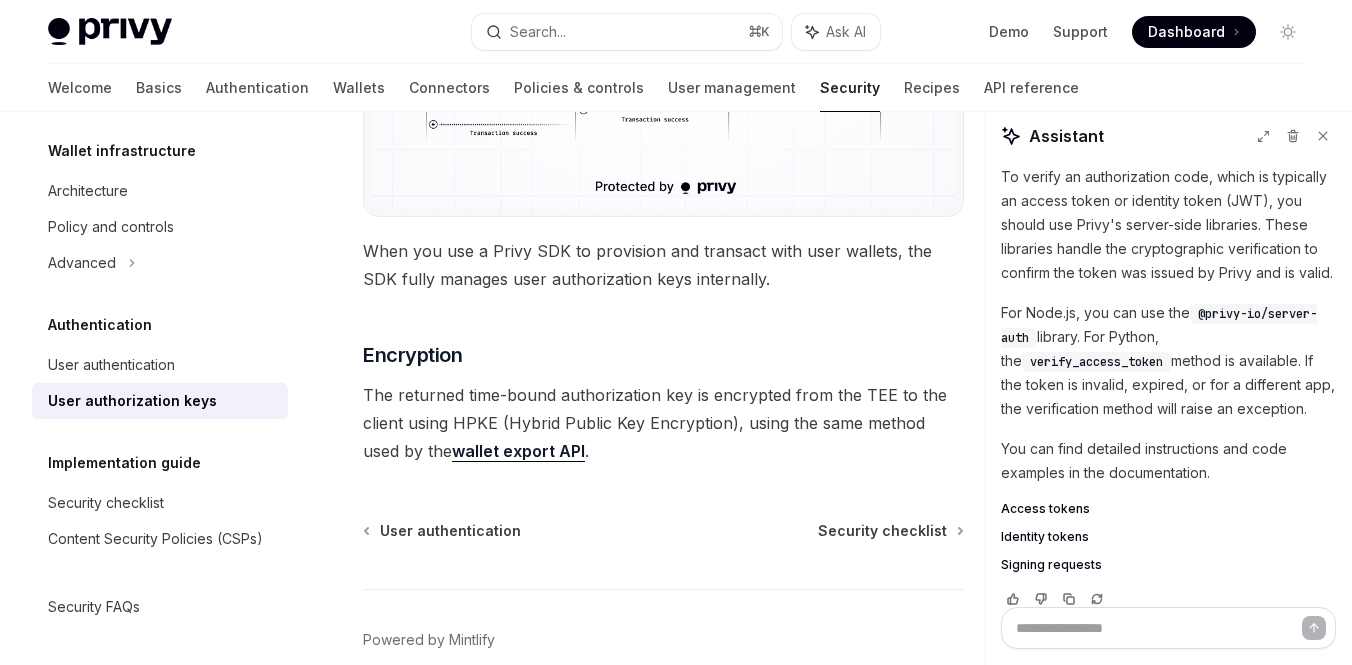 scroll, scrollTop: 2000, scrollLeft: 0, axis: vertical 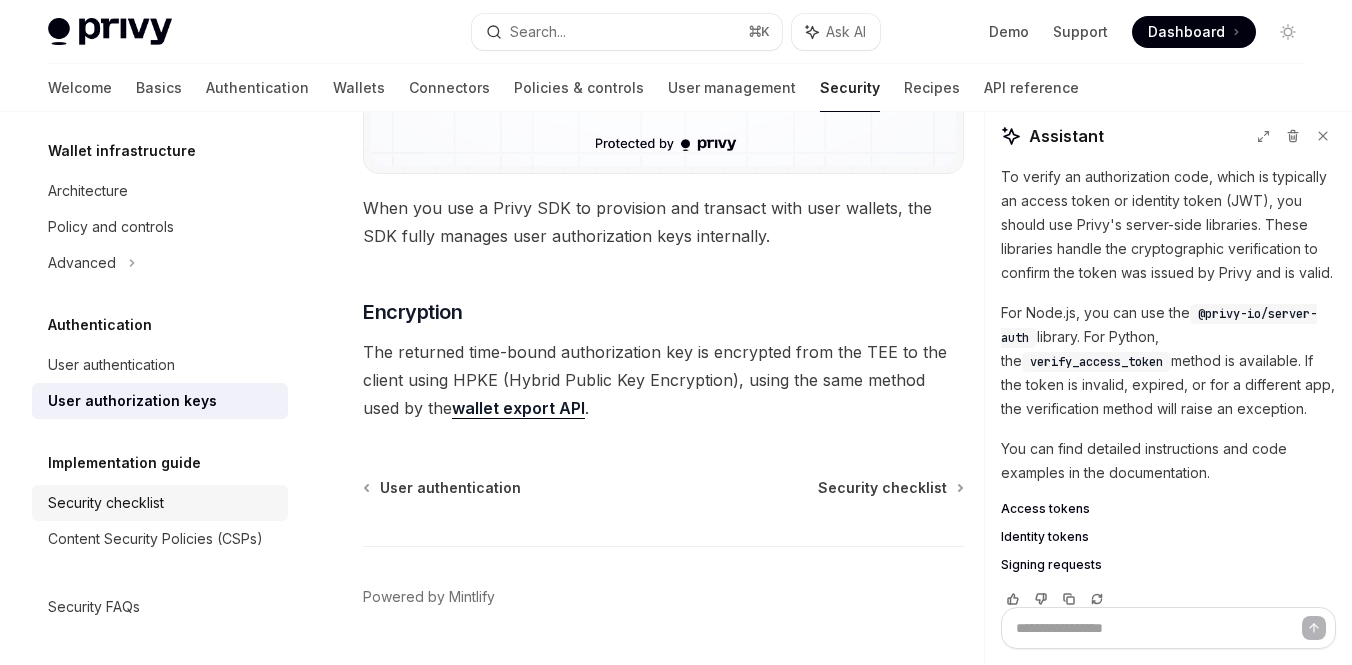 click on "Security checklist" at bounding box center (160, 503) 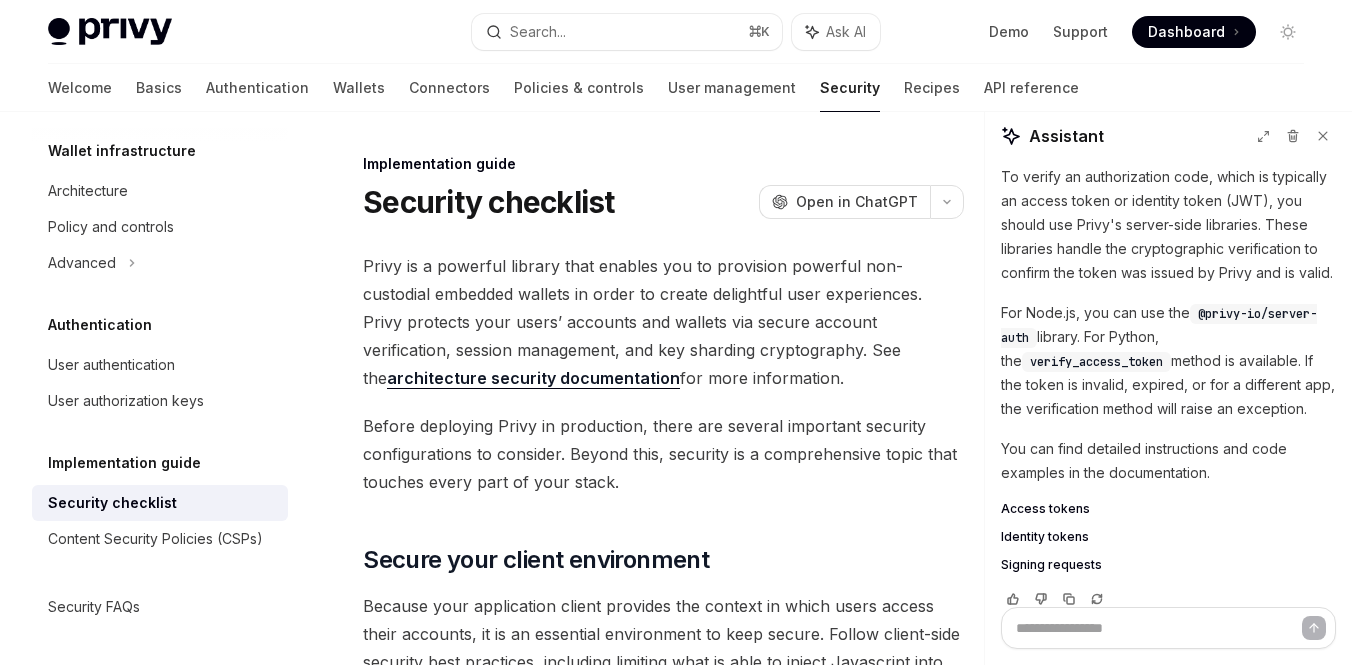 drag, startPoint x: 441, startPoint y: 262, endPoint x: 613, endPoint y: 349, distance: 192.75113 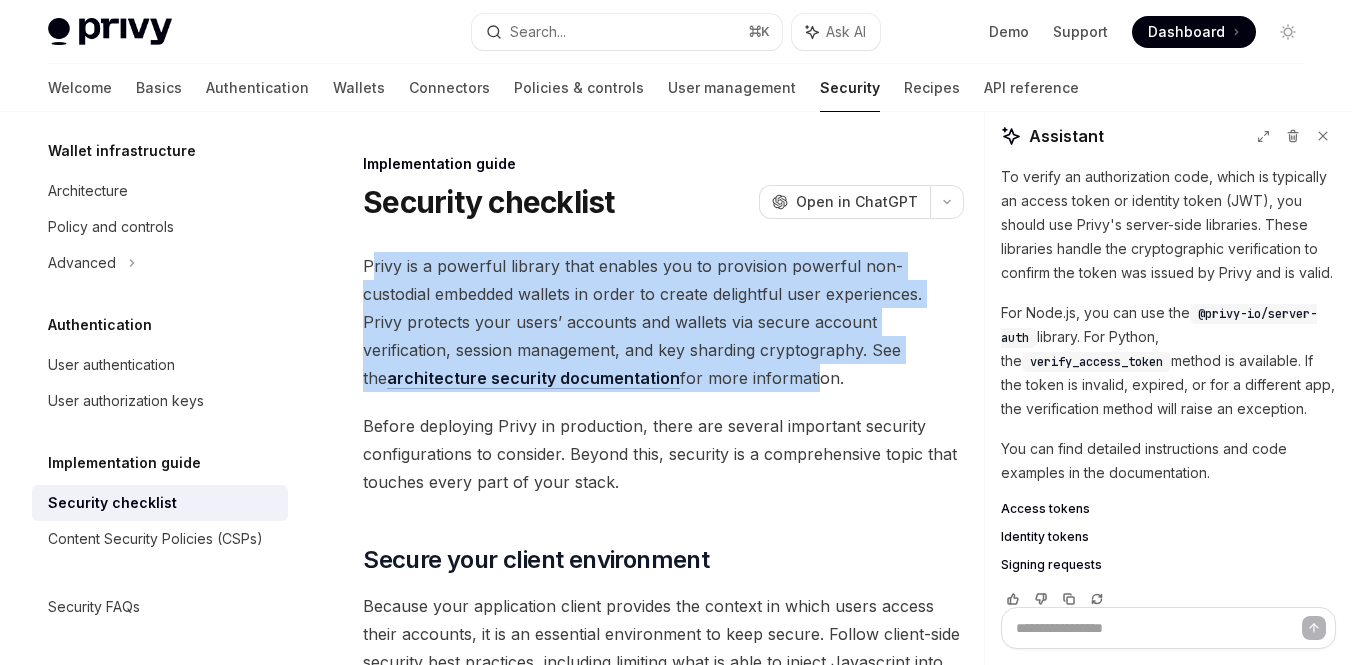 drag, startPoint x: 616, startPoint y: 375, endPoint x: 370, endPoint y: 264, distance: 269.8833 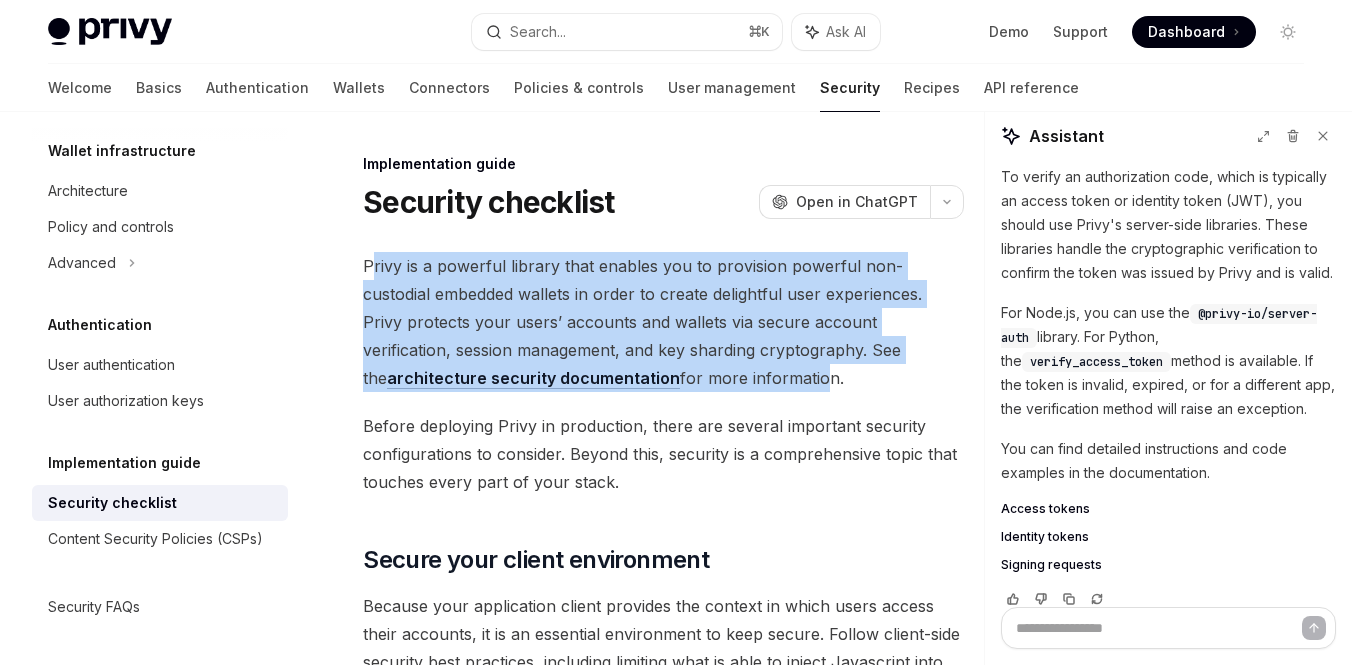 drag, startPoint x: 370, startPoint y: 264, endPoint x: 625, endPoint y: 375, distance: 278.11148 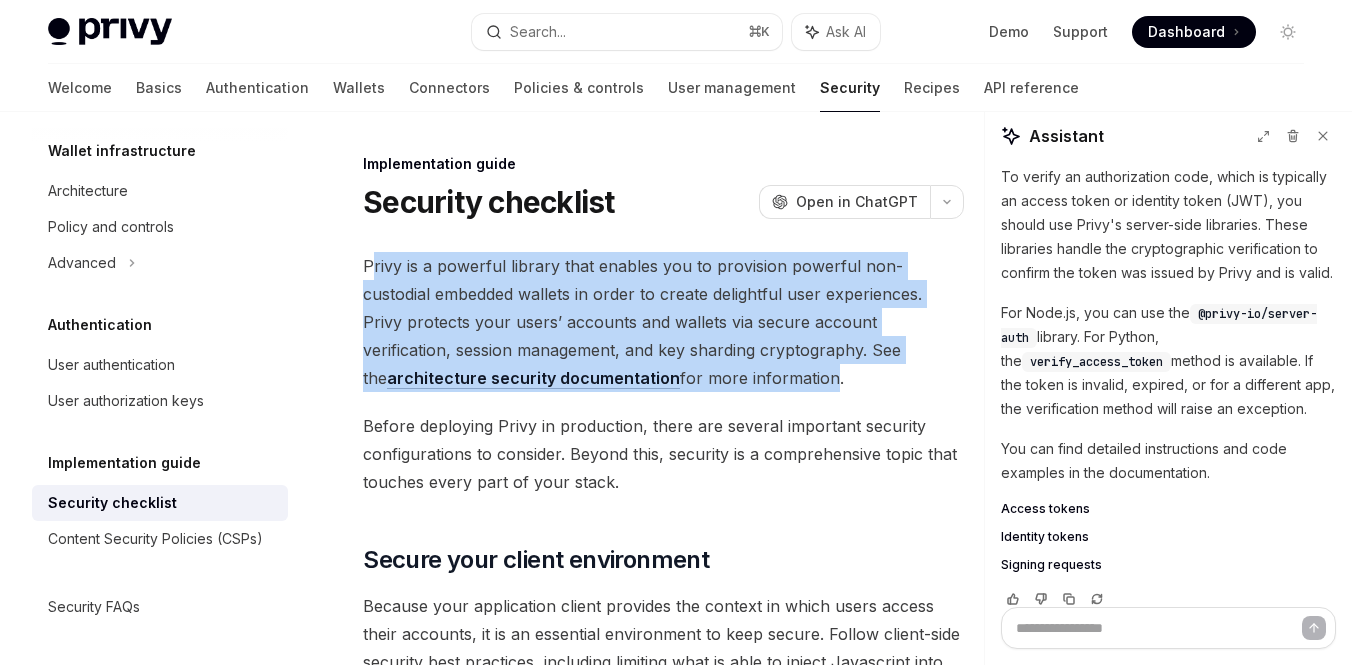 click on "Privy is a powerful library that enables you to provision powerful non-custodial embedded wallets in order to create delightful user experiences. Privy protects your users’ accounts and wallets via secure account verification, session management, and key sharding cryptography. See the  architecture security documentation  for more information." at bounding box center [663, 322] 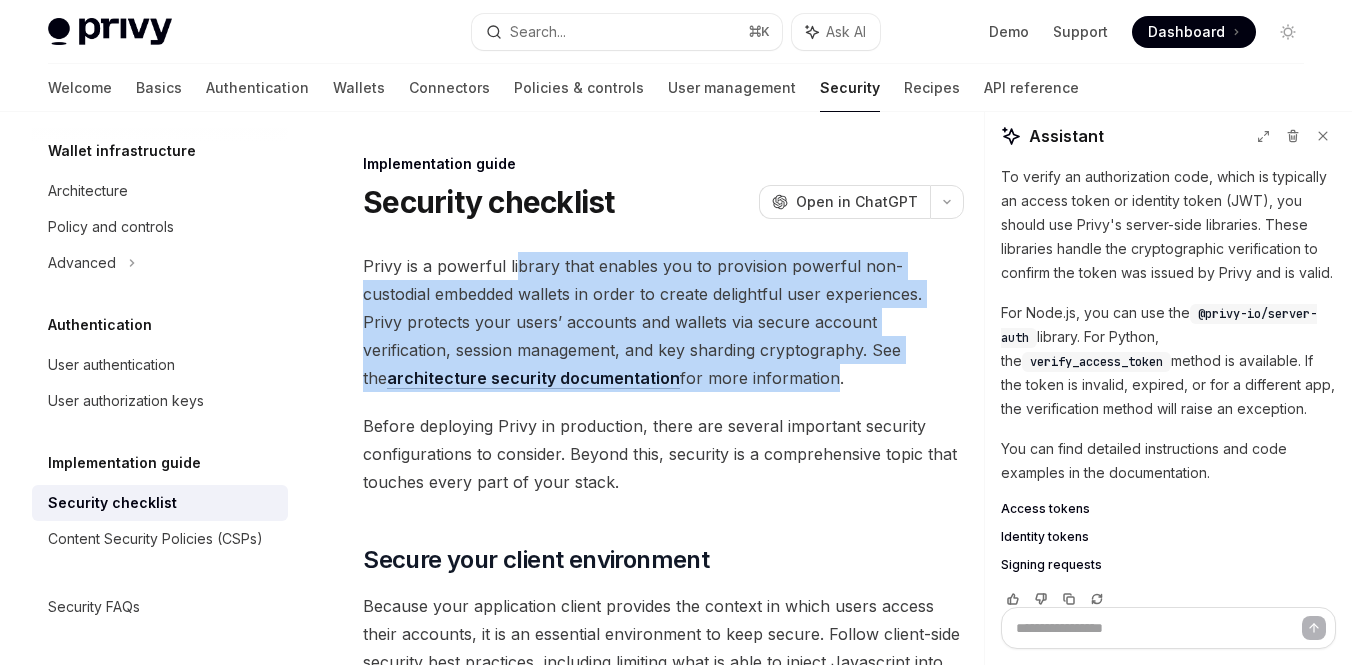 drag, startPoint x: 518, startPoint y: 266, endPoint x: 632, endPoint y: 374, distance: 157.03503 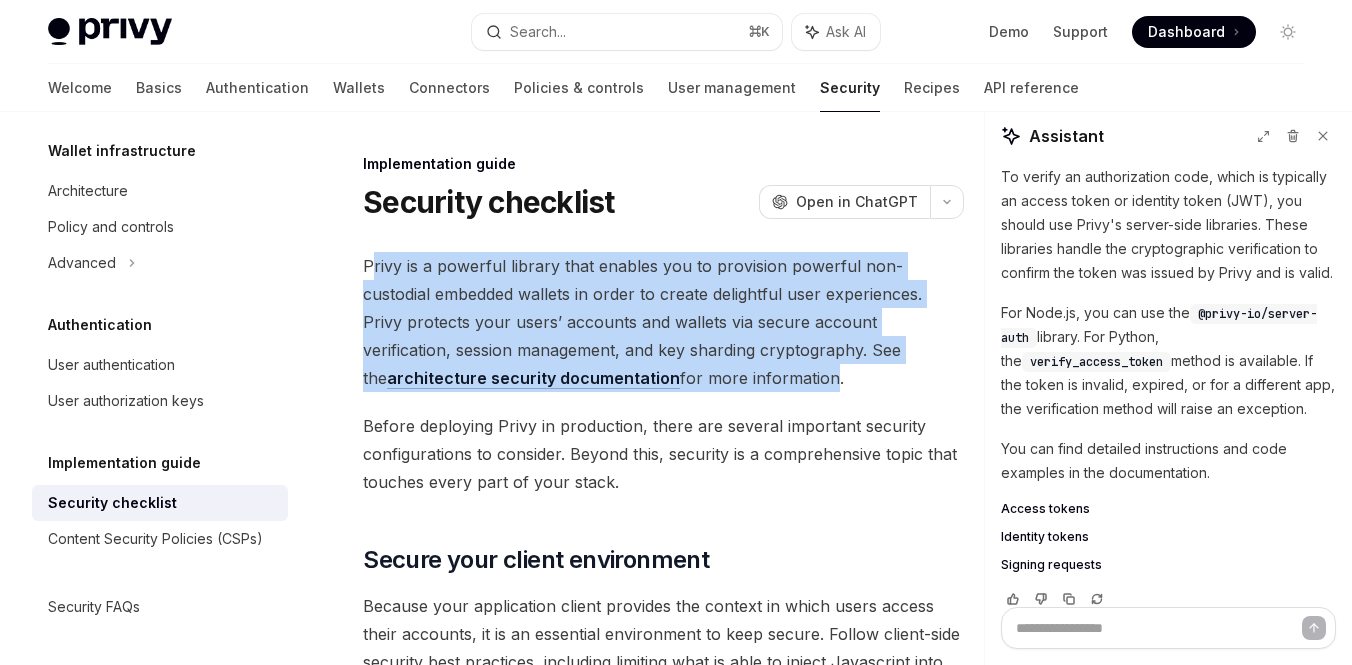 drag, startPoint x: 632, startPoint y: 376, endPoint x: 376, endPoint y: 263, distance: 279.8303 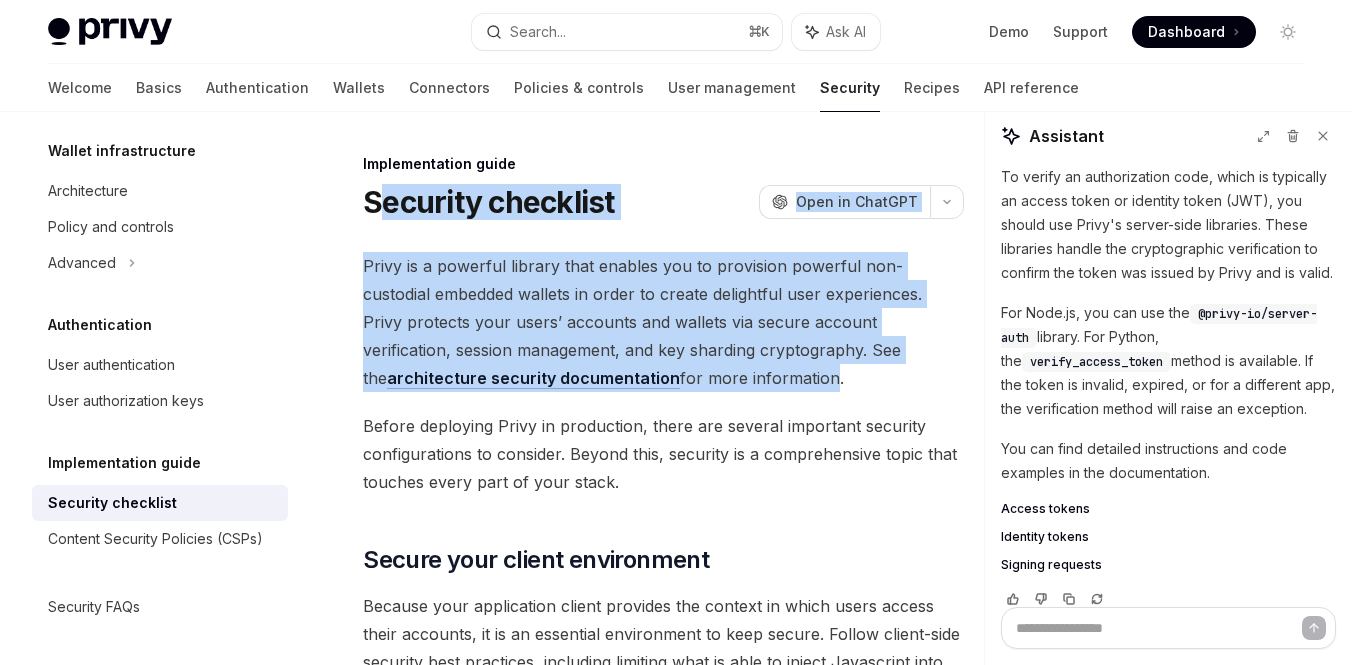 drag, startPoint x: 383, startPoint y: 196, endPoint x: 629, endPoint y: 379, distance: 306.60236 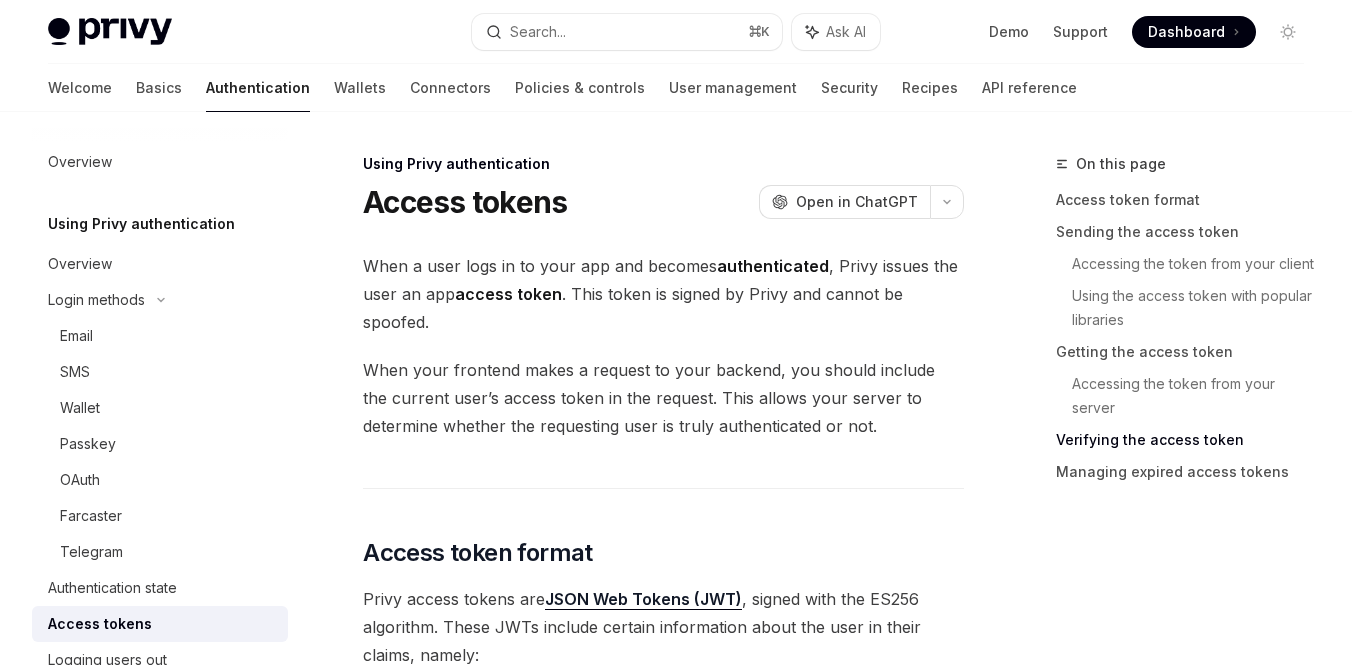 scroll, scrollTop: 4009, scrollLeft: 0, axis: vertical 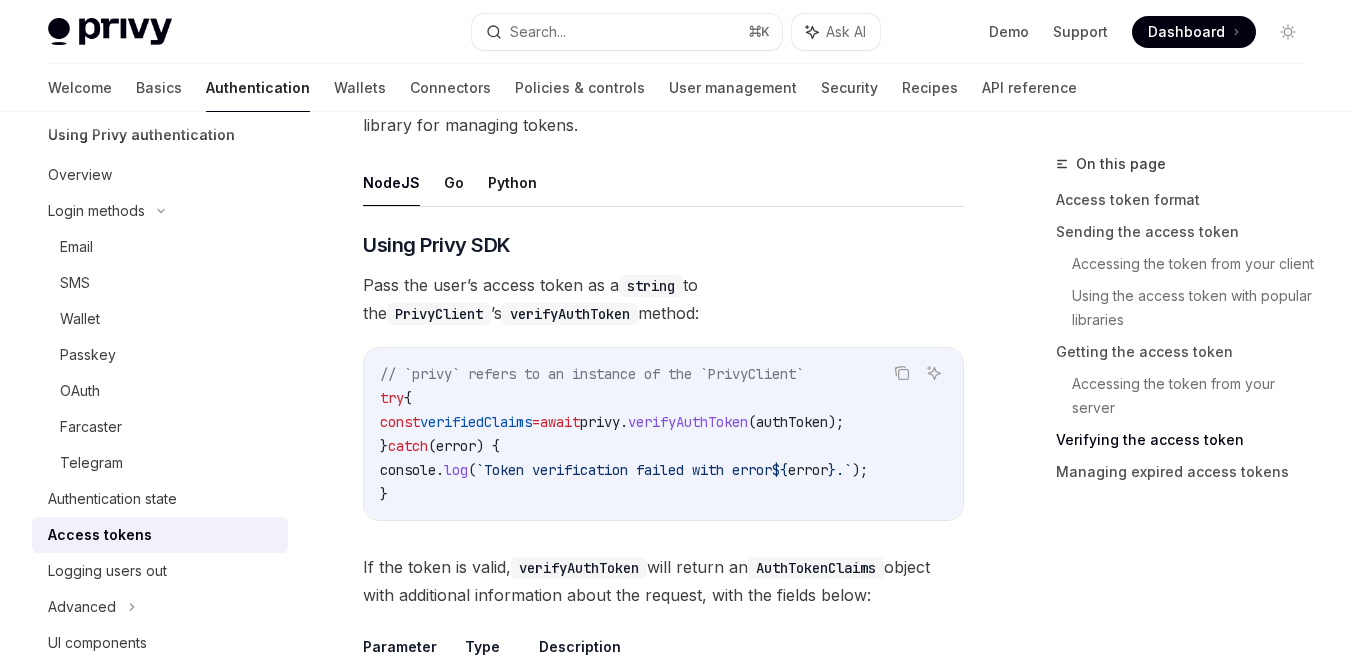 drag, startPoint x: 542, startPoint y: 291, endPoint x: 584, endPoint y: 319, distance: 50.47772 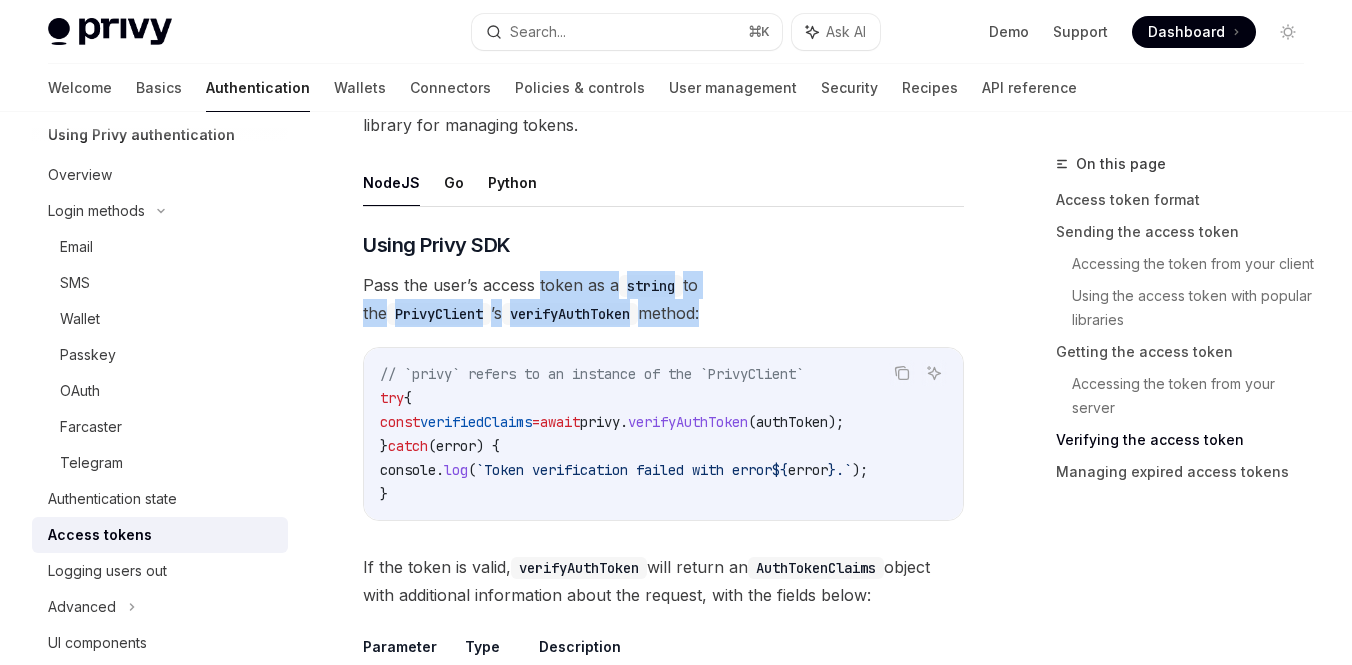 drag, startPoint x: 565, startPoint y: 314, endPoint x: 540, endPoint y: 297, distance: 30.232433 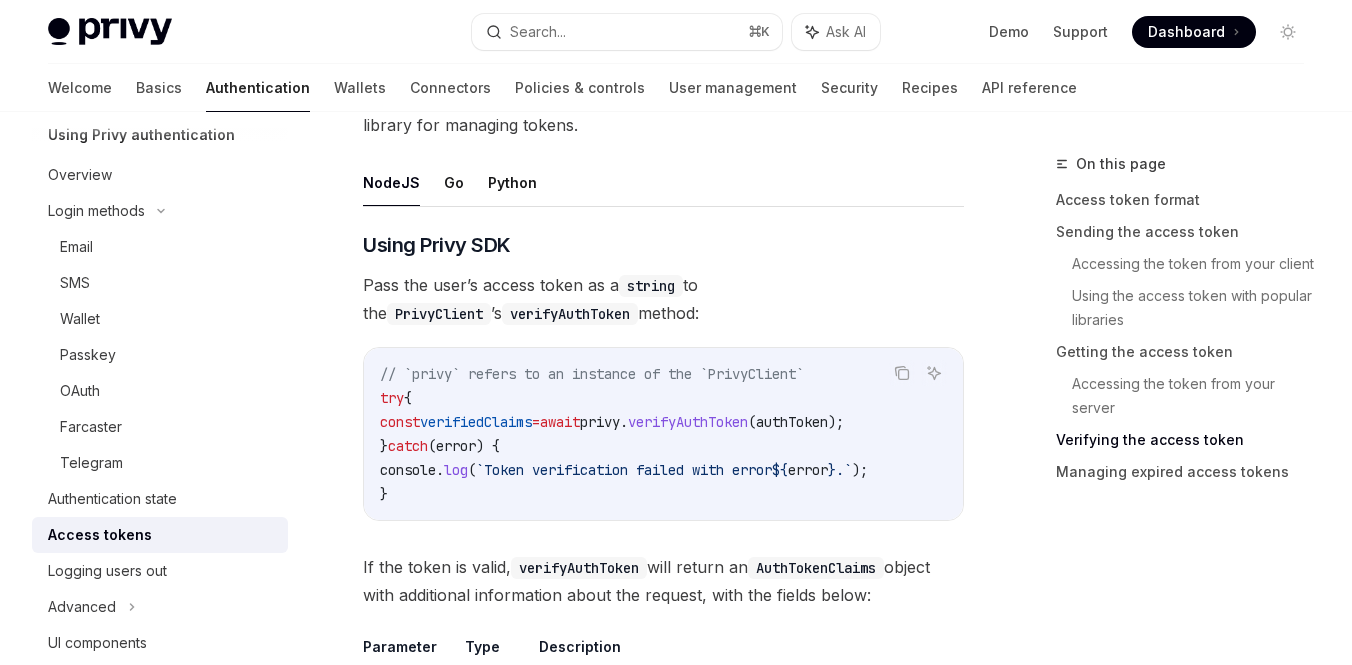 drag, startPoint x: 533, startPoint y: 290, endPoint x: 600, endPoint y: 332, distance: 79.07591 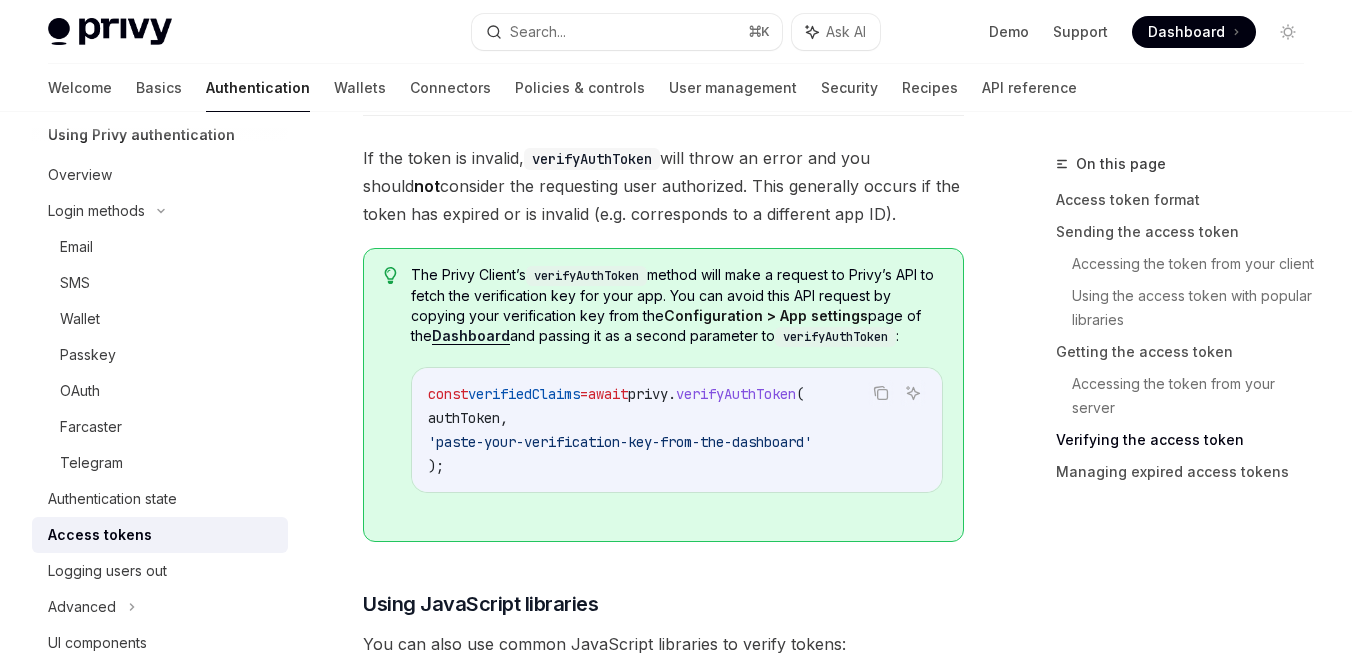 scroll, scrollTop: 4697, scrollLeft: 0, axis: vertical 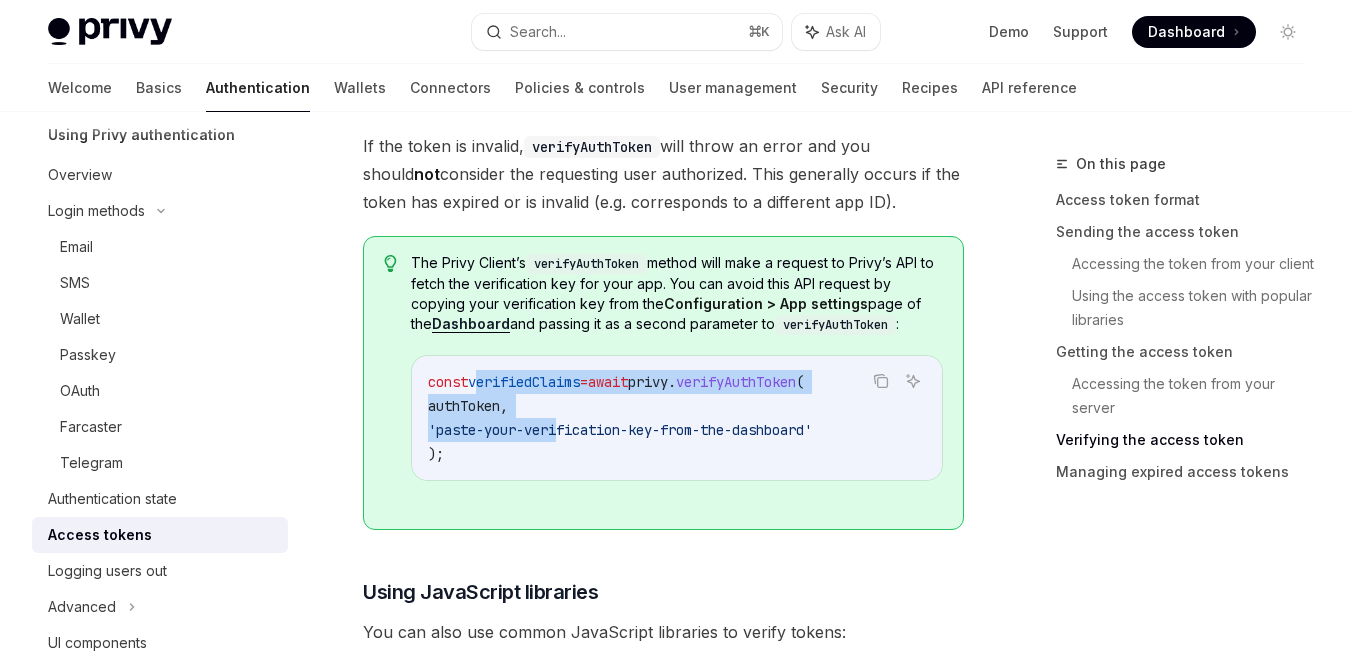 drag, startPoint x: 480, startPoint y: 394, endPoint x: 565, endPoint y: 454, distance: 104.04326 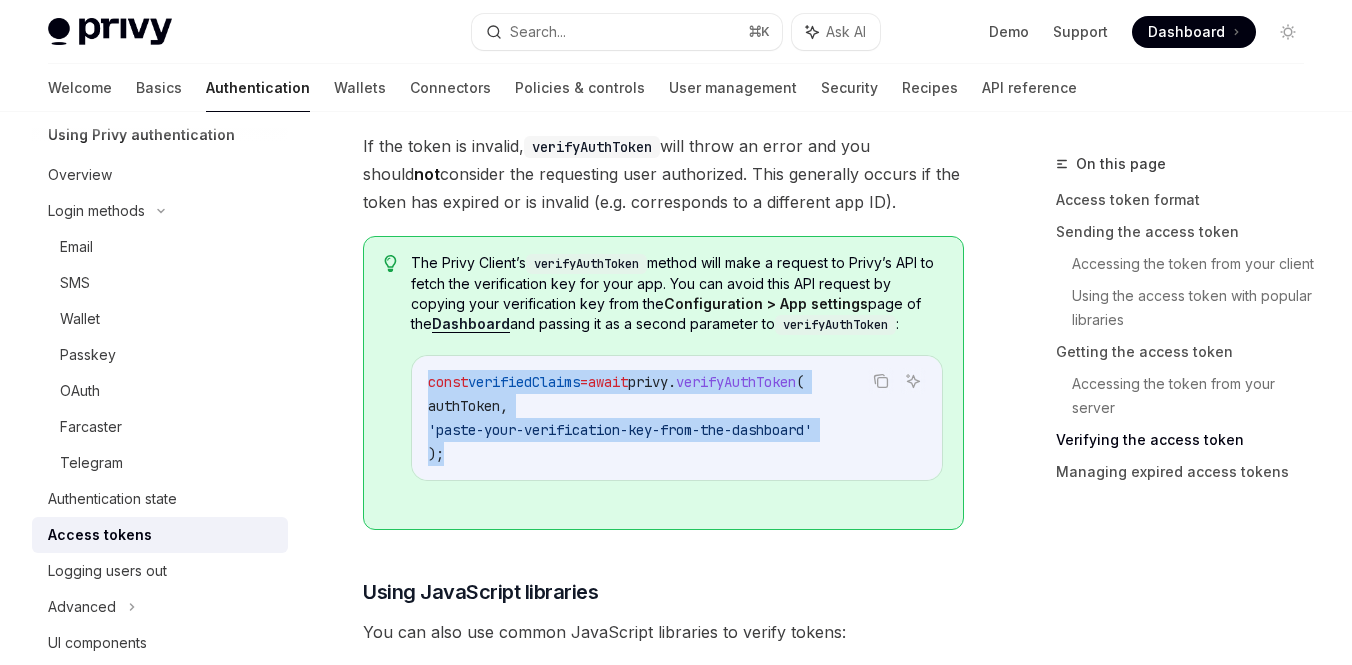 drag, startPoint x: 548, startPoint y: 462, endPoint x: 430, endPoint y: 398, distance: 134.23859 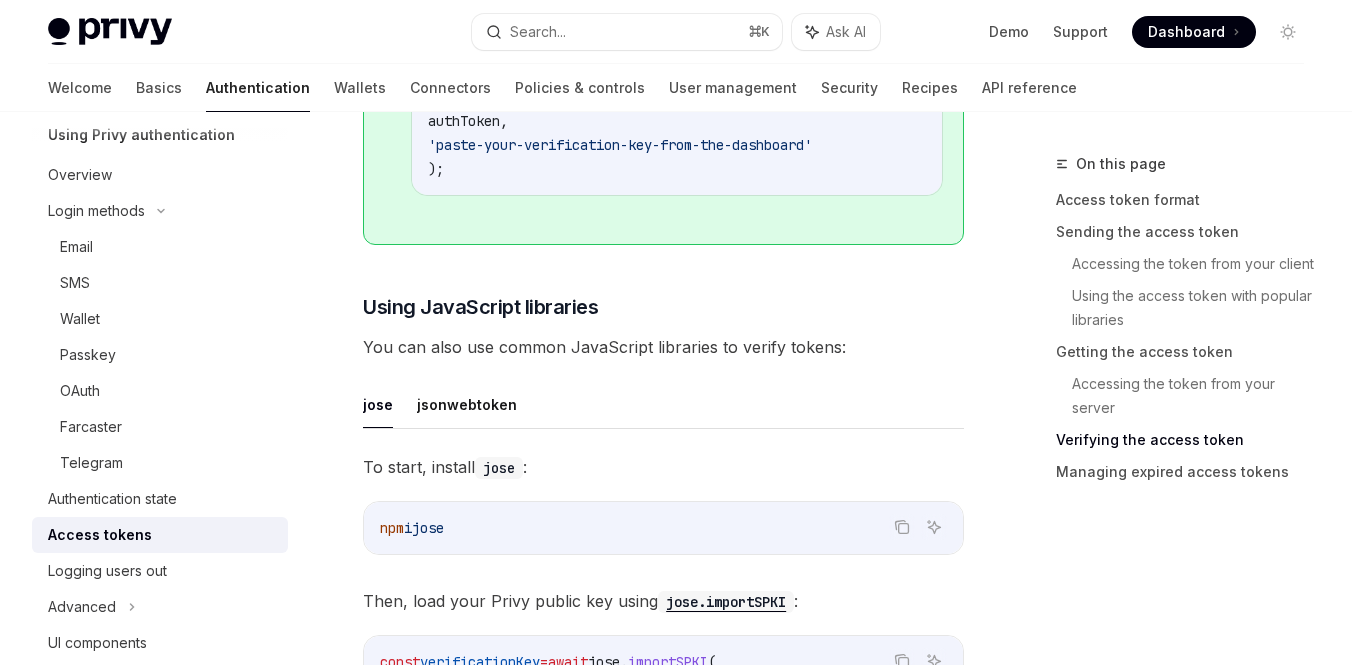 scroll, scrollTop: 5017, scrollLeft: 0, axis: vertical 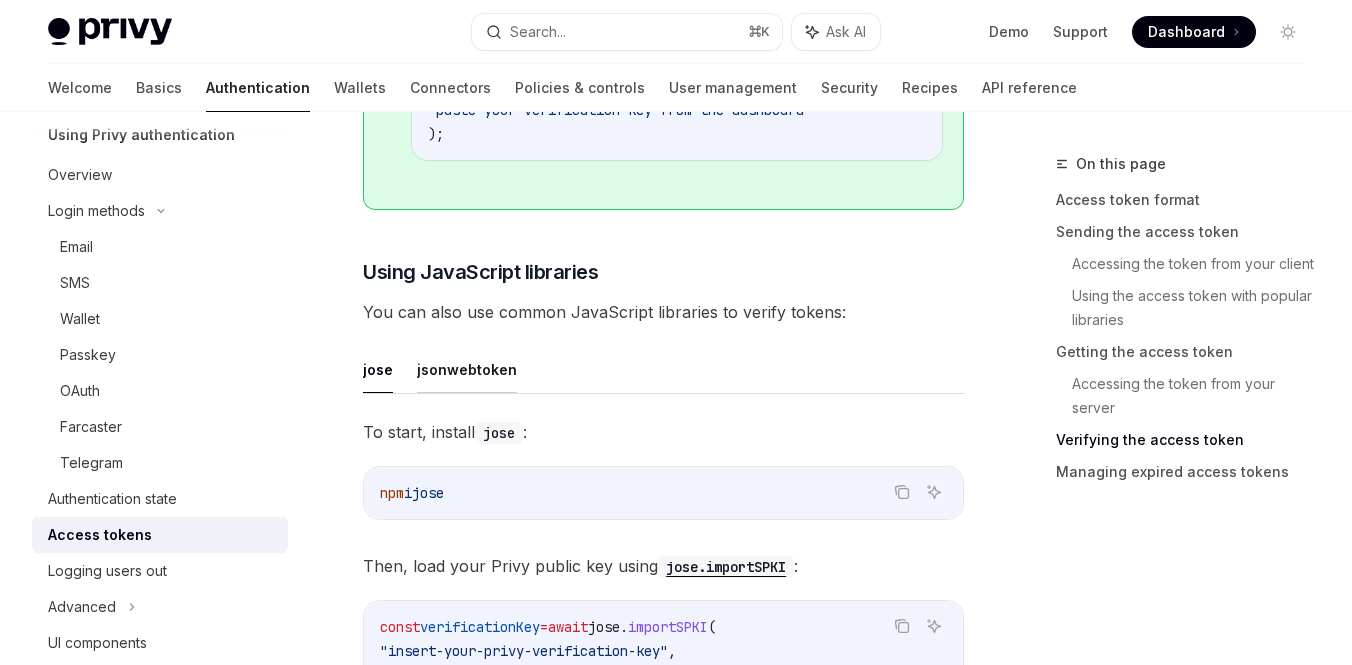 click on "jsonwebtoken" at bounding box center (467, 369) 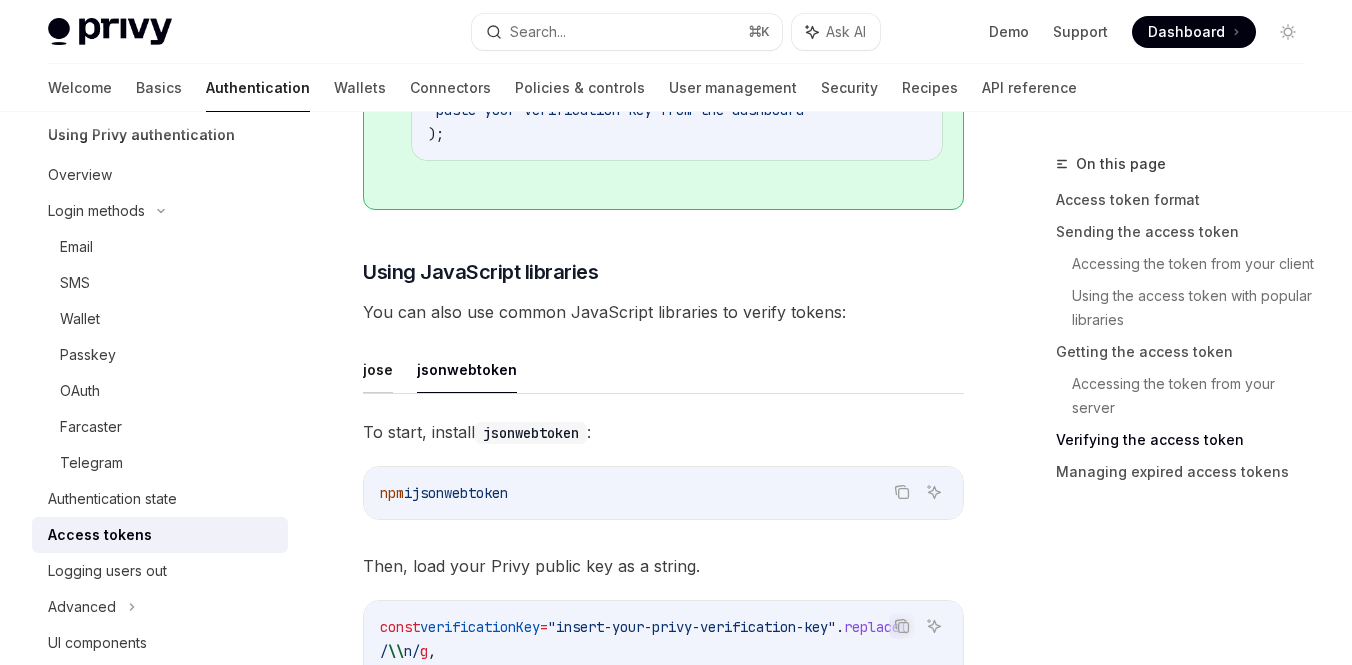 click on "jose" at bounding box center (378, 369) 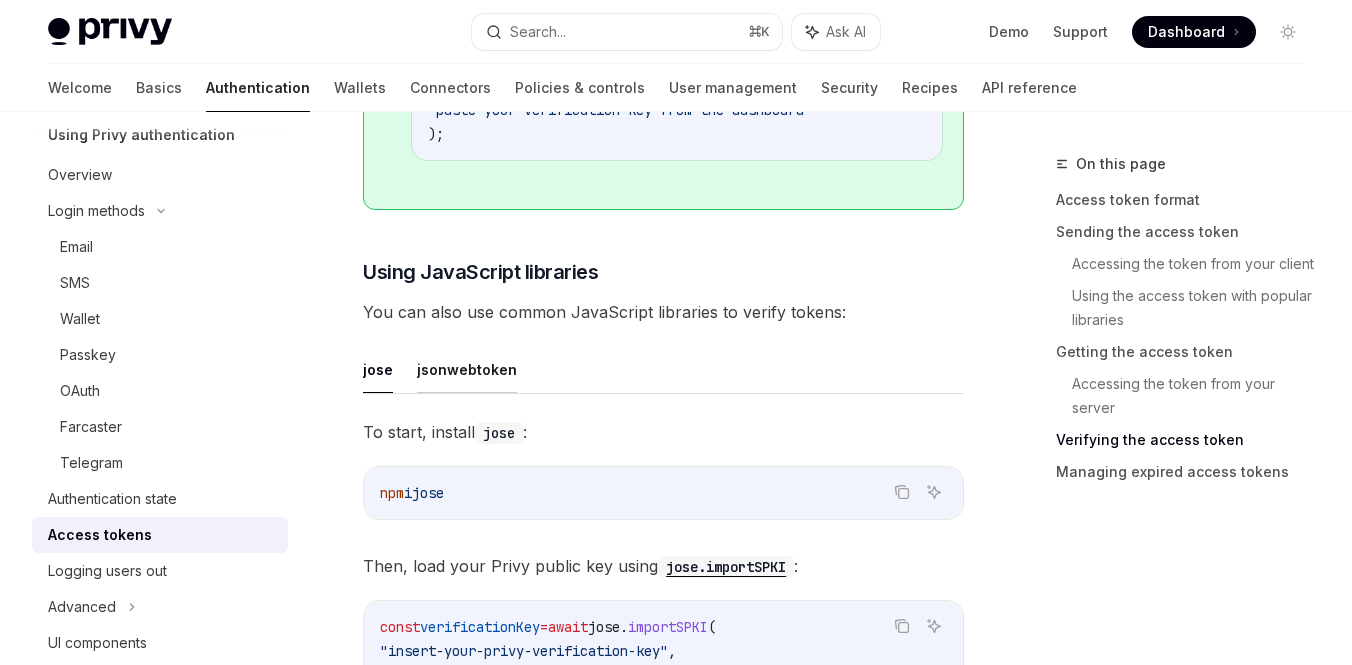 click on "jsonwebtoken" at bounding box center (467, 369) 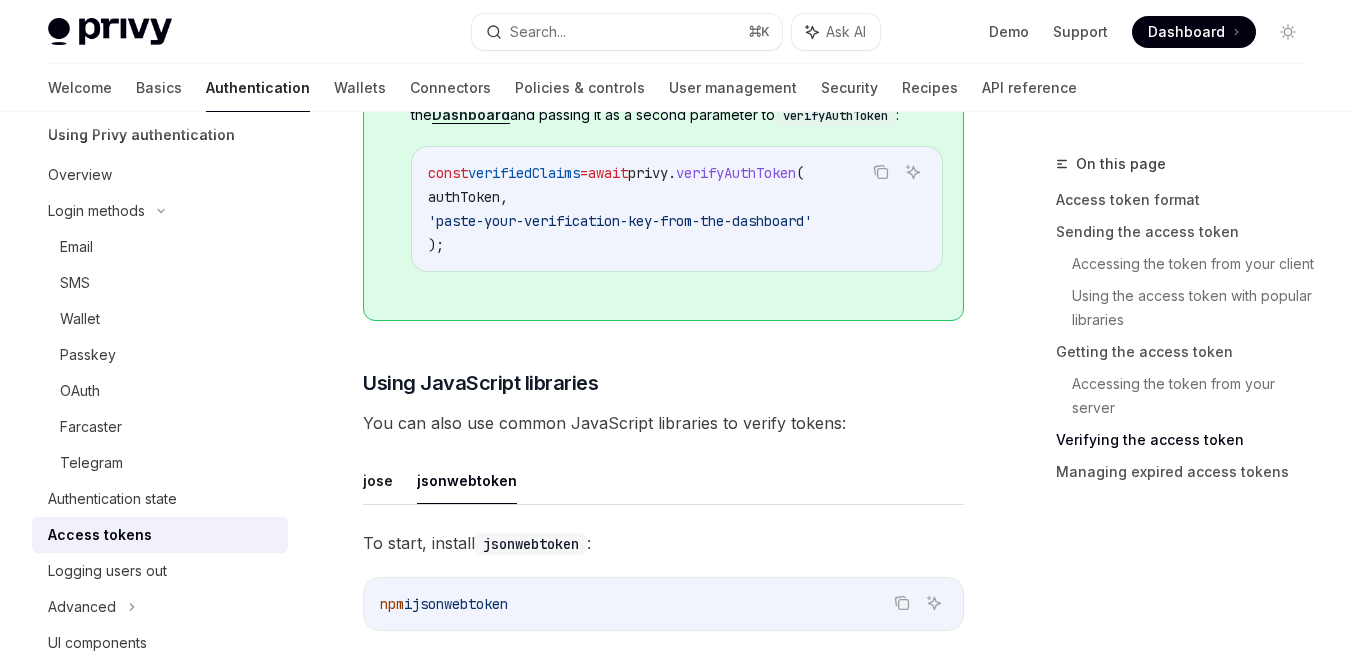 scroll, scrollTop: 4881, scrollLeft: 0, axis: vertical 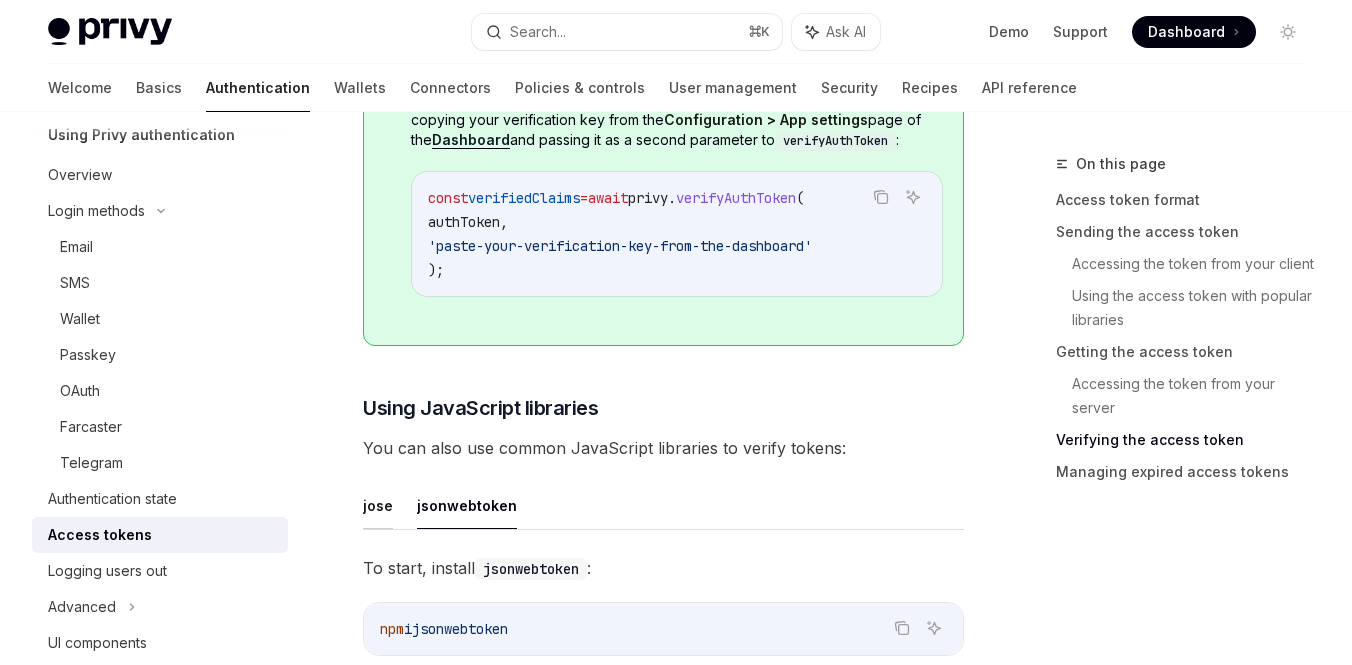 click on "jose" at bounding box center (378, 505) 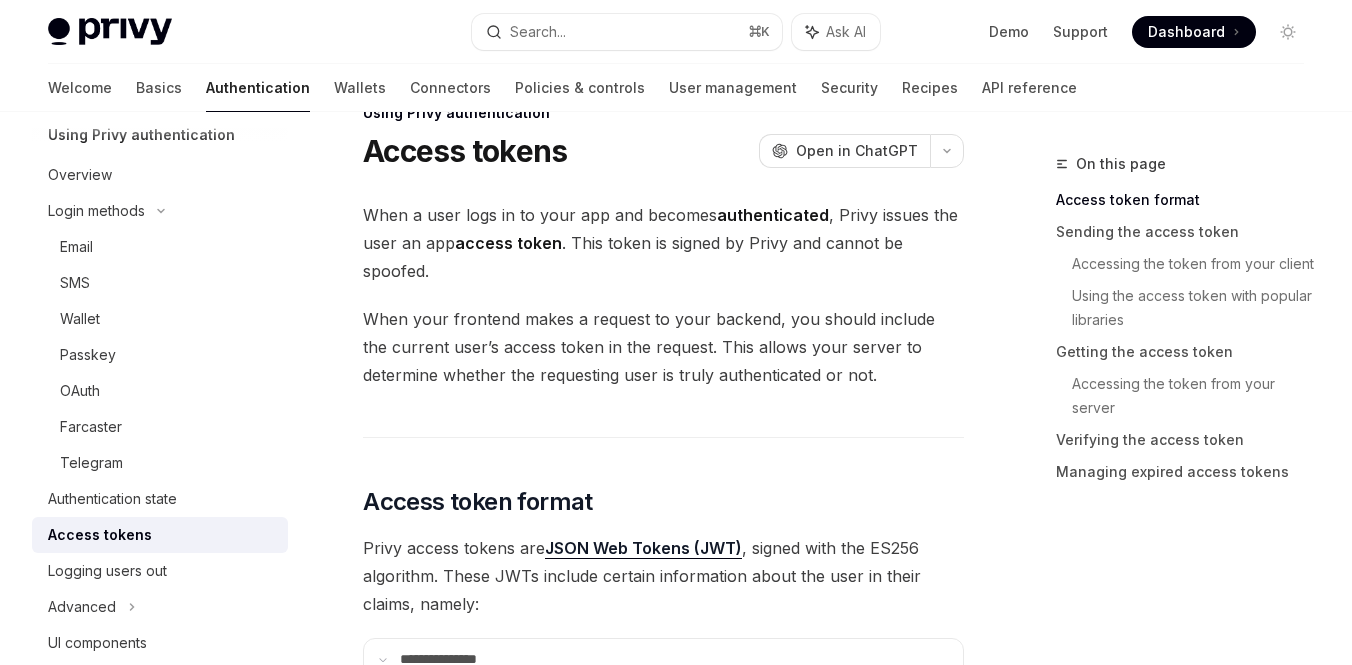 scroll, scrollTop: 0, scrollLeft: 0, axis: both 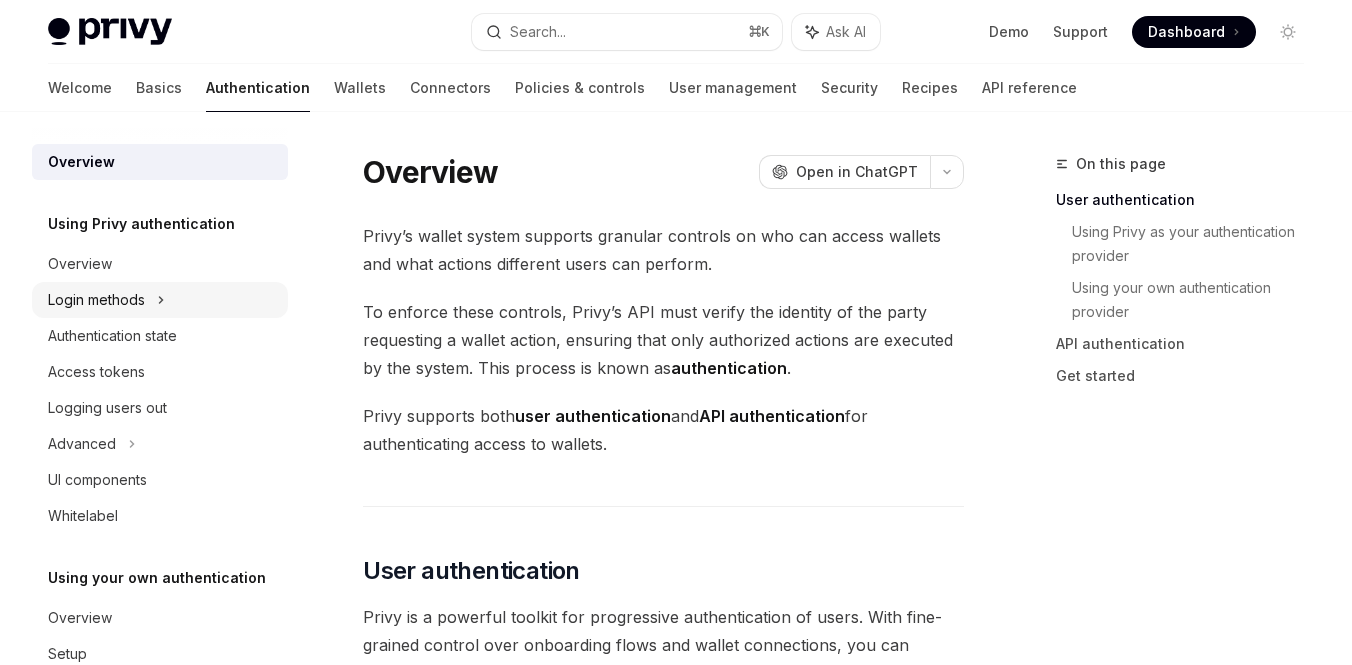 click 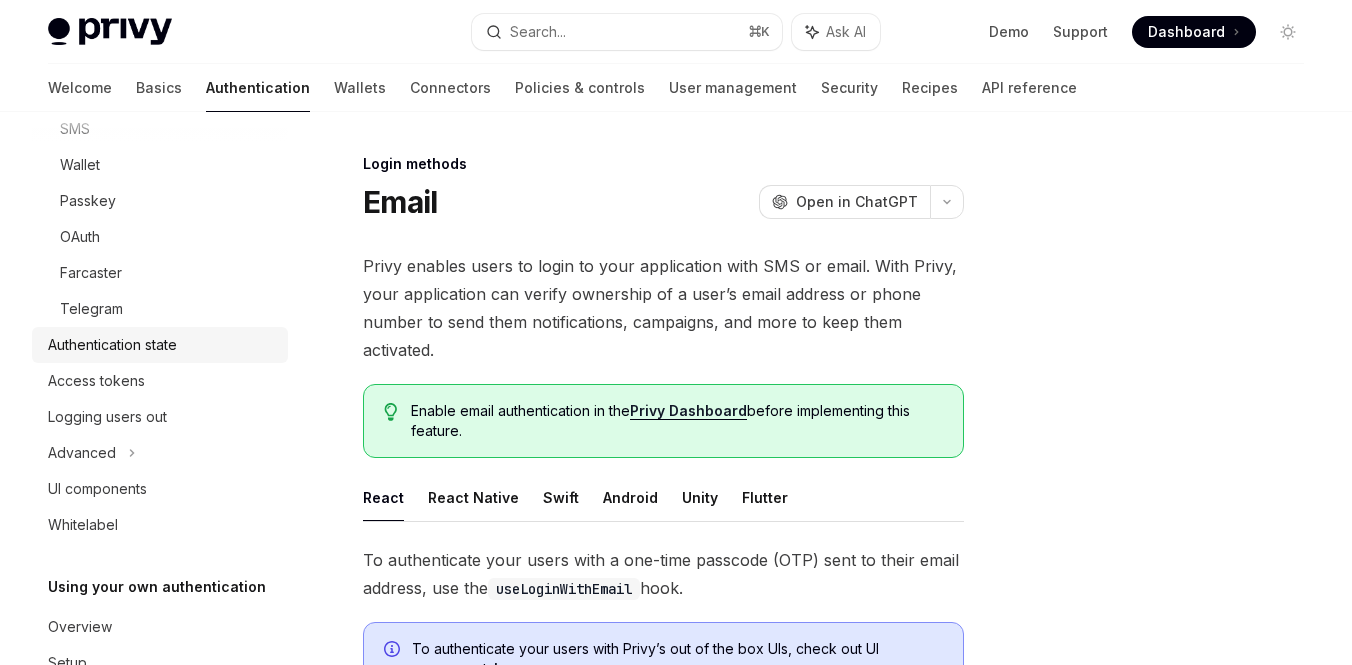 scroll, scrollTop: 256, scrollLeft: 0, axis: vertical 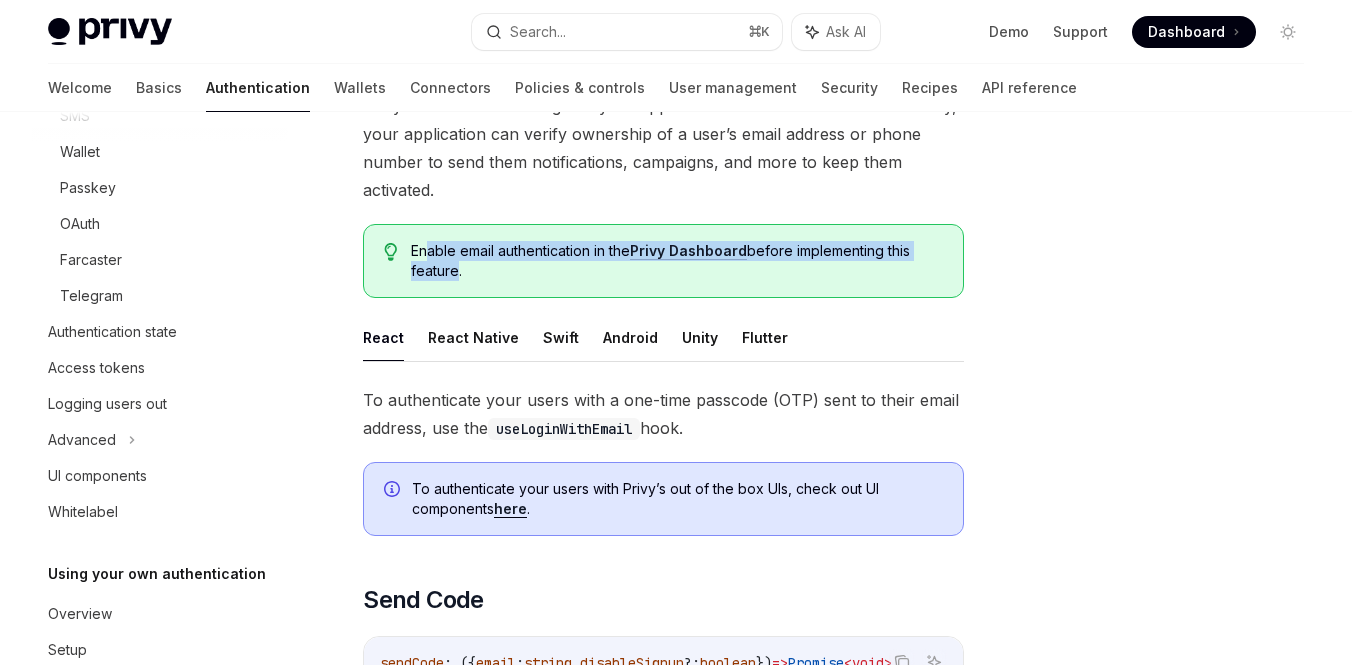 drag, startPoint x: 424, startPoint y: 246, endPoint x: 460, endPoint y: 269, distance: 42.72002 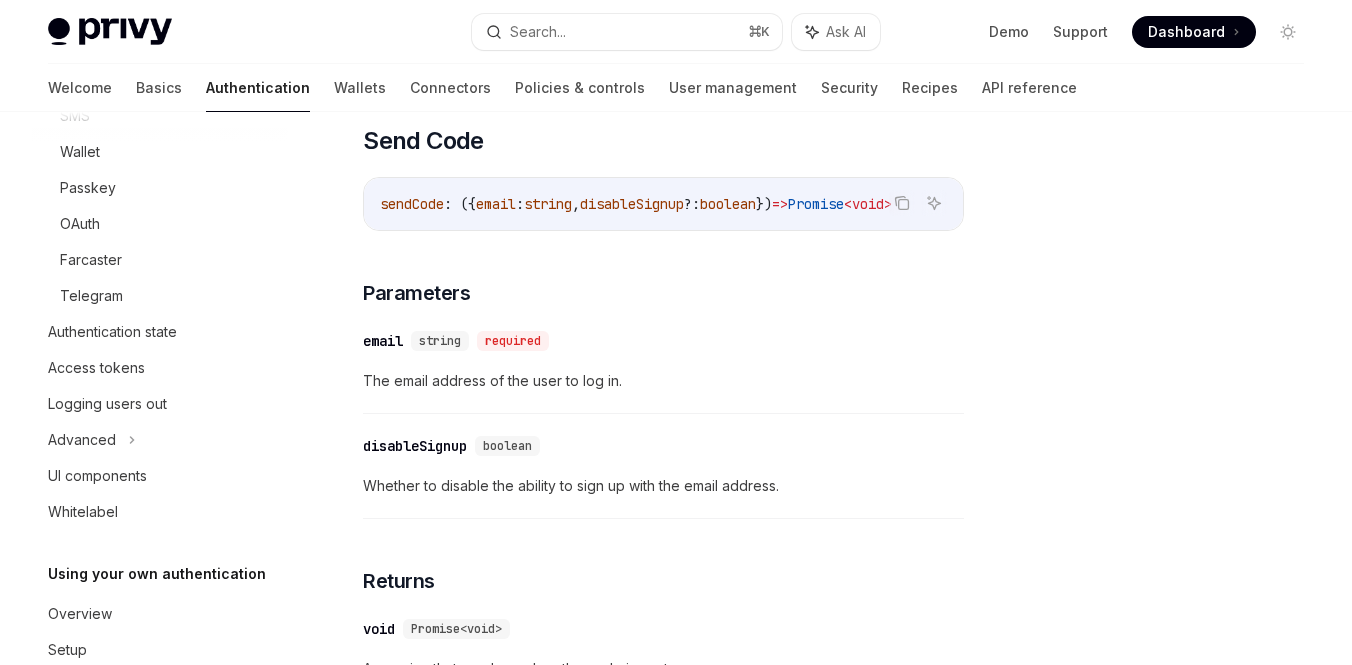 scroll, scrollTop: 621, scrollLeft: 0, axis: vertical 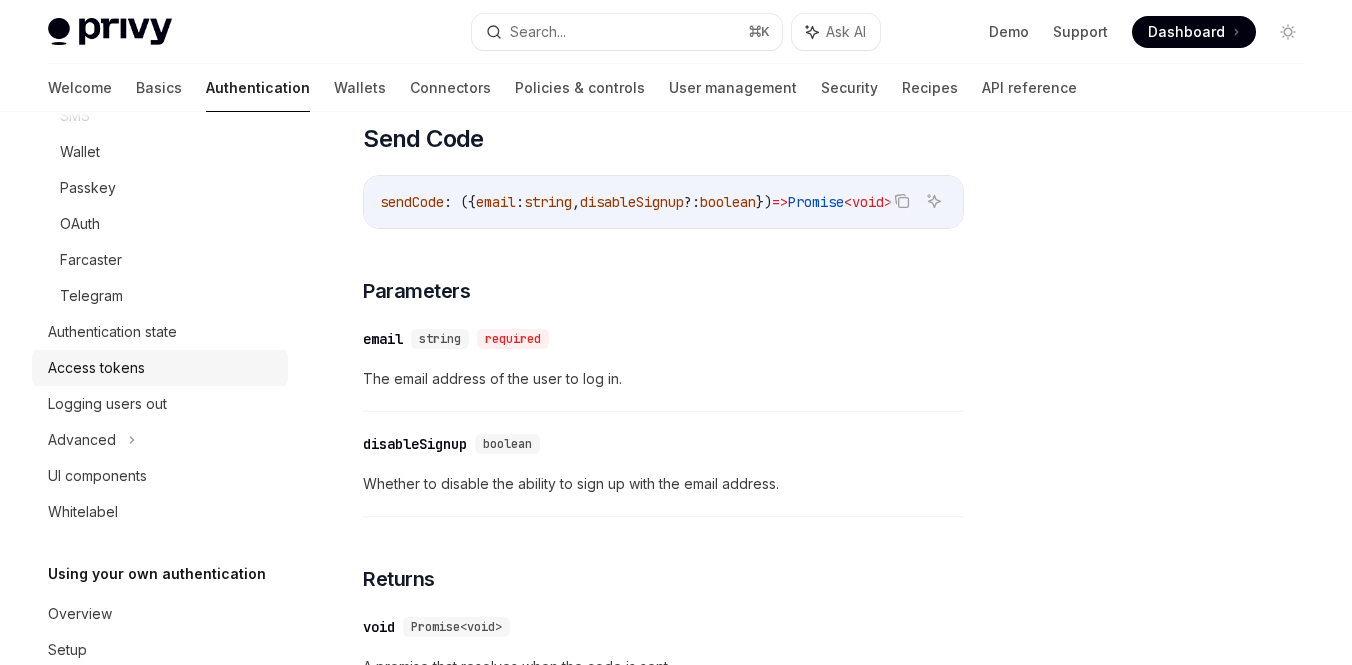 click on "Access tokens" at bounding box center [96, 368] 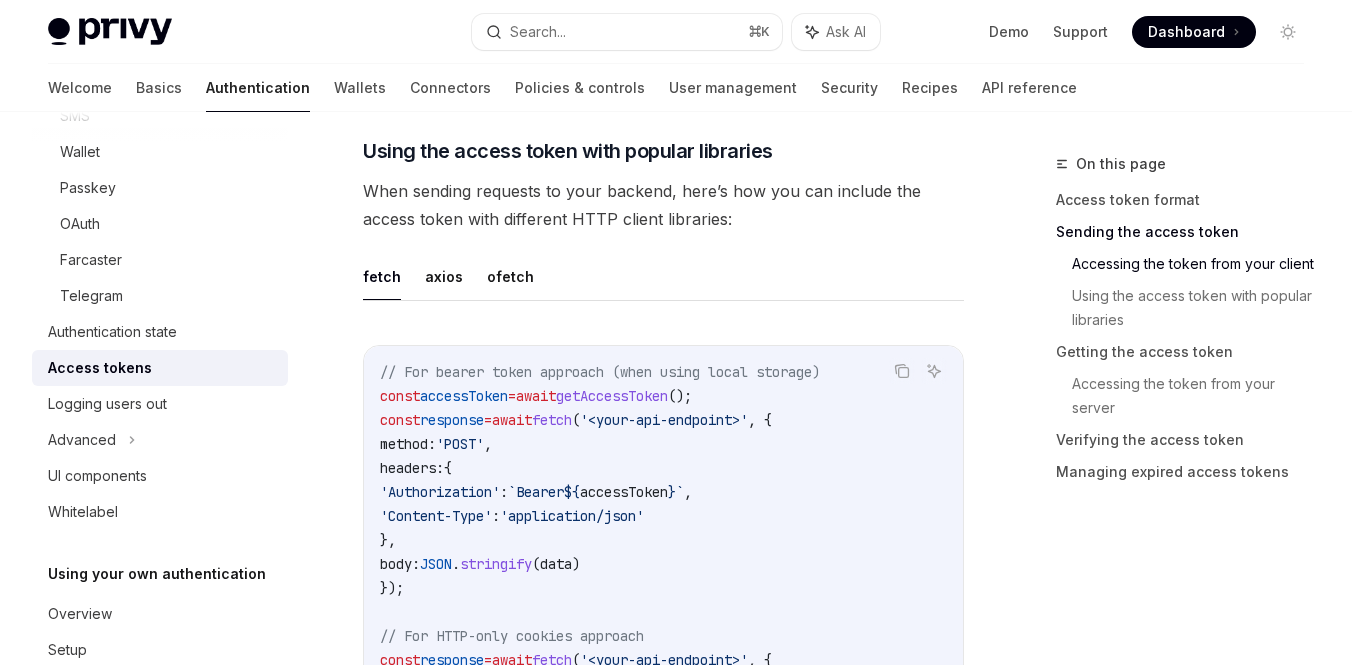 scroll, scrollTop: 1769, scrollLeft: 0, axis: vertical 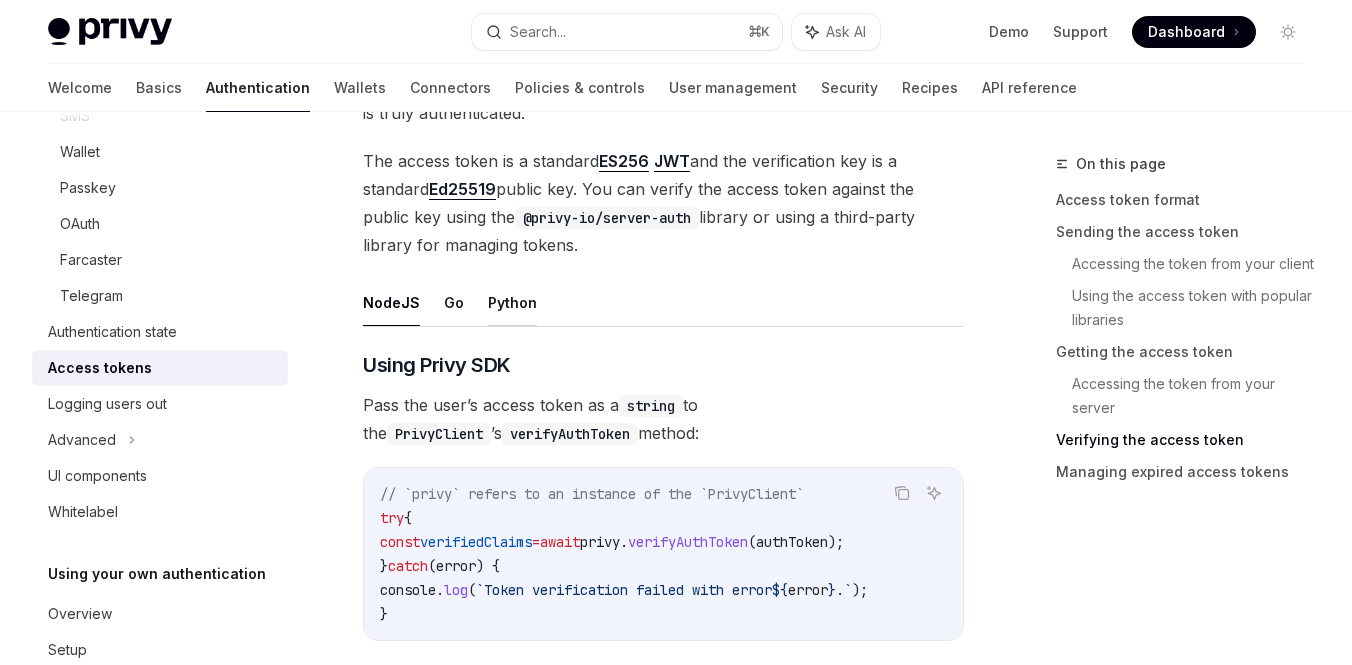 click on "Python" at bounding box center [512, 302] 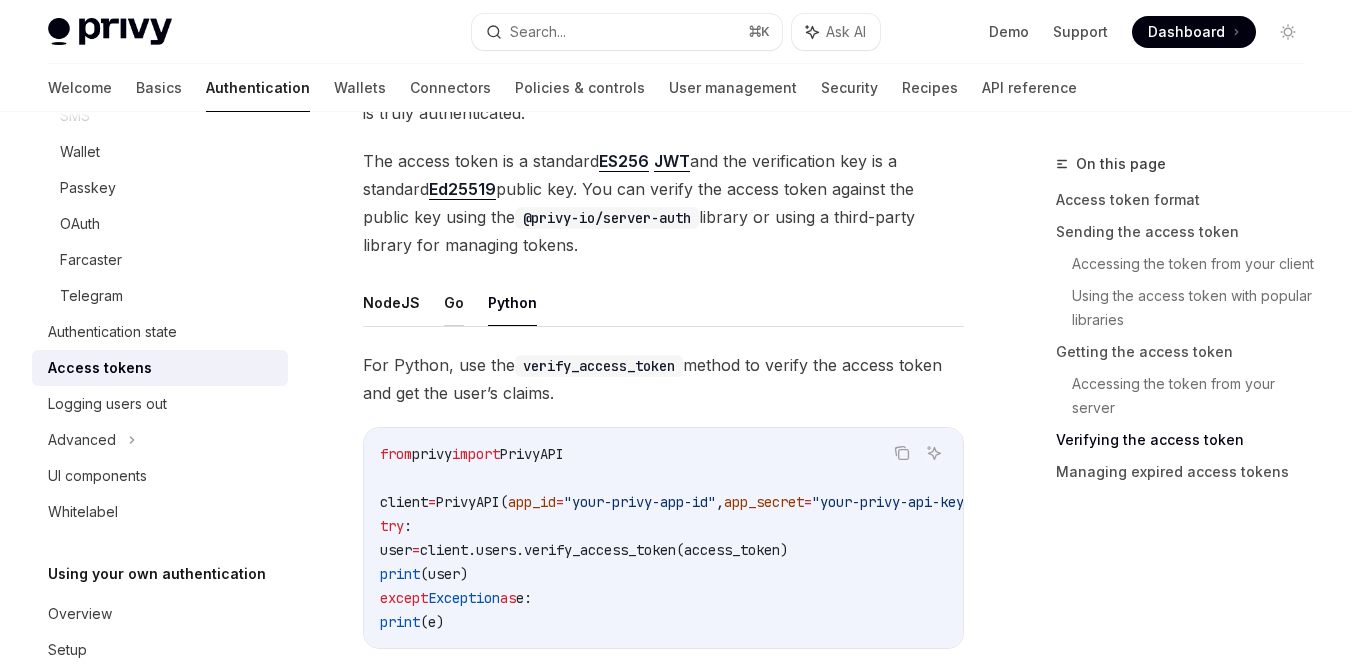 click on "Go" at bounding box center [454, 302] 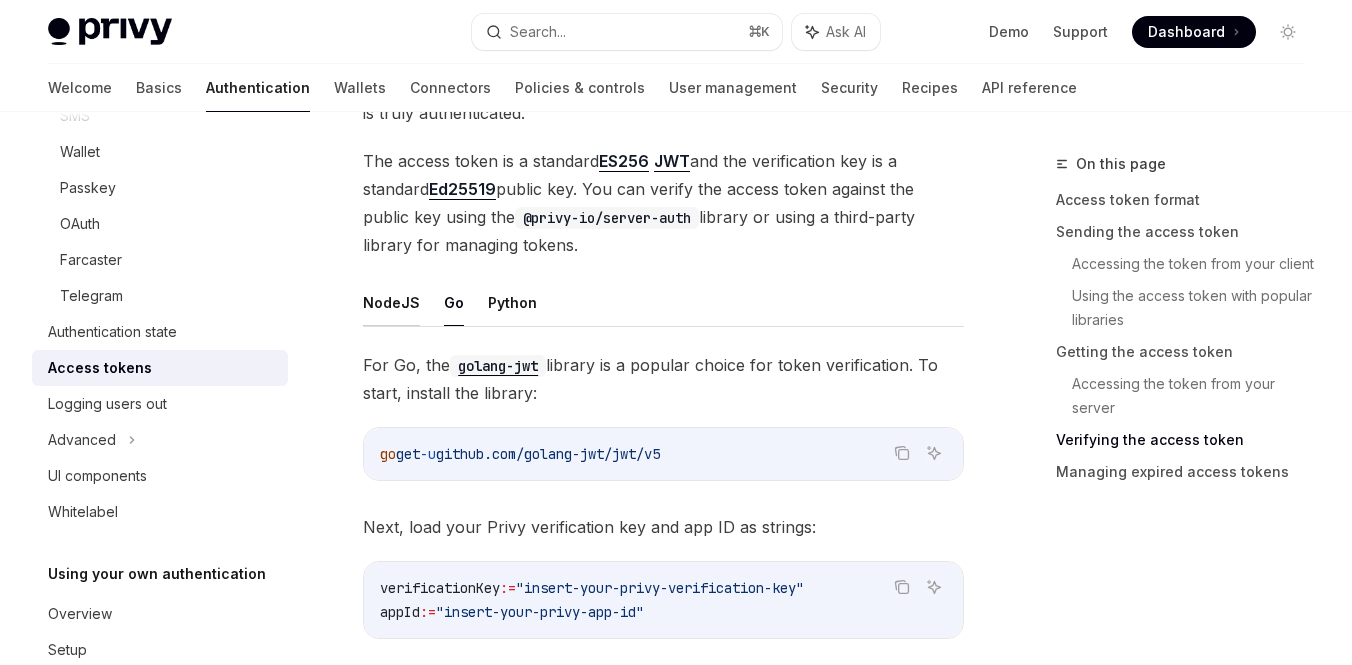 click on "NodeJS" at bounding box center [391, 302] 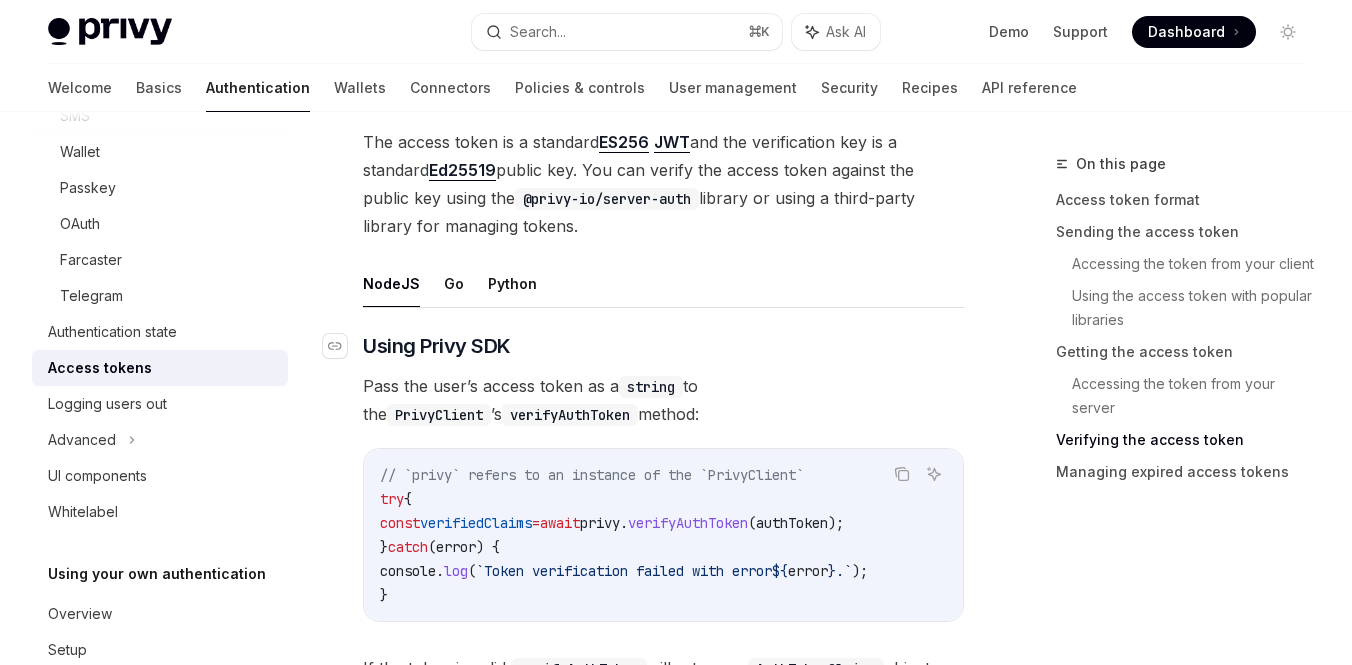 scroll, scrollTop: 3128, scrollLeft: 0, axis: vertical 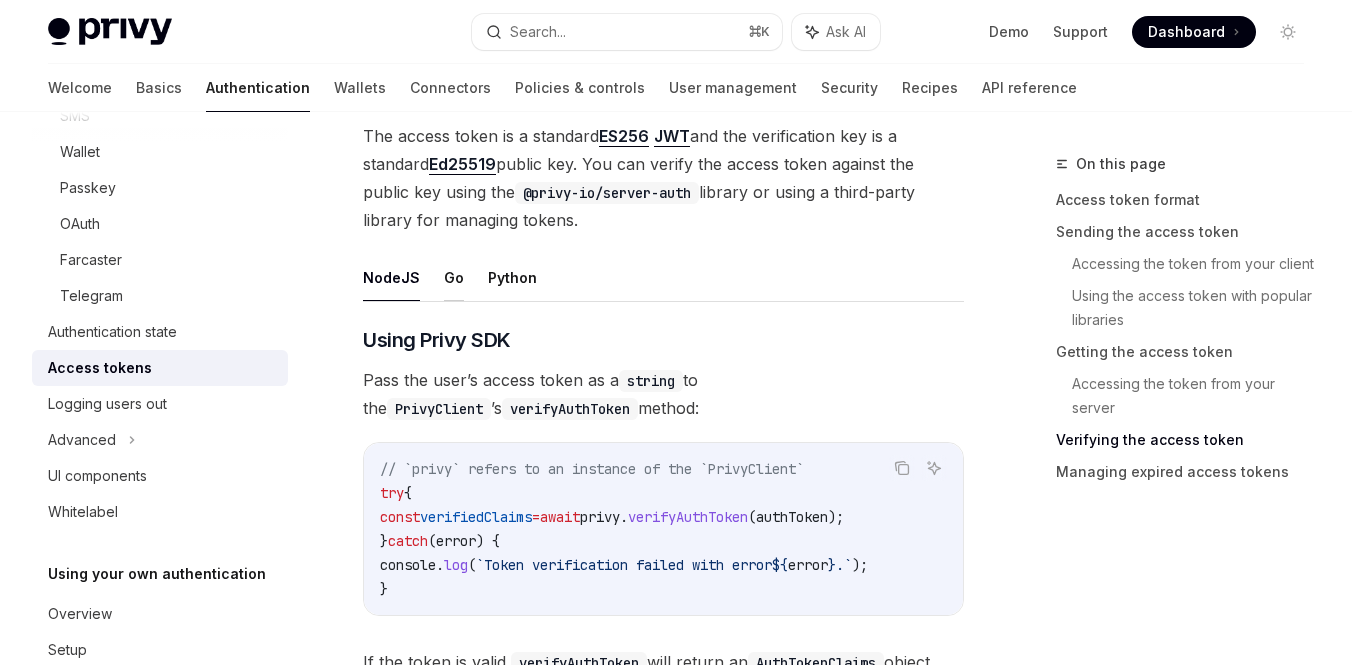 click on "Go" at bounding box center (454, 277) 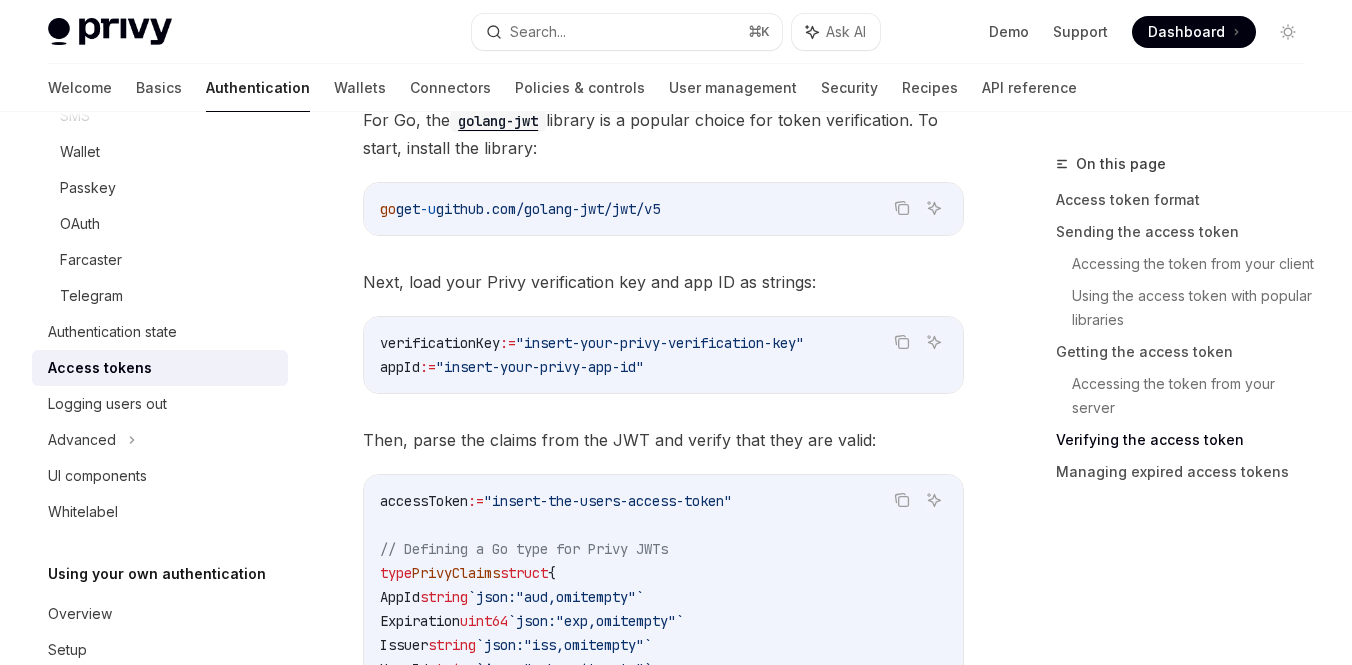 scroll, scrollTop: 3330, scrollLeft: 0, axis: vertical 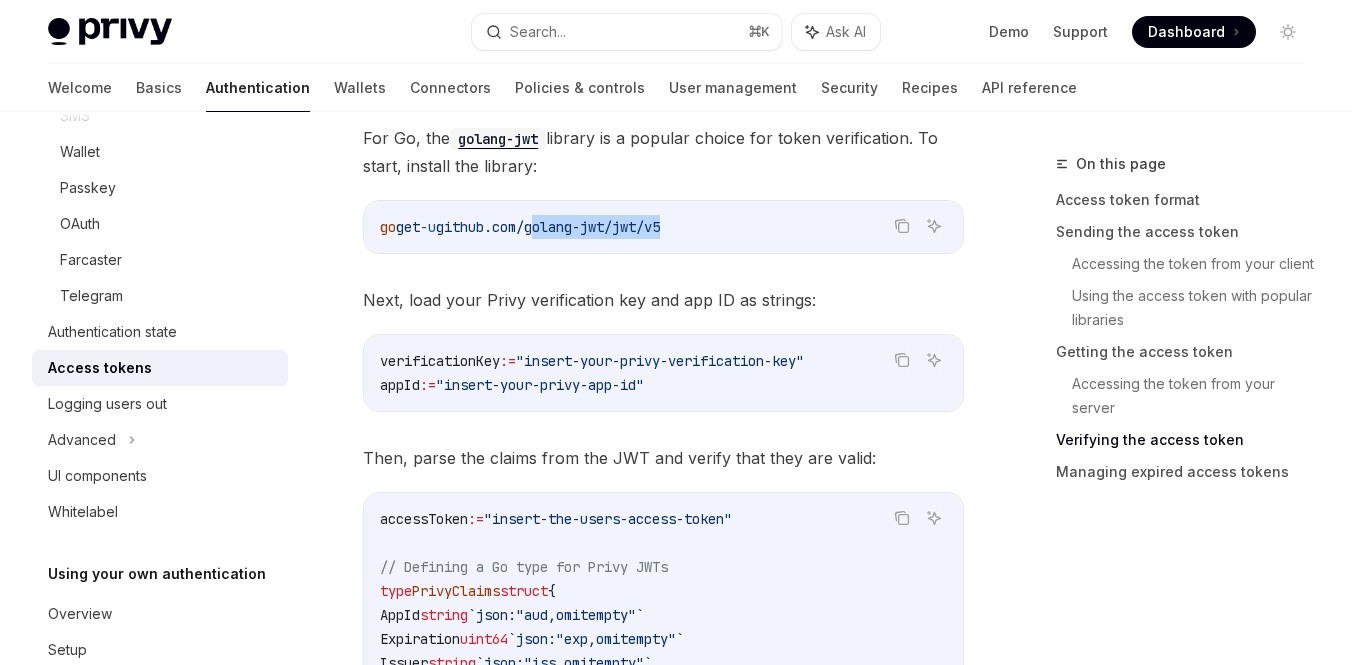 drag, startPoint x: 558, startPoint y: 231, endPoint x: 689, endPoint y: 232, distance: 131.00381 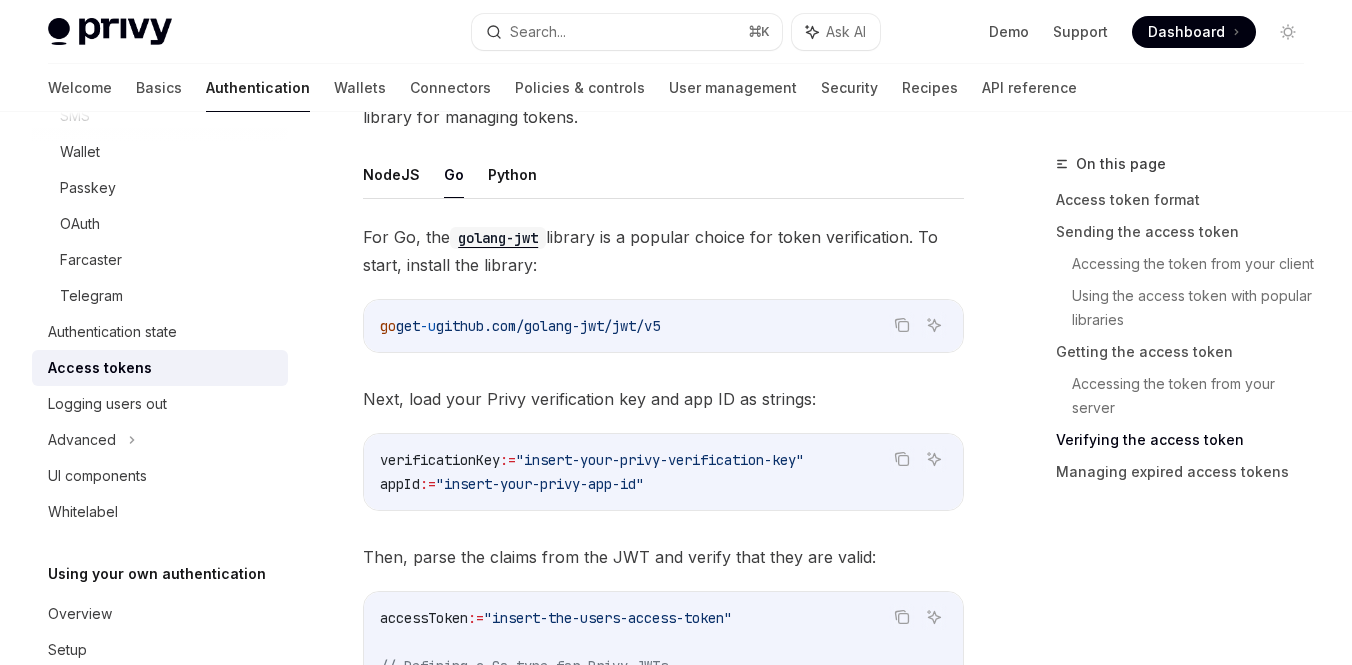 scroll, scrollTop: 3217, scrollLeft: 0, axis: vertical 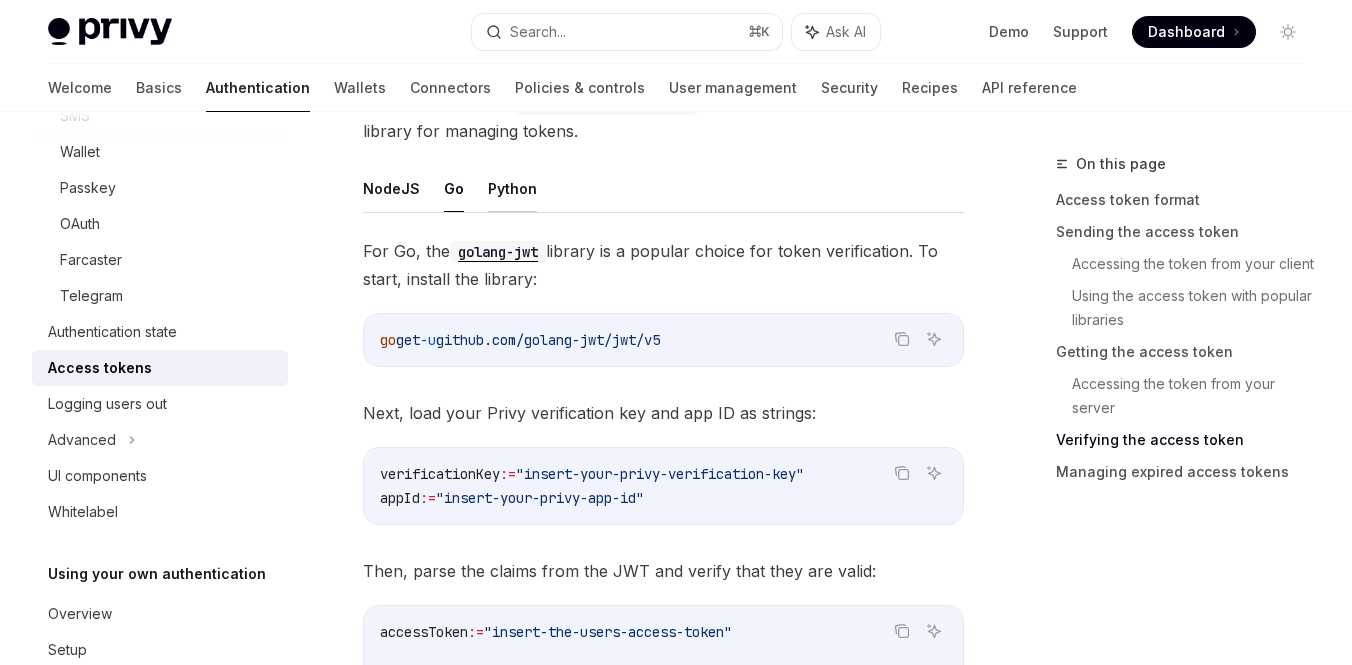 click on "Python" at bounding box center [512, 188] 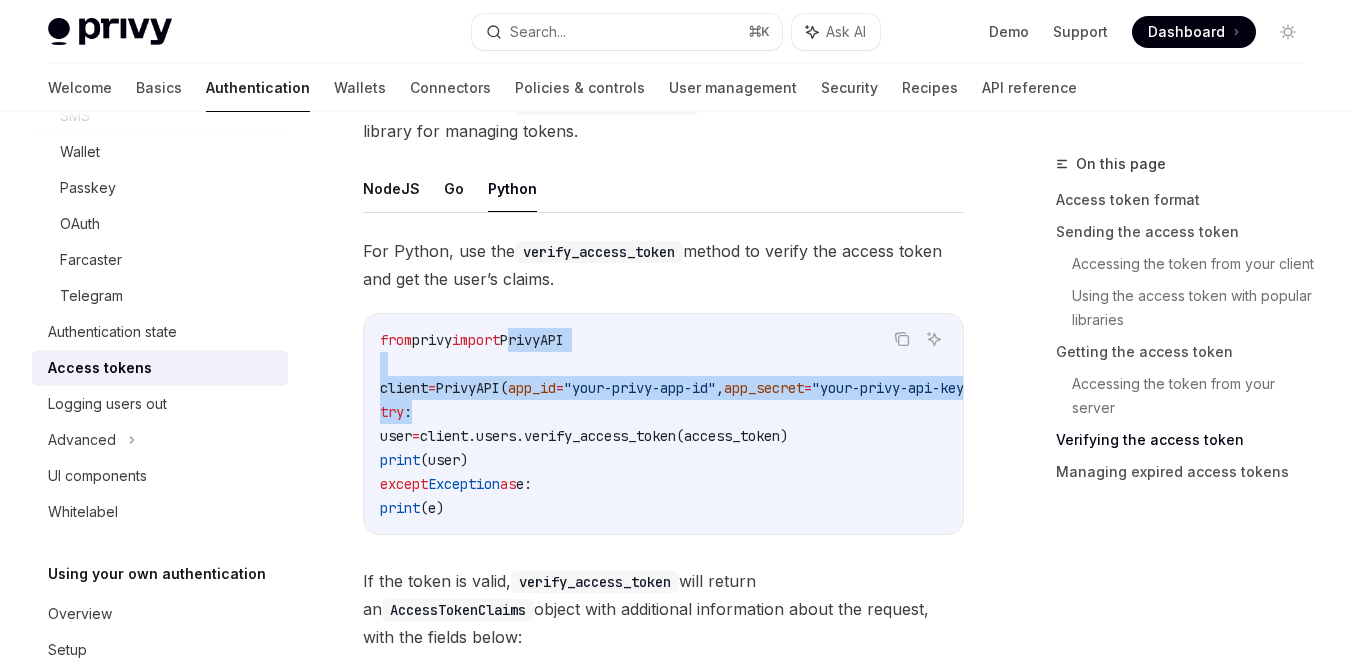 drag, startPoint x: 533, startPoint y: 346, endPoint x: 632, endPoint y: 422, distance: 124.80785 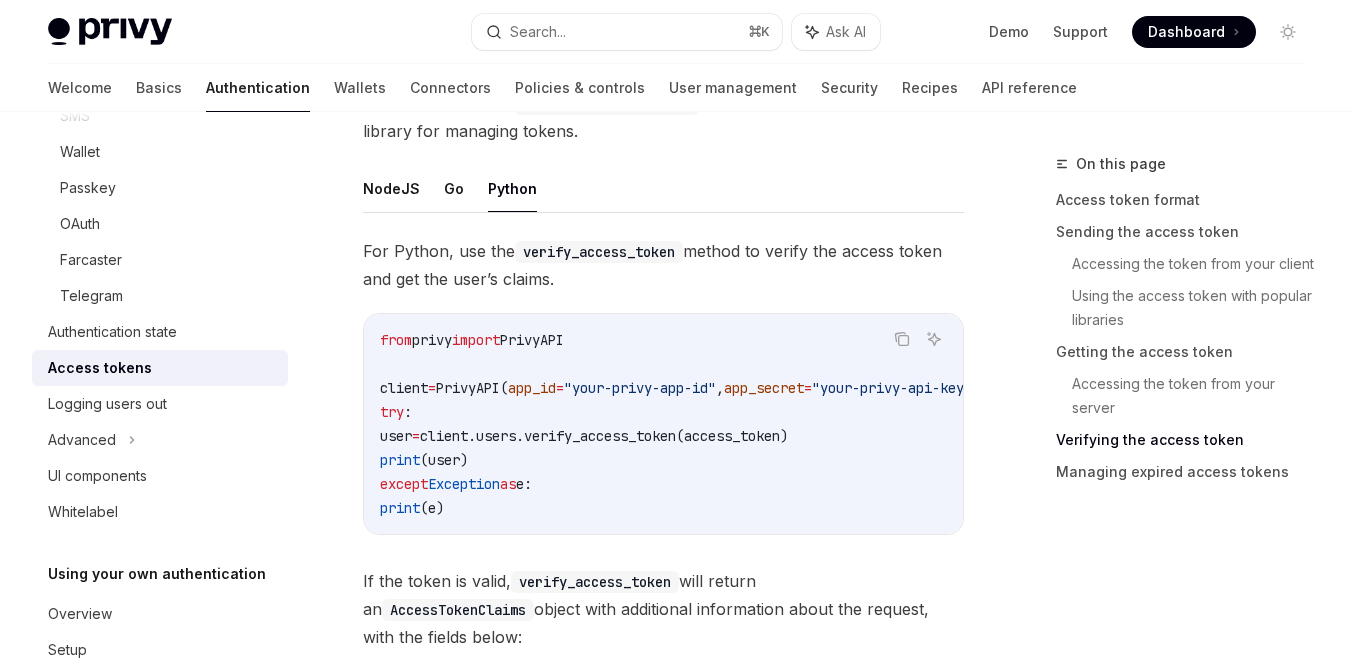 scroll, scrollTop: 3245, scrollLeft: 0, axis: vertical 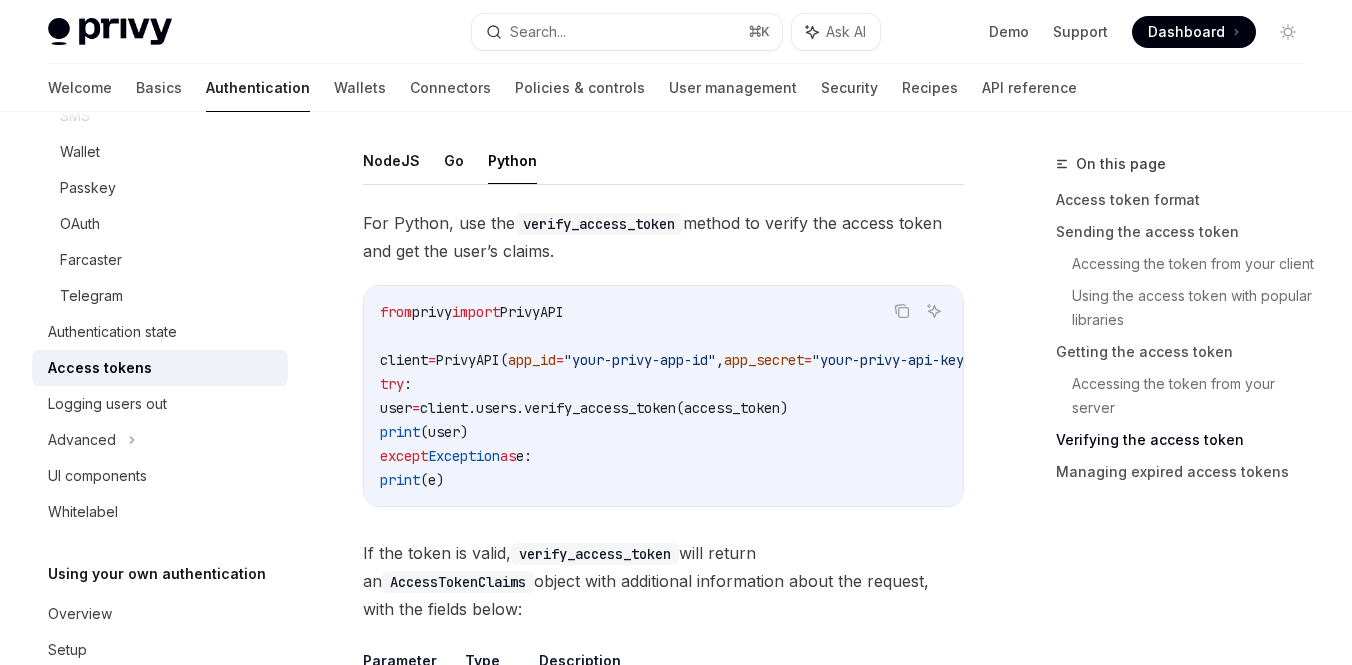 click on "PrivyAPI" at bounding box center [532, 312] 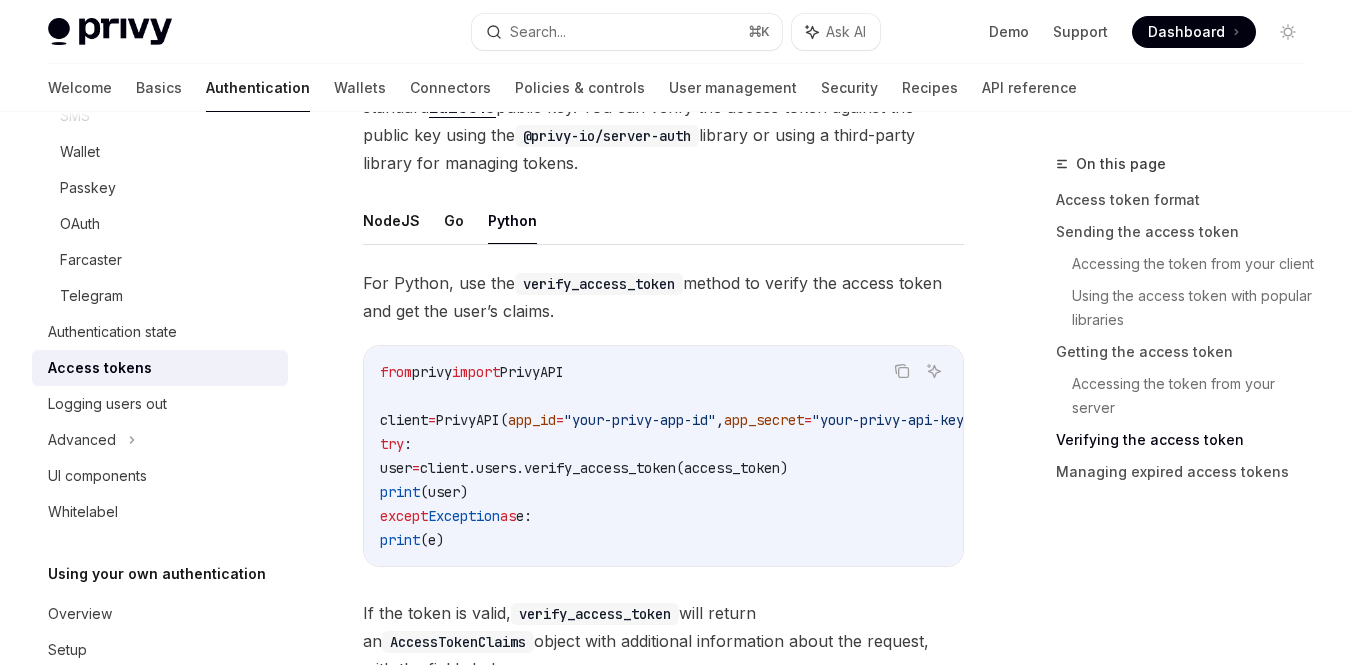scroll, scrollTop: 3181, scrollLeft: 0, axis: vertical 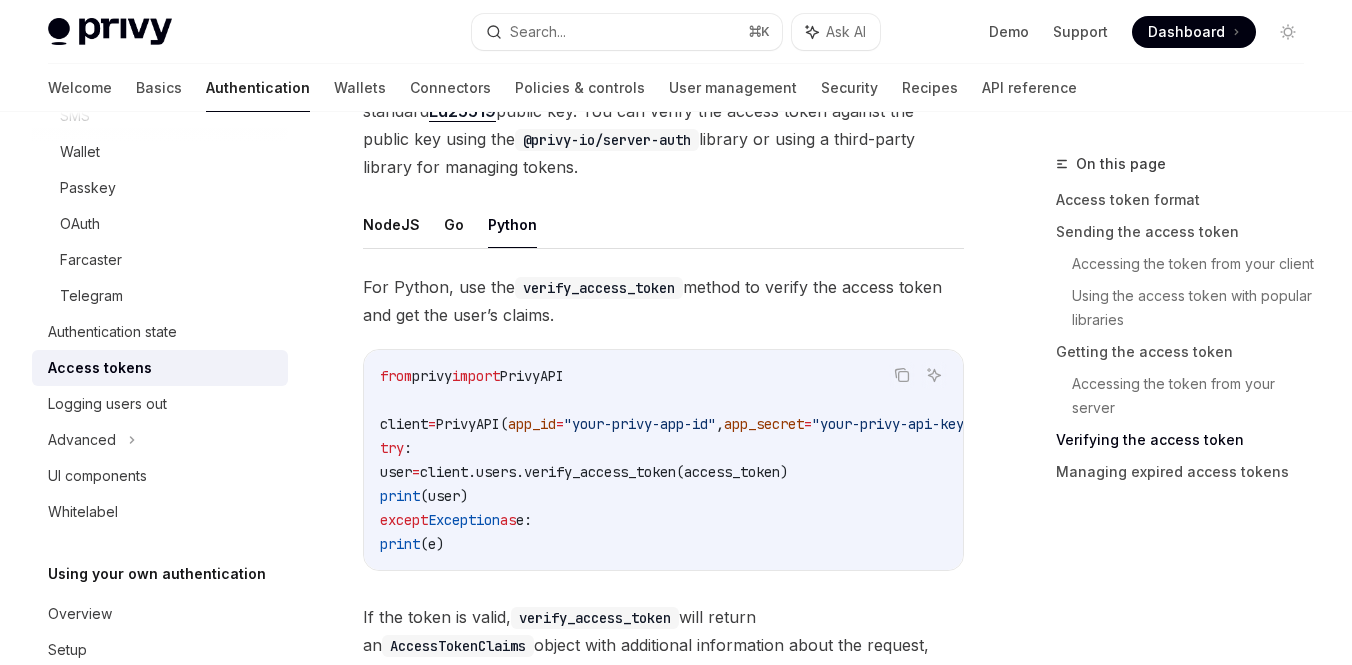 click on "PrivyAPI" at bounding box center (532, 376) 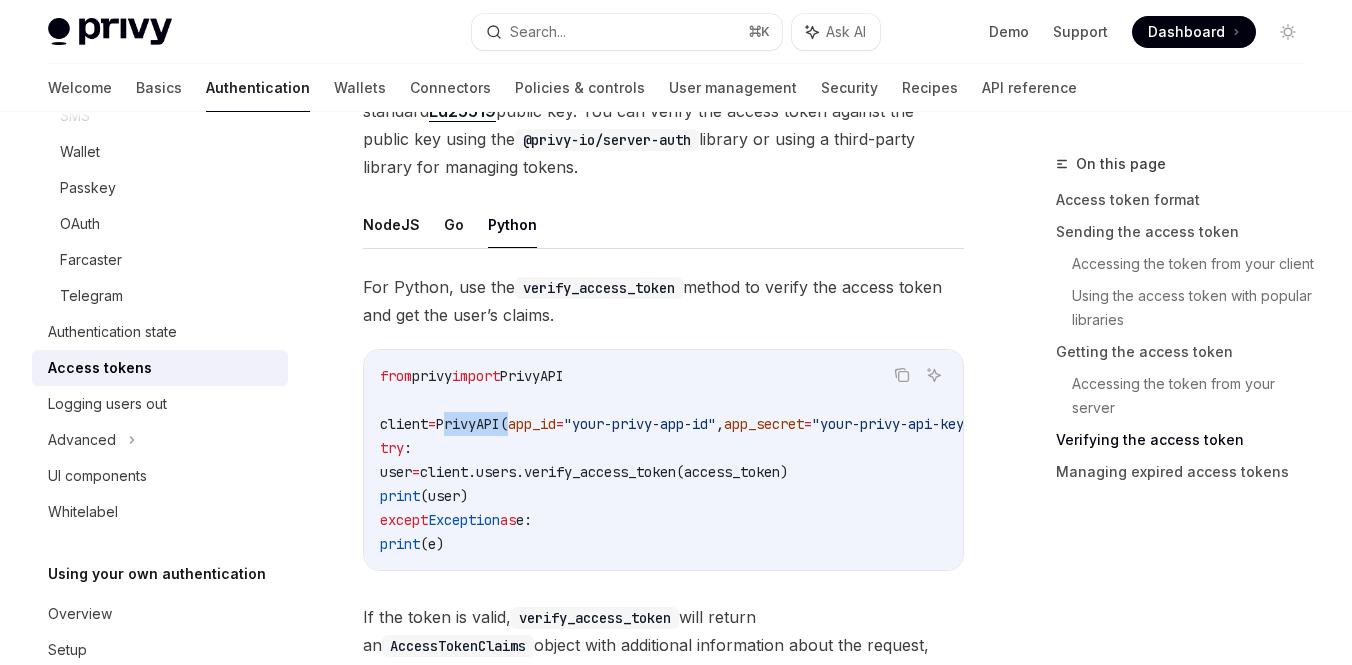 click on "PrivyAPI(" at bounding box center (472, 424) 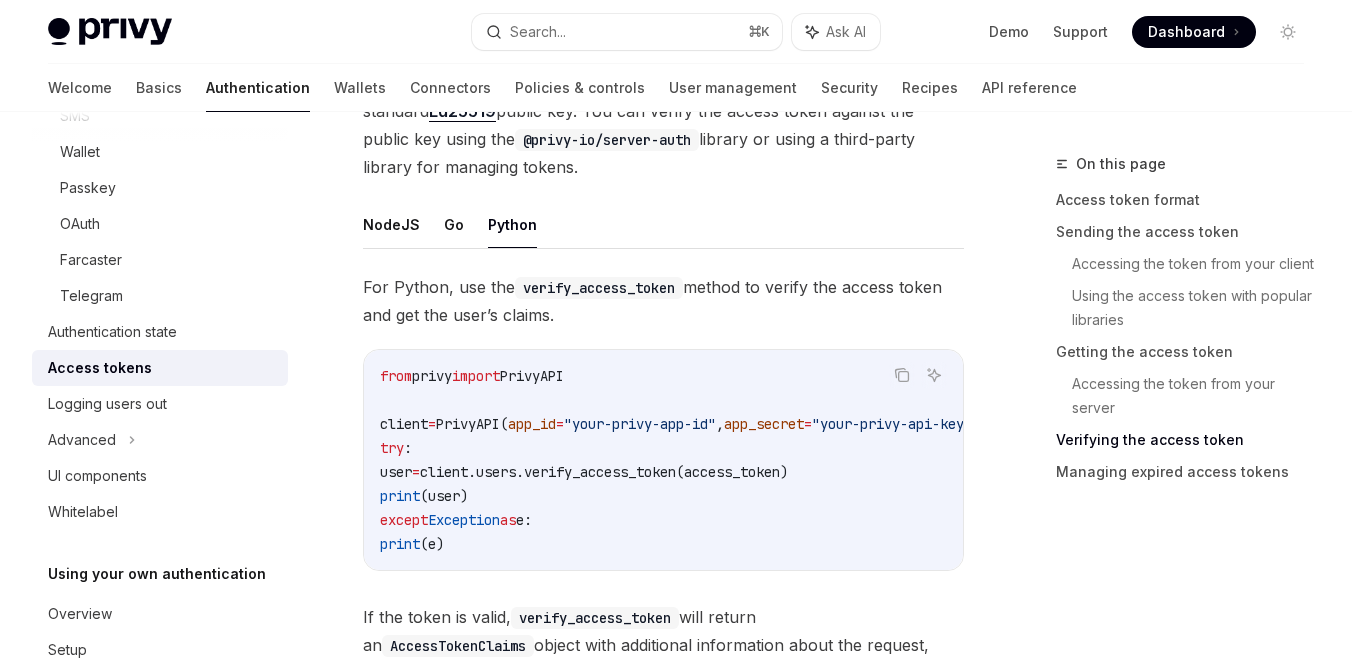 click on "from  privy  import  PrivyAPI
client  =  PrivyAPI( app_id = "your-privy-app-id" ,  app_secret = "your-privy-api-key" )
try :
user  =  client.users.verify_access_token(access_token)
print (user)
except  Exception  as  e:
print (e)" at bounding box center (704, 460) 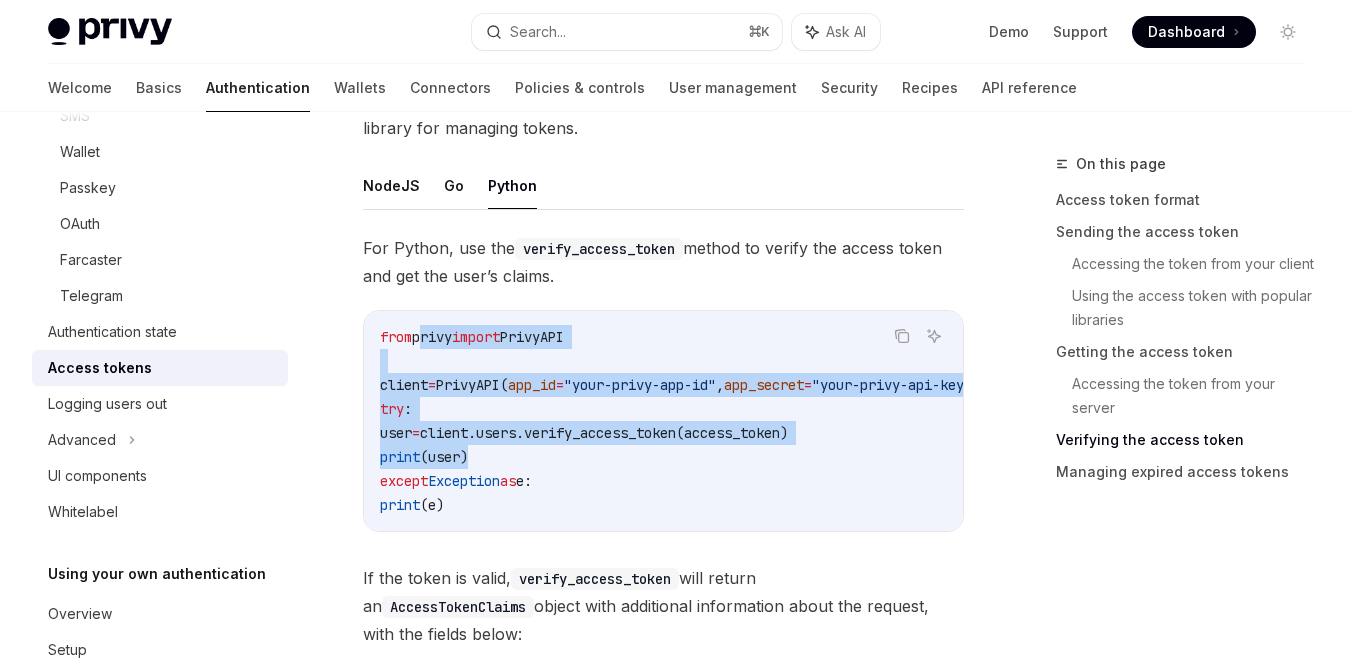drag, startPoint x: 425, startPoint y: 340, endPoint x: 579, endPoint y: 476, distance: 205.4556 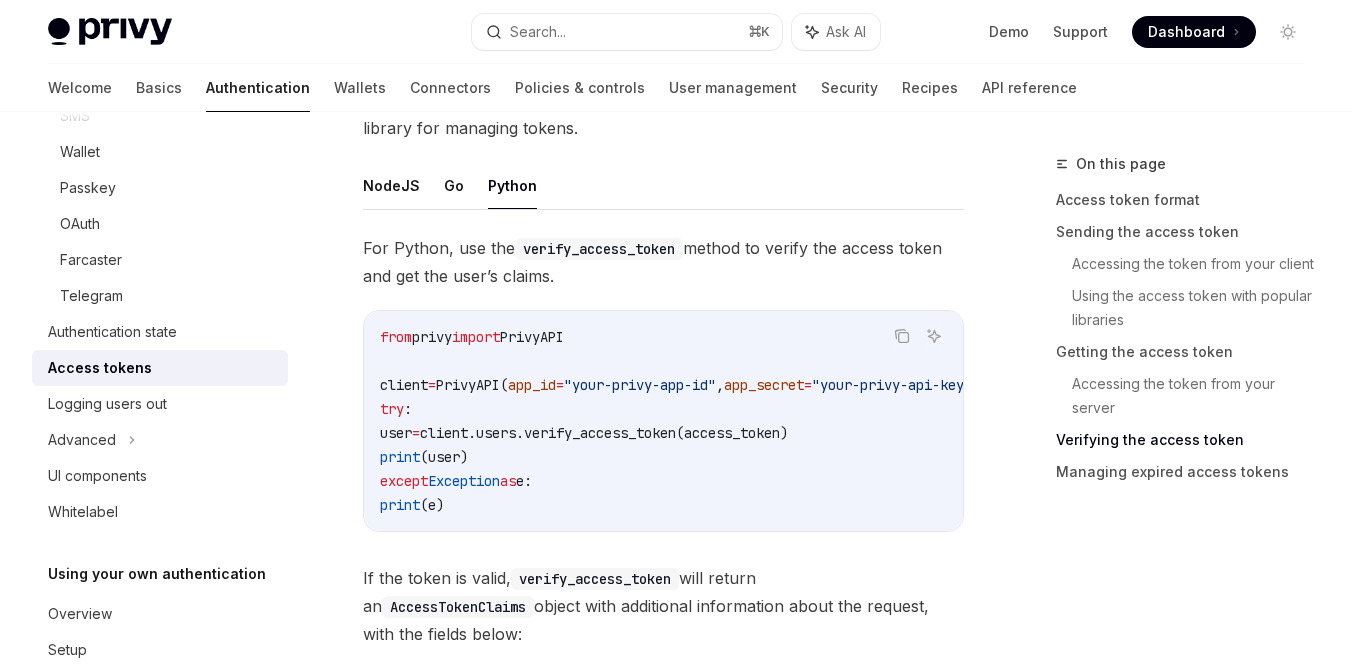 click on "PrivyAPI" at bounding box center [532, 337] 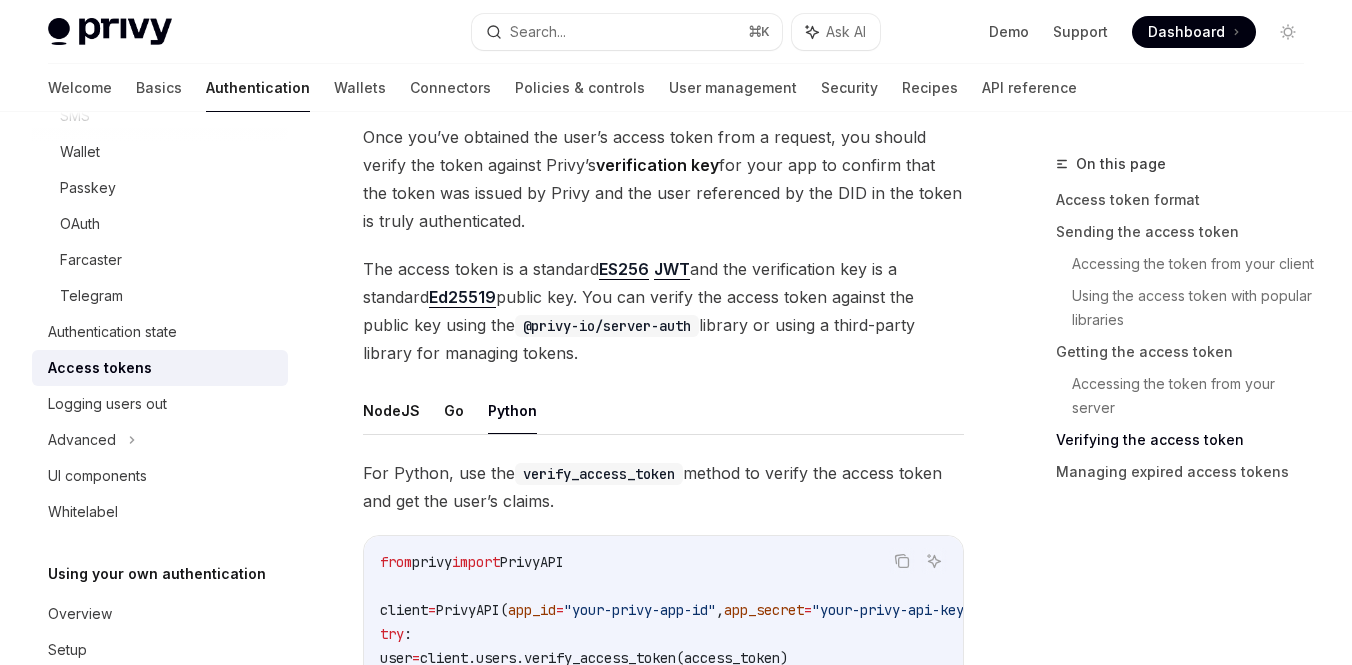 scroll, scrollTop: 2926, scrollLeft: 0, axis: vertical 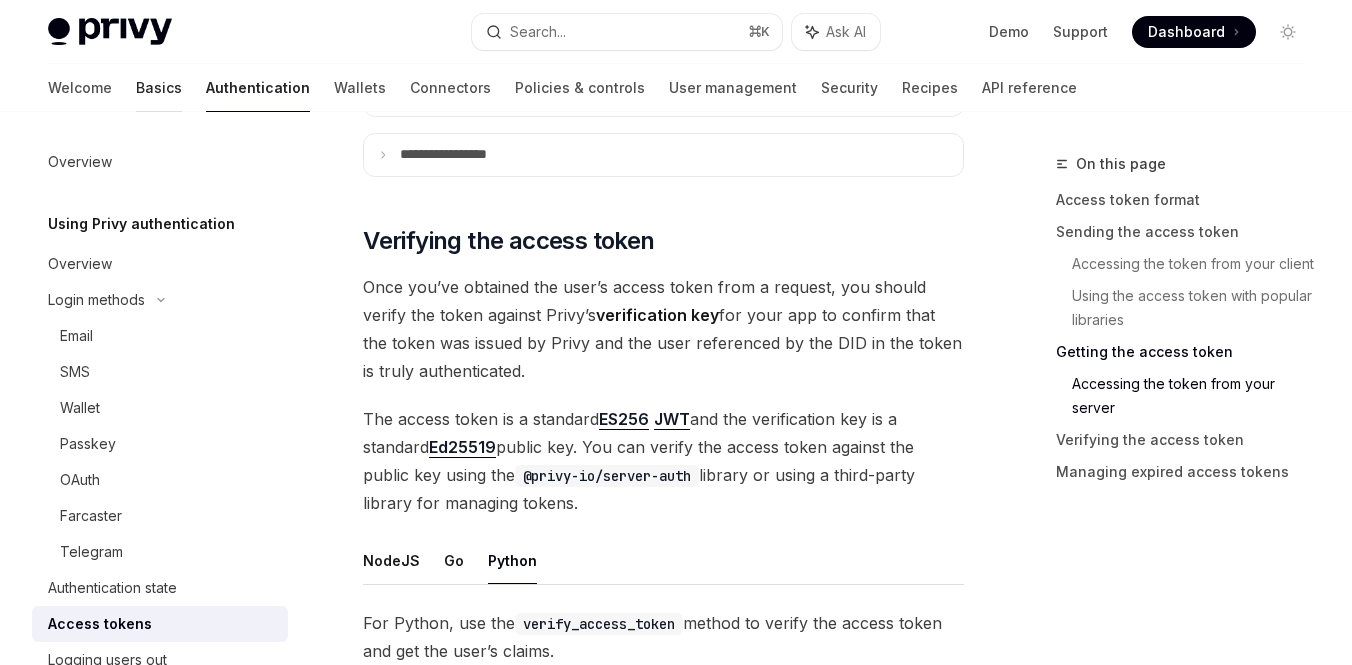 click on "Basics" at bounding box center (159, 88) 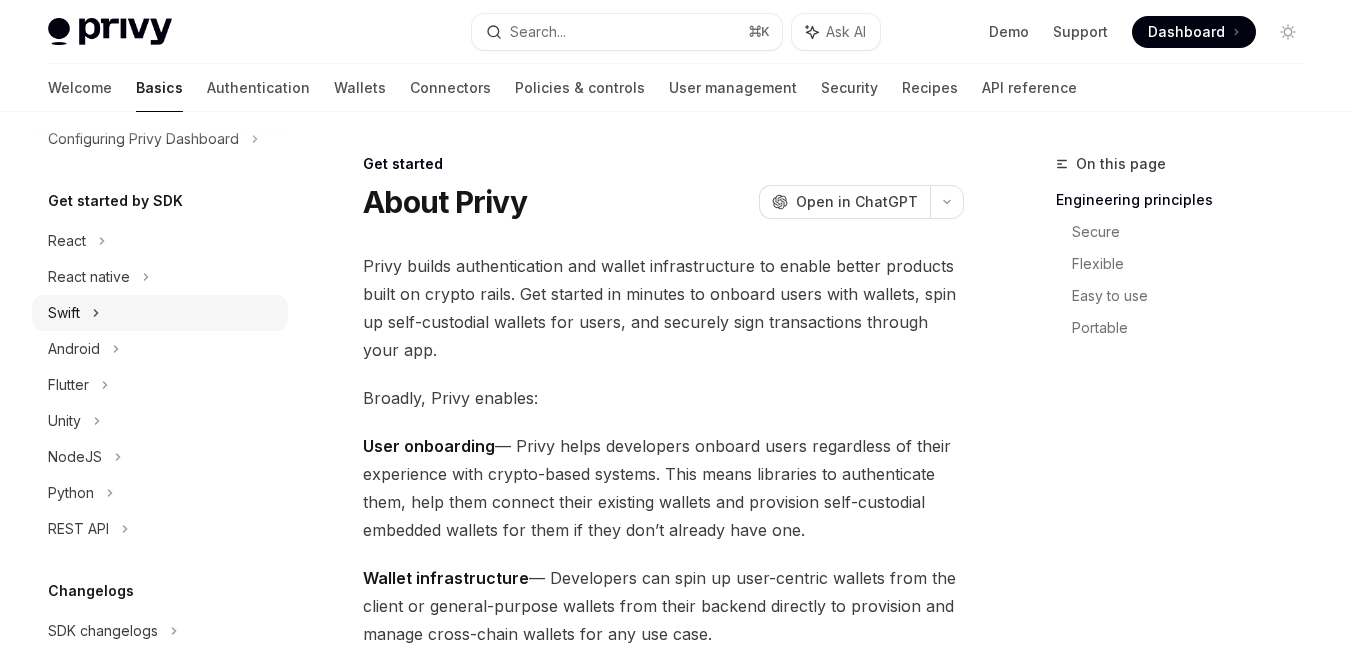 scroll, scrollTop: 182, scrollLeft: 0, axis: vertical 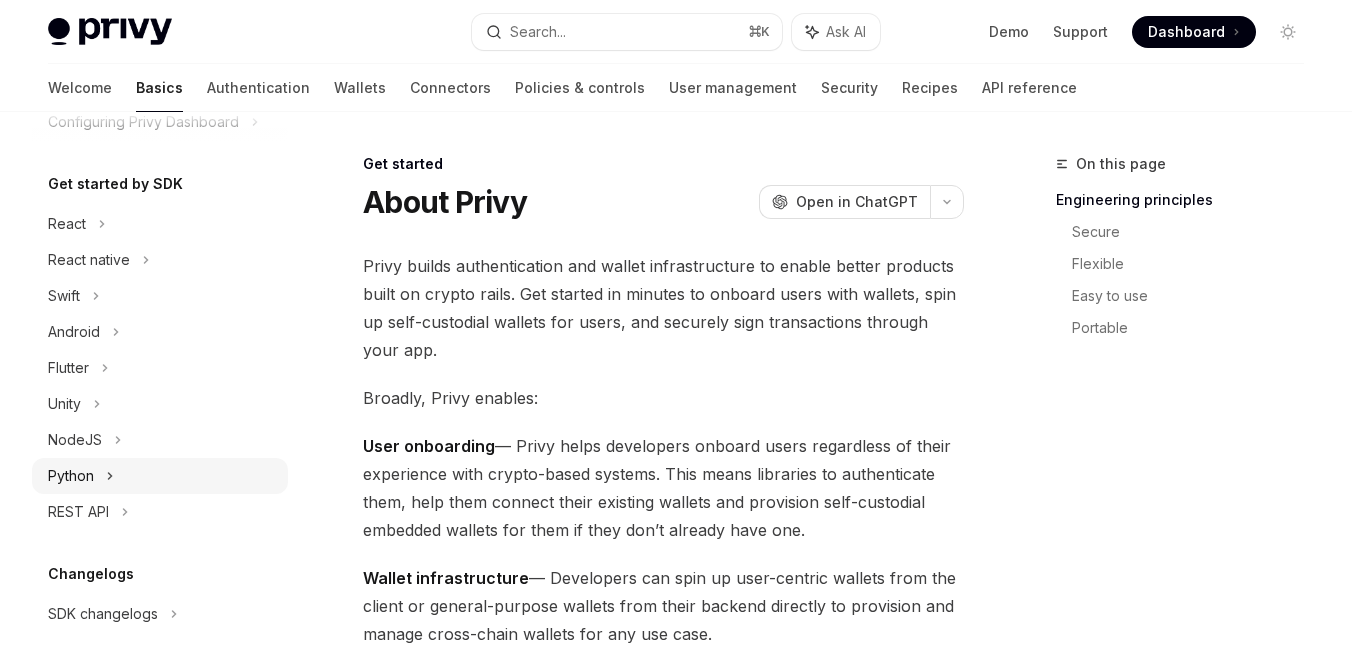 click 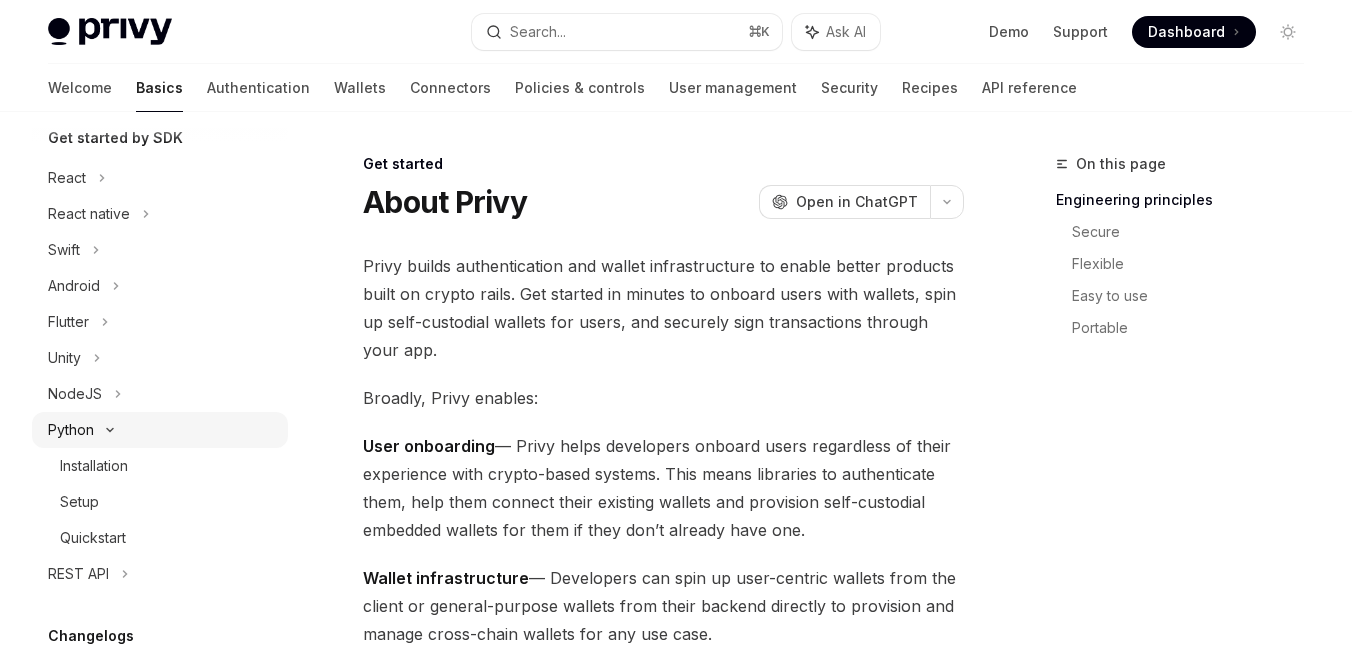 scroll, scrollTop: 264, scrollLeft: 0, axis: vertical 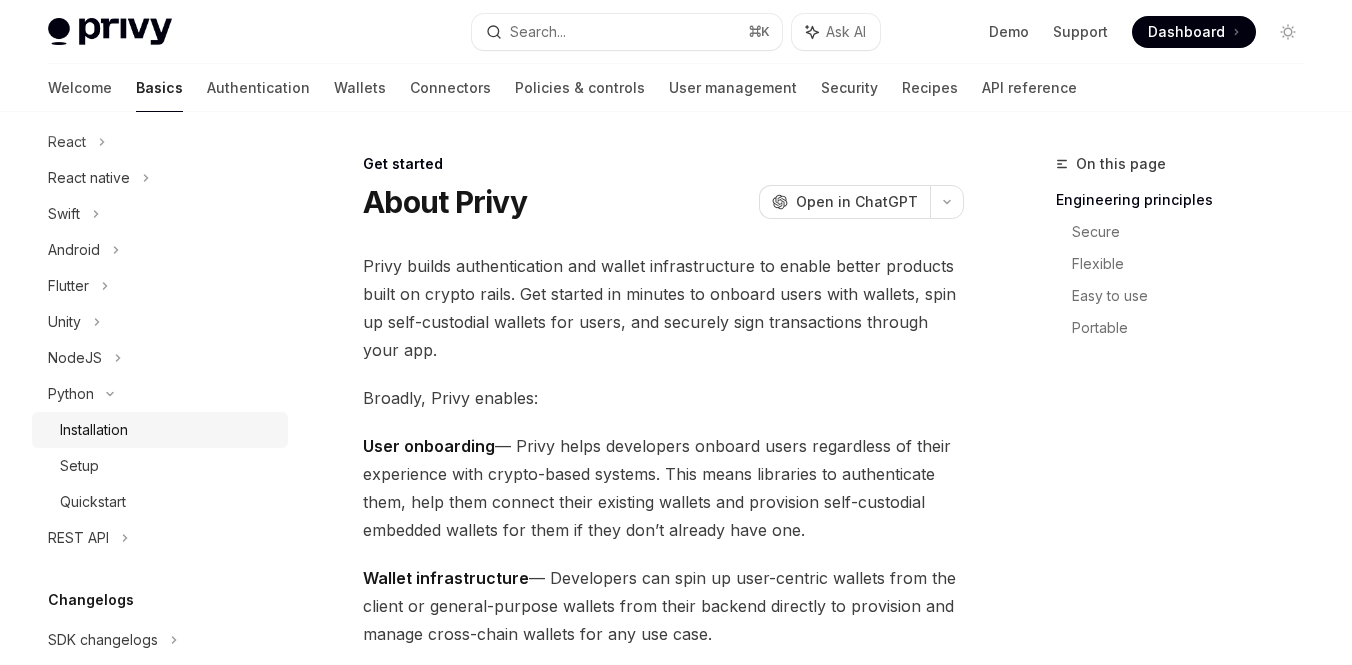 click on "Installation" at bounding box center [94, 430] 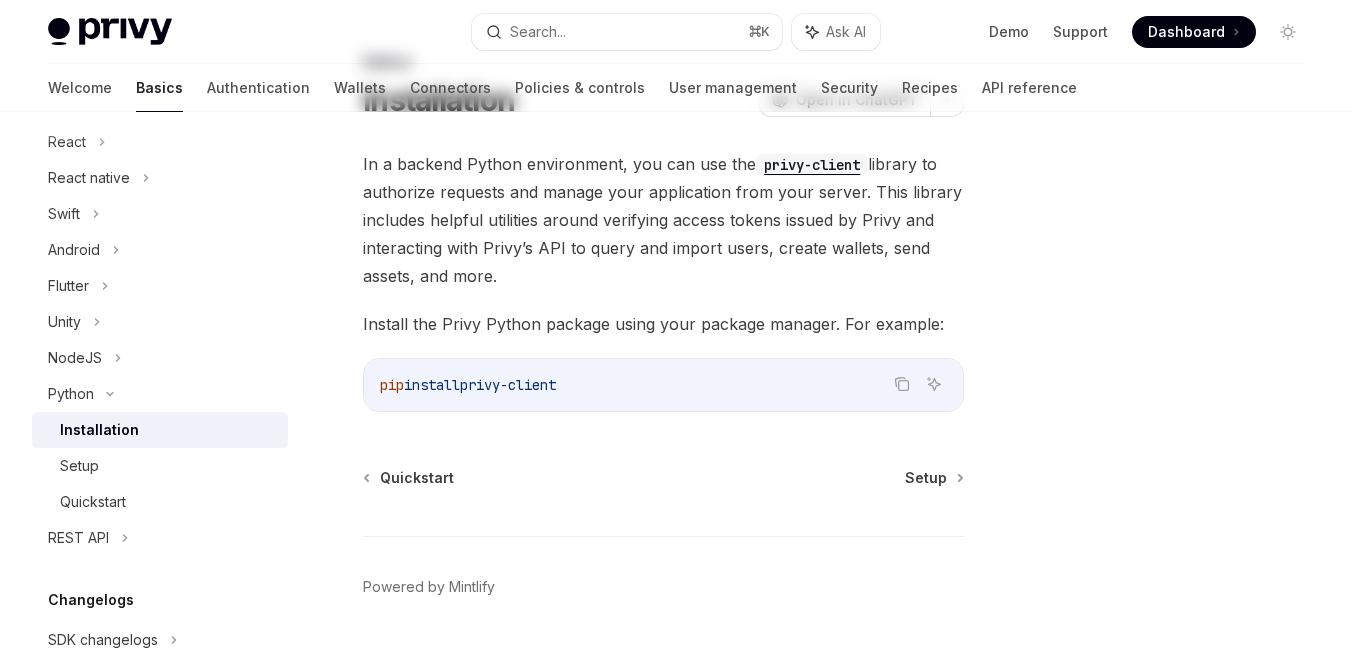 scroll, scrollTop: 110, scrollLeft: 0, axis: vertical 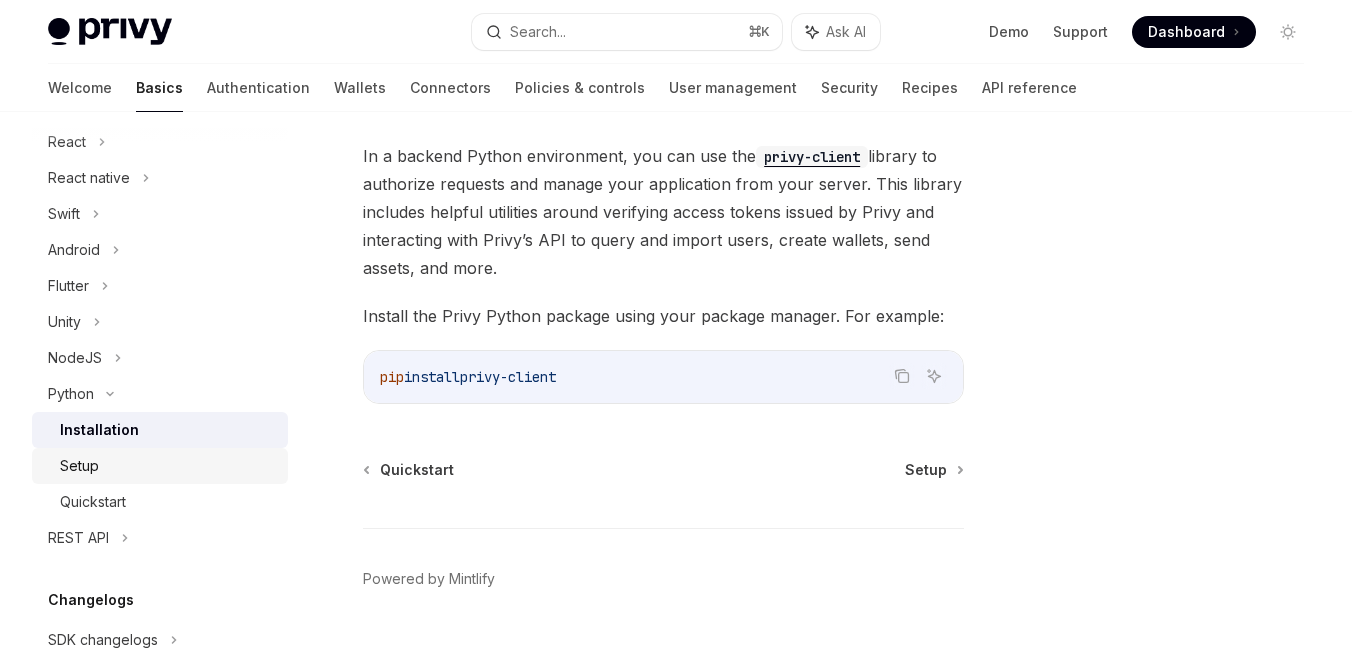 click on "Setup" at bounding box center (168, 466) 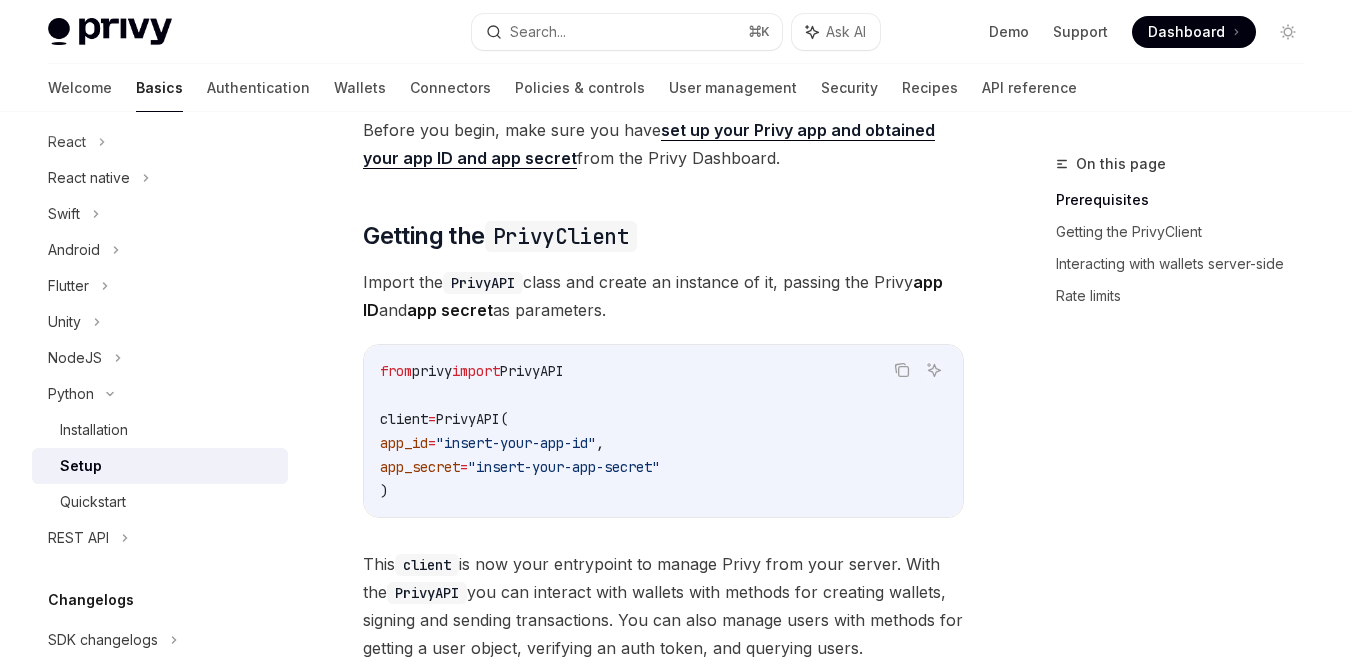 scroll, scrollTop: 169, scrollLeft: 0, axis: vertical 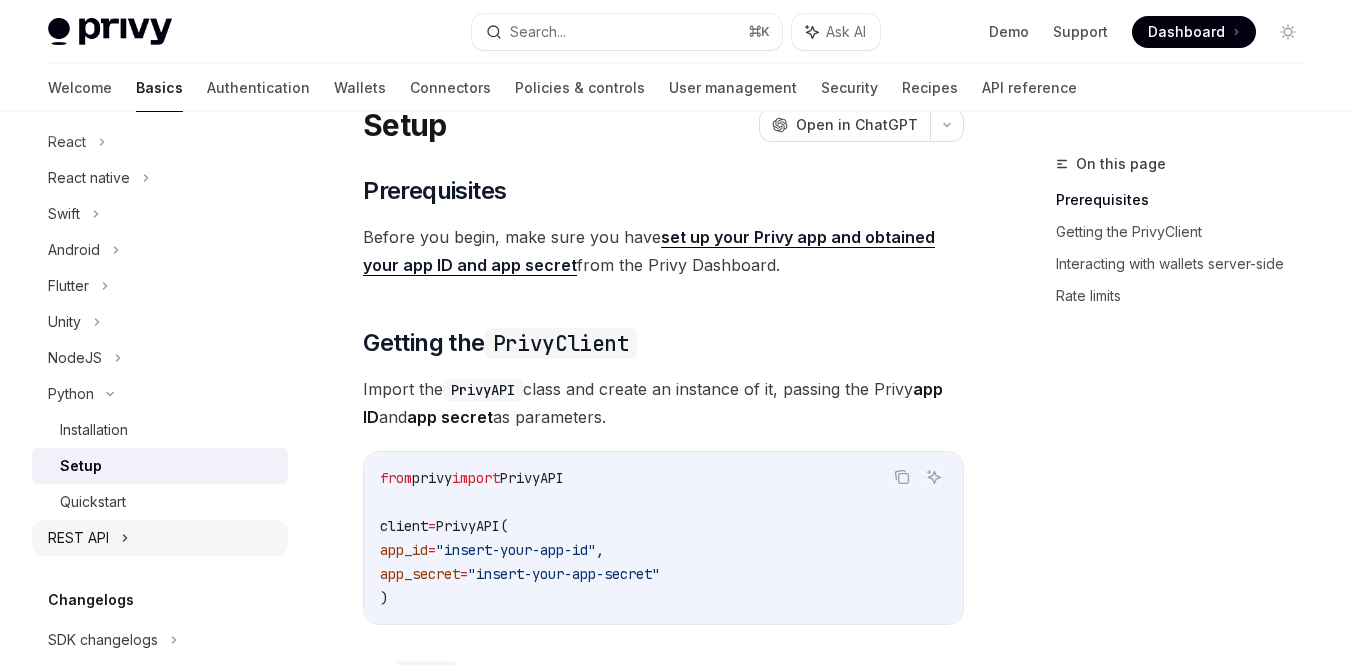click on "REST API" at bounding box center [160, 538] 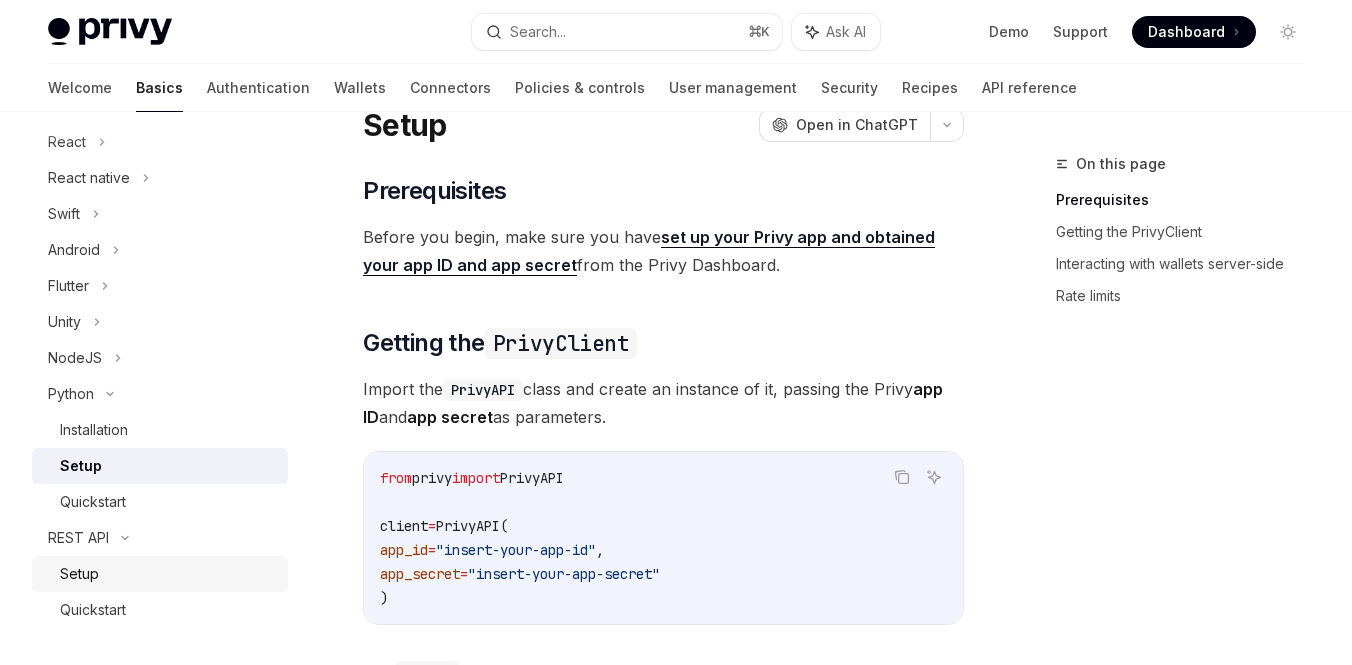 click on "Setup" at bounding box center [168, 574] 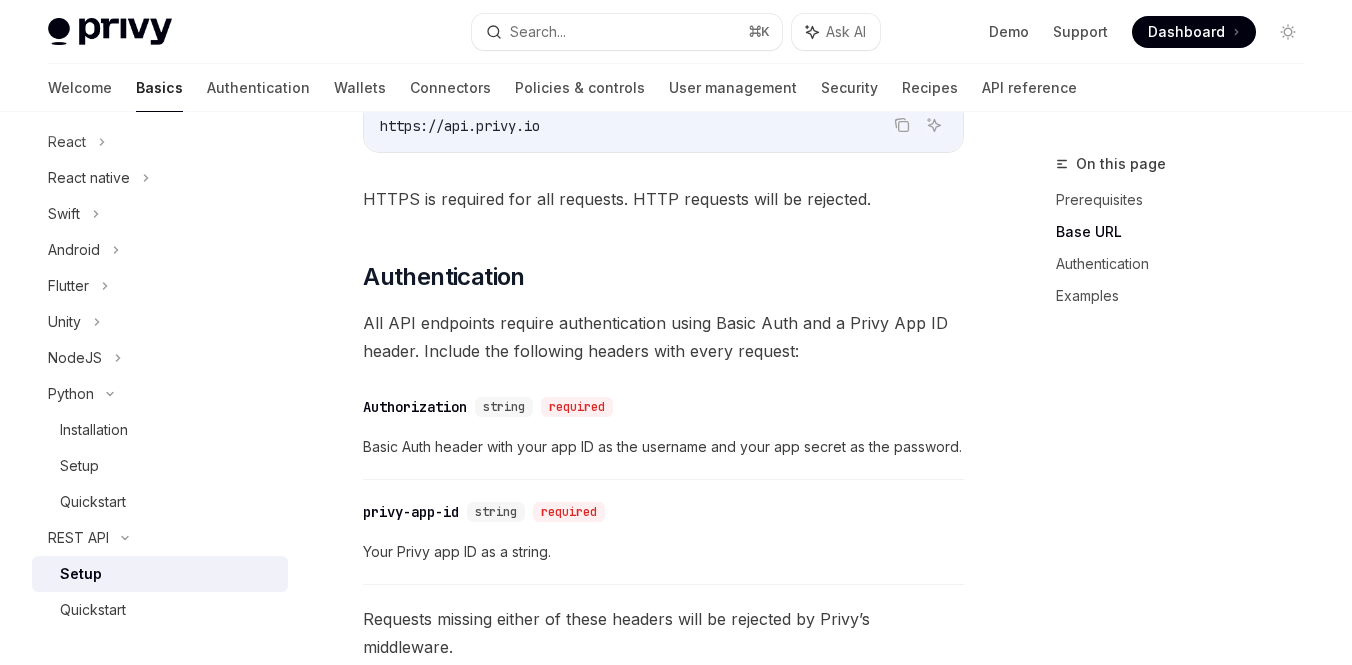 scroll, scrollTop: 205, scrollLeft: 0, axis: vertical 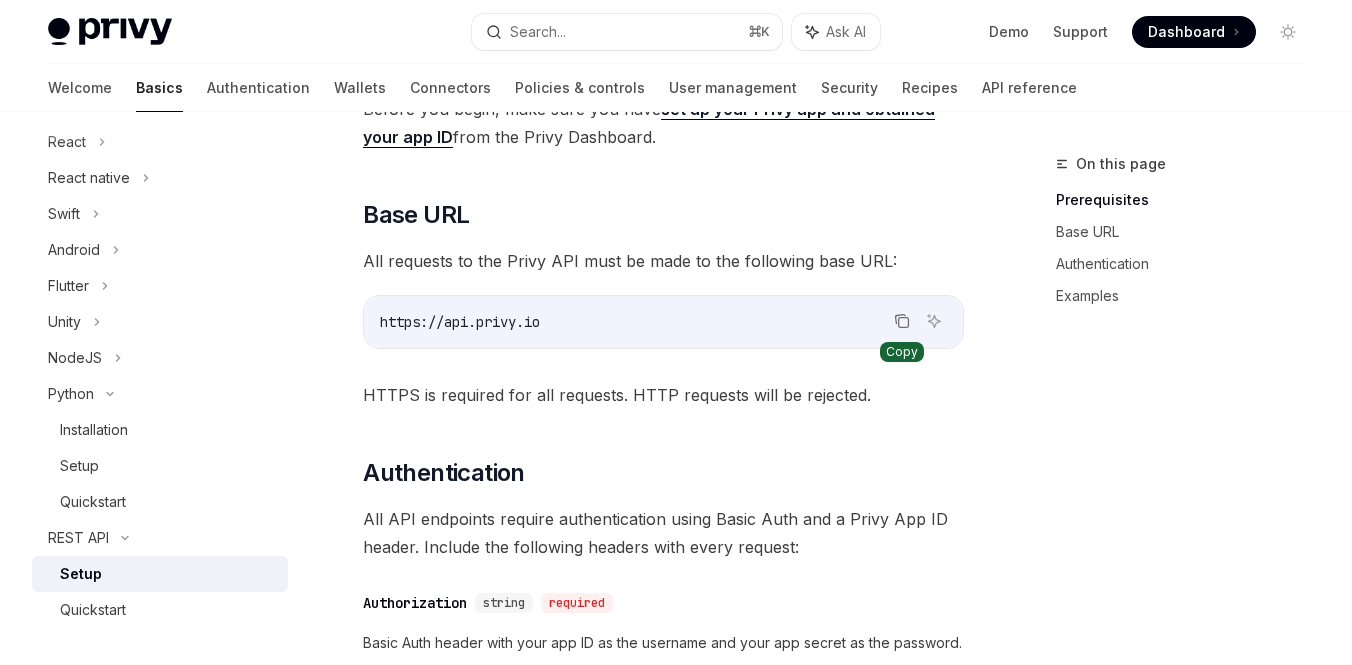 click 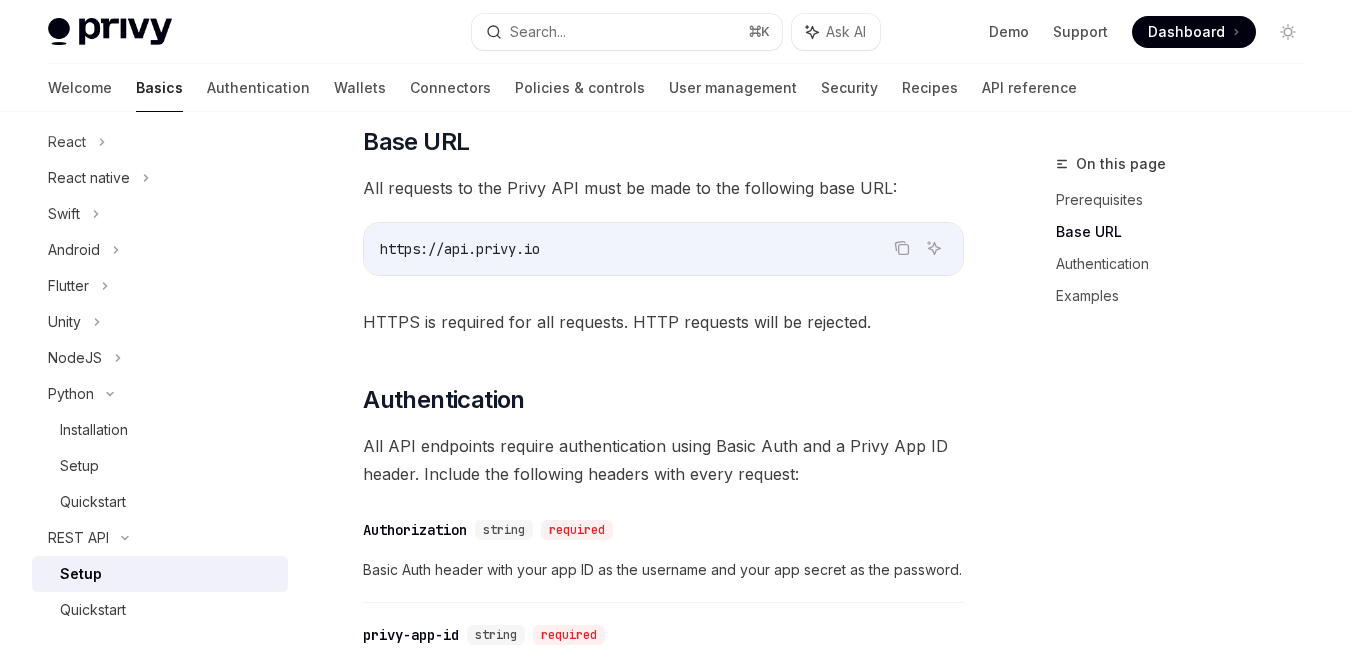 scroll, scrollTop: 275, scrollLeft: 0, axis: vertical 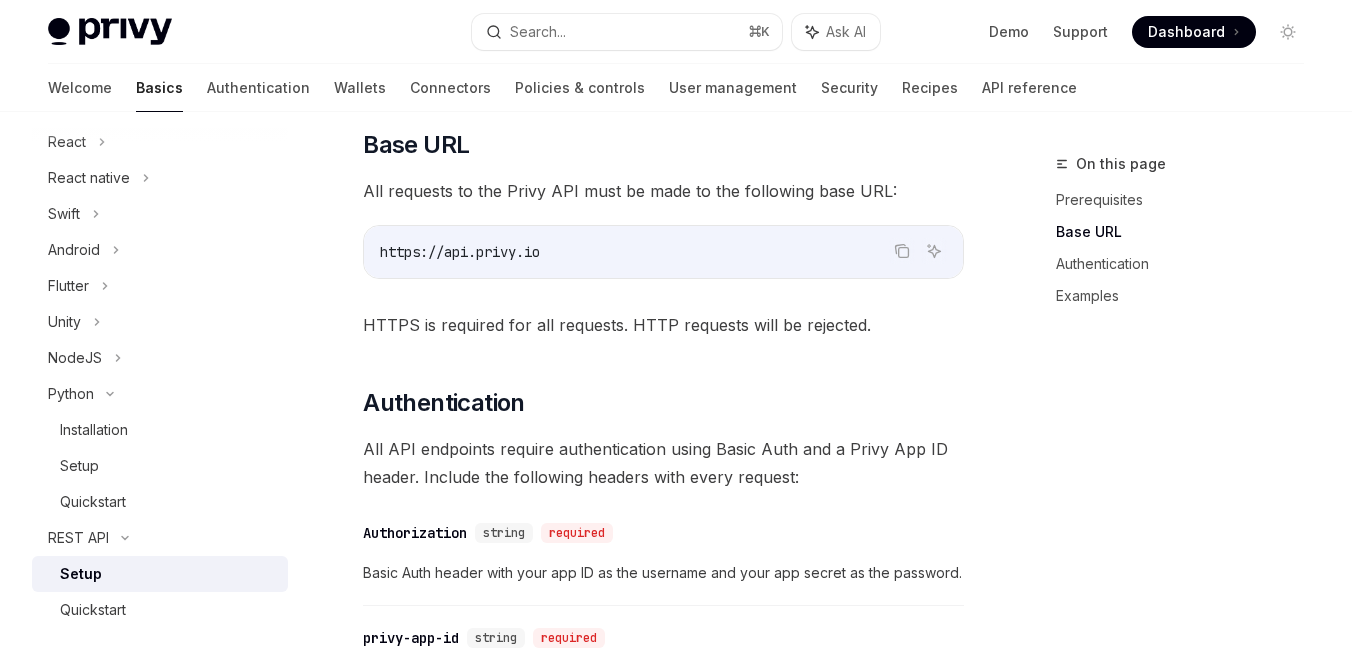 type 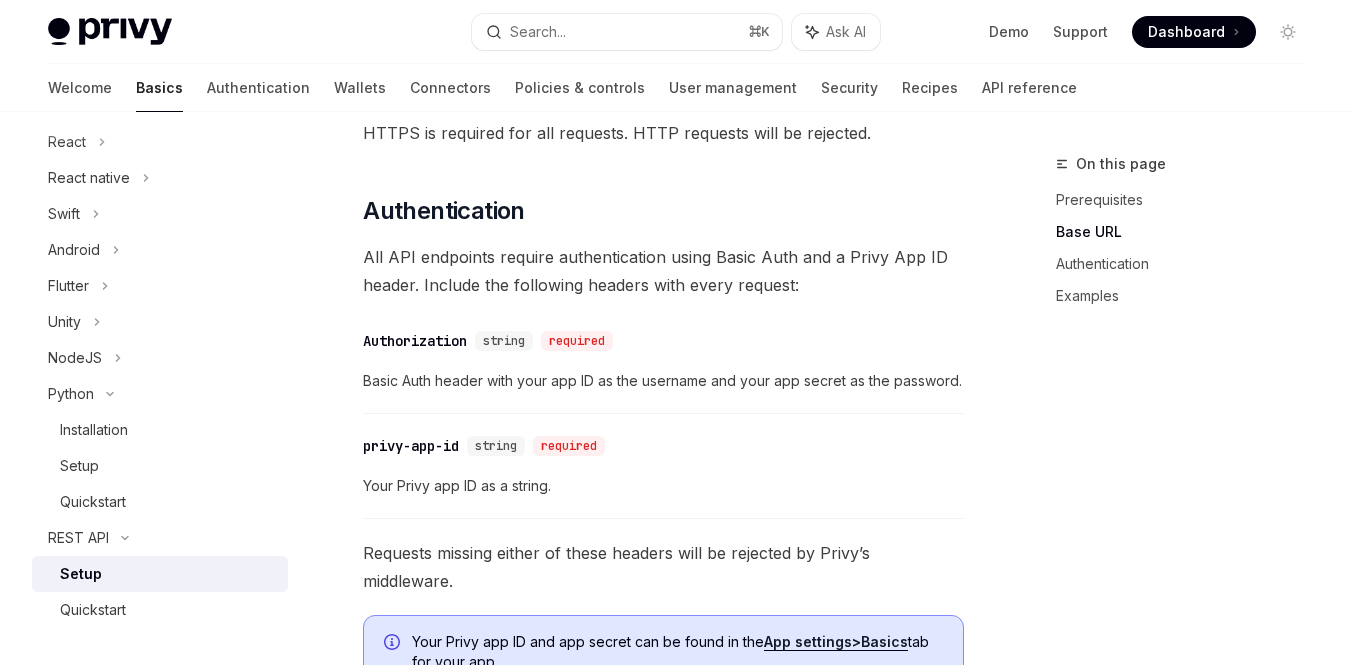 scroll, scrollTop: 483, scrollLeft: 0, axis: vertical 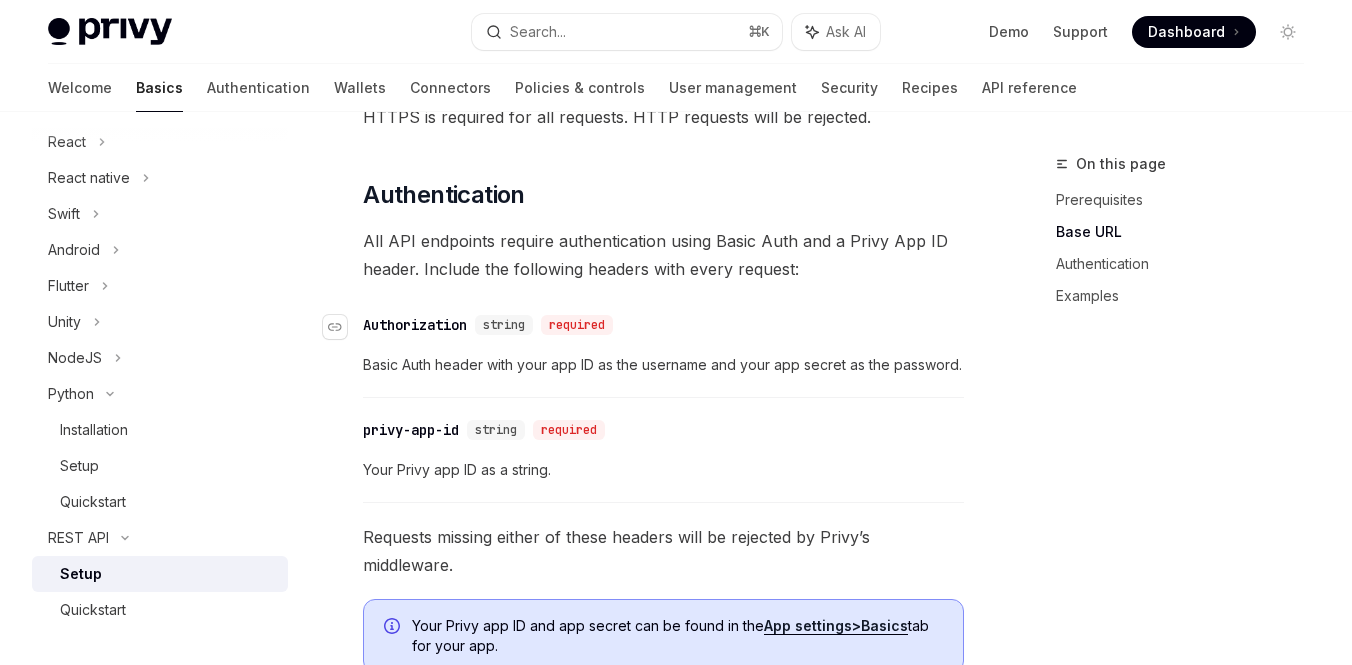 click on "Authorization" at bounding box center [415, 325] 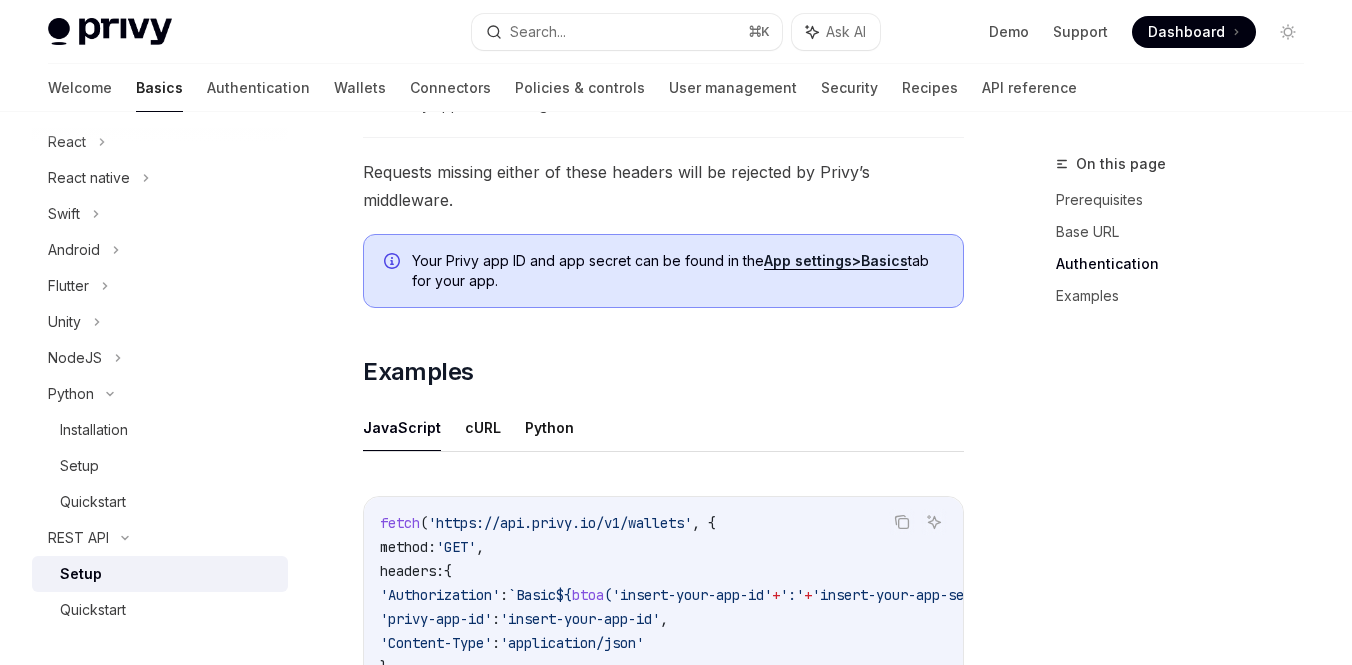 scroll, scrollTop: 898, scrollLeft: 0, axis: vertical 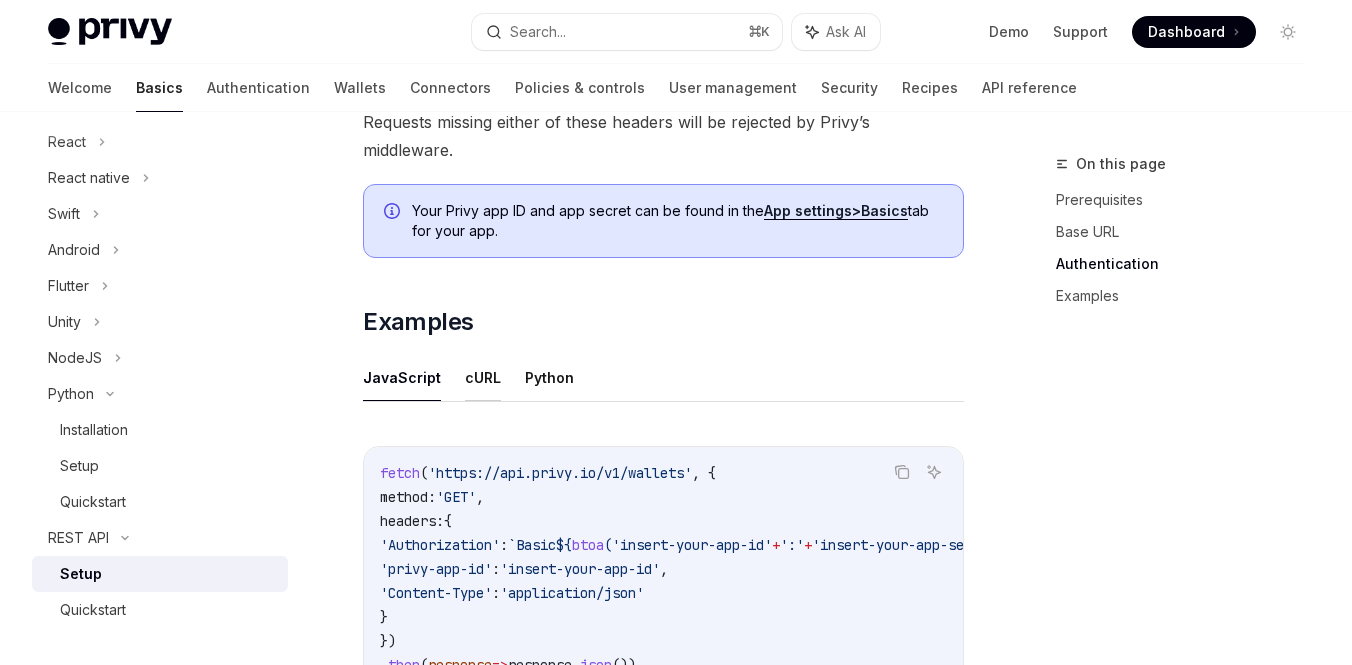 click on "cURL" at bounding box center [483, 377] 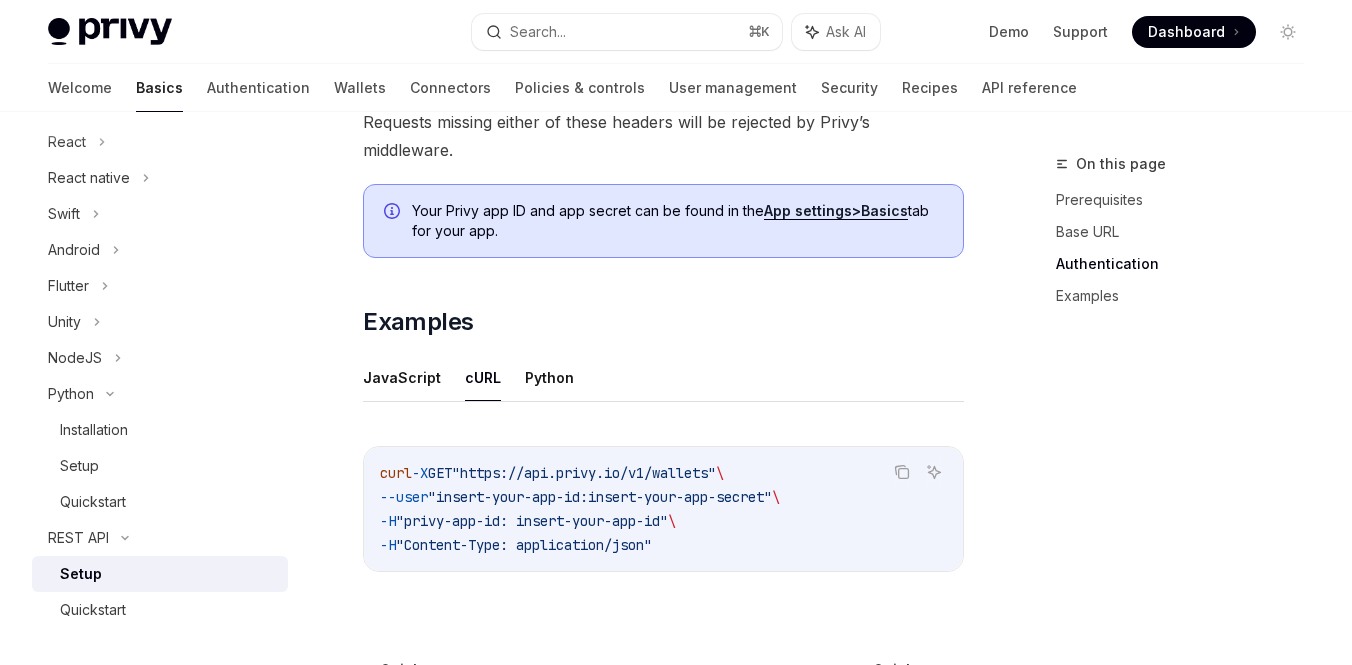 scroll, scrollTop: 941, scrollLeft: 0, axis: vertical 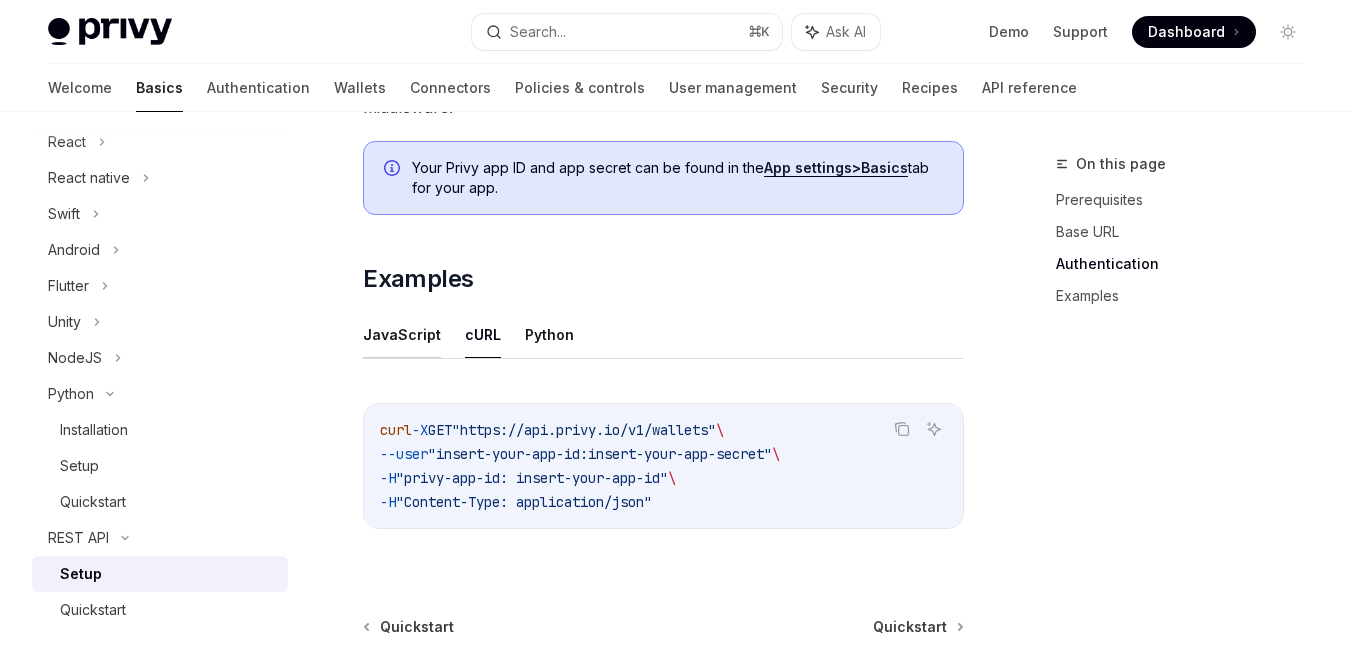 click on "JavaScript" at bounding box center (402, 334) 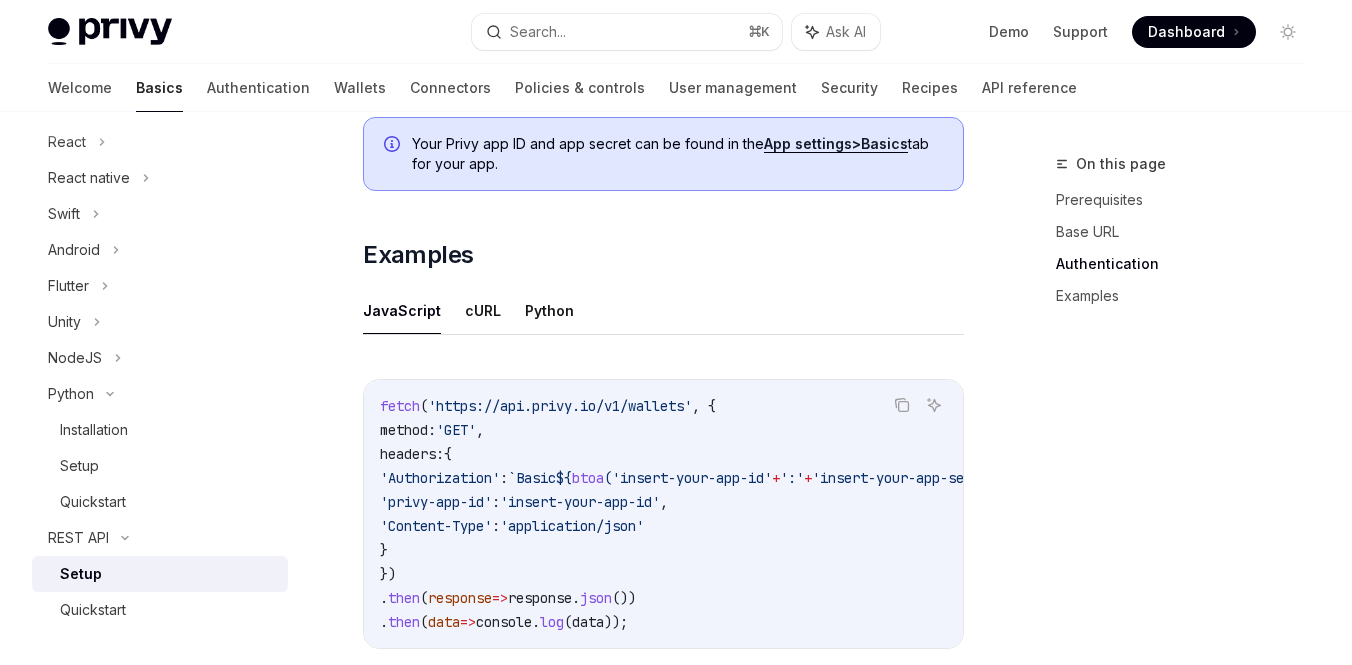 scroll, scrollTop: 977, scrollLeft: 0, axis: vertical 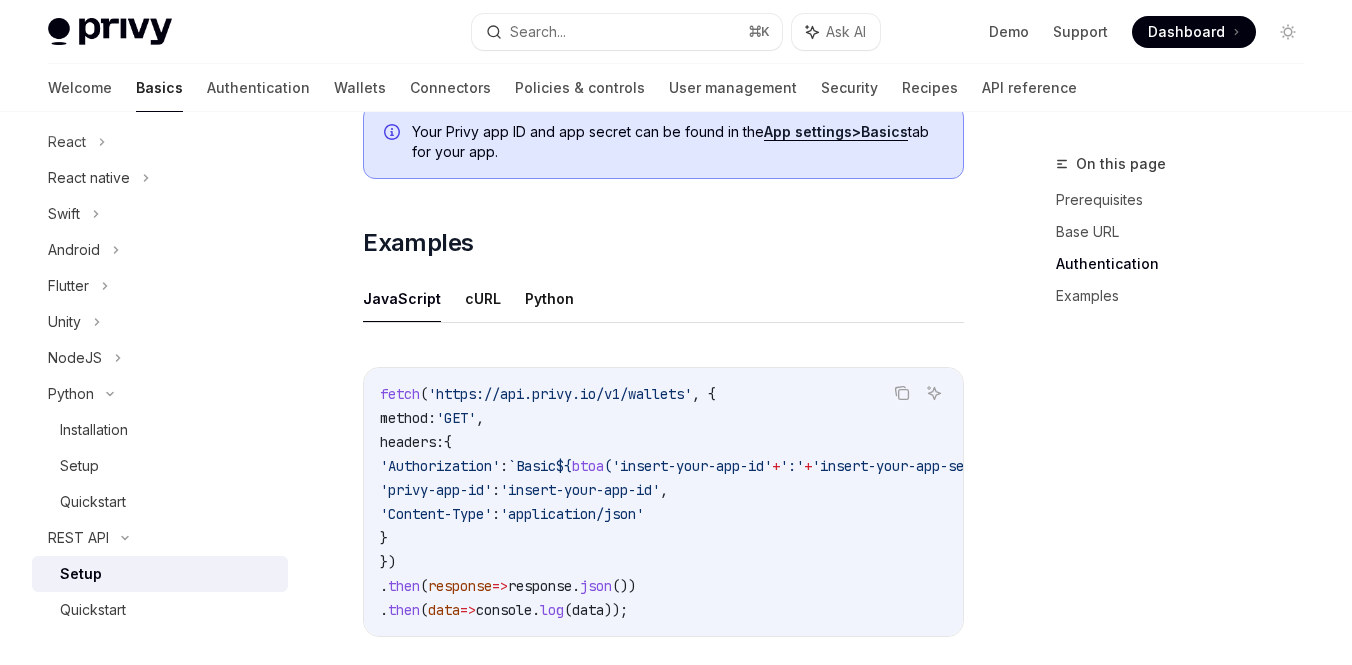 click on "'Authorization'" at bounding box center (440, 466) 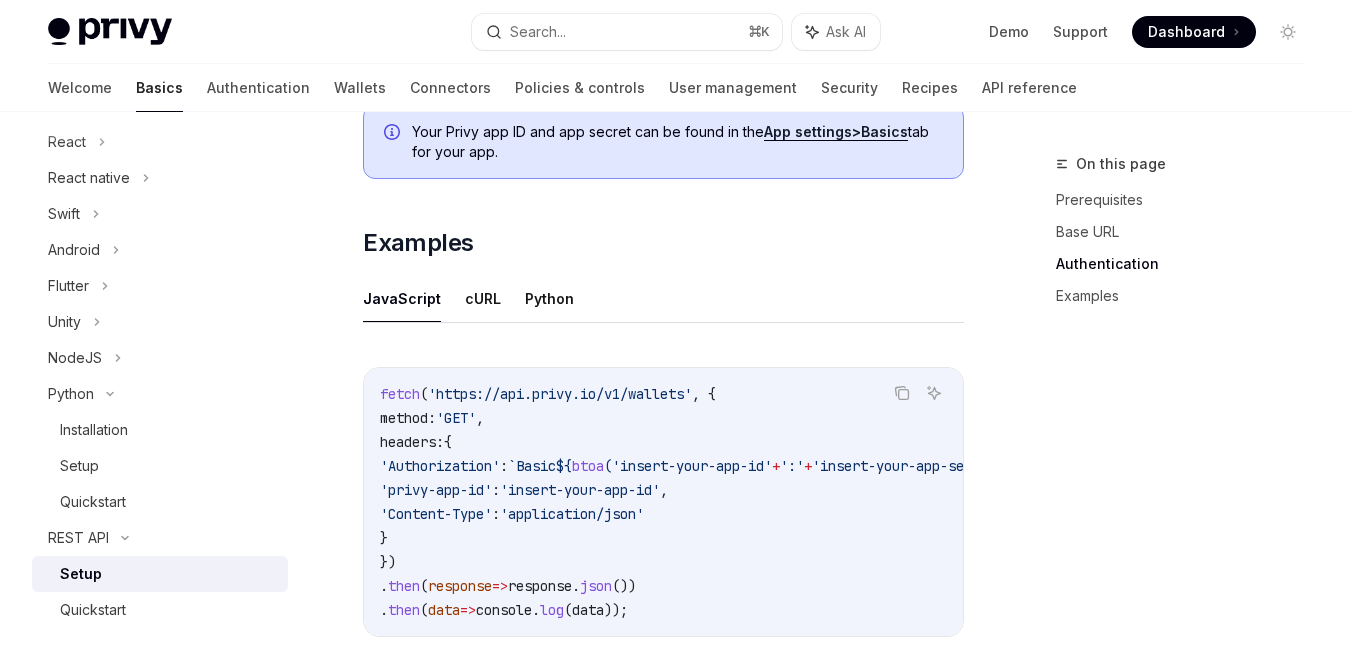 drag, startPoint x: 565, startPoint y: 468, endPoint x: 610, endPoint y: 466, distance: 45.044422 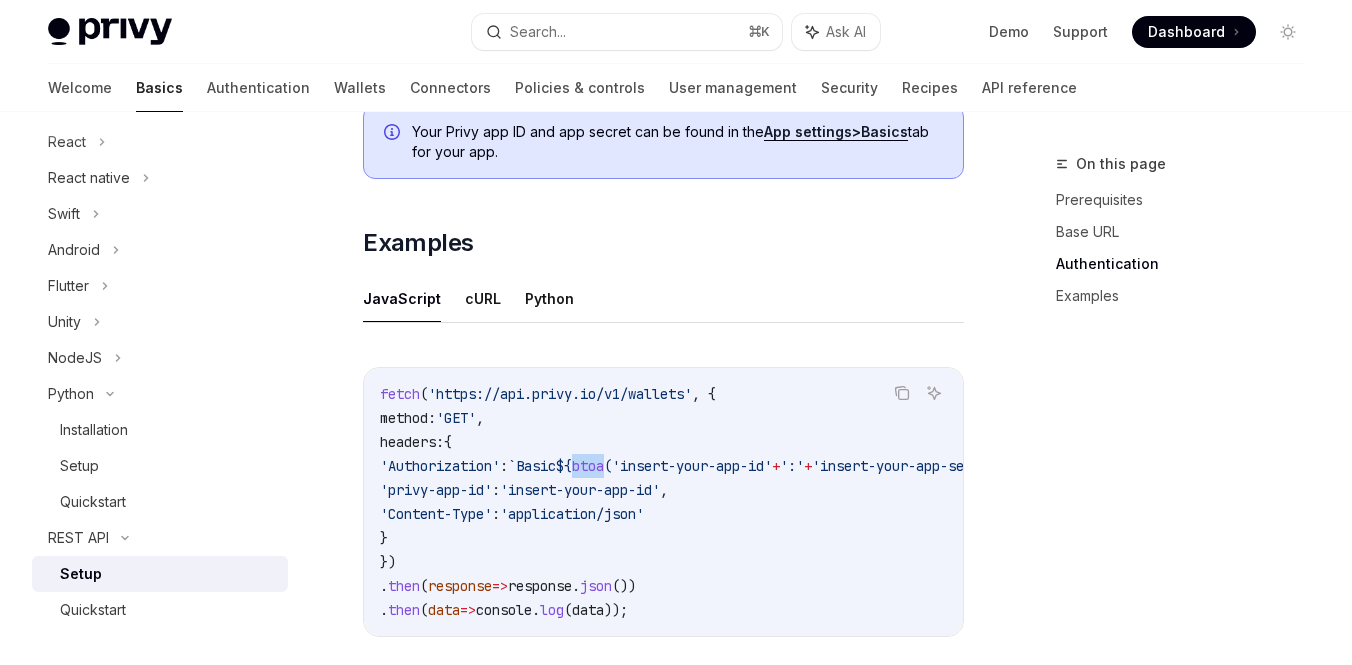 drag, startPoint x: 632, startPoint y: 466, endPoint x: 663, endPoint y: 469, distance: 31.144823 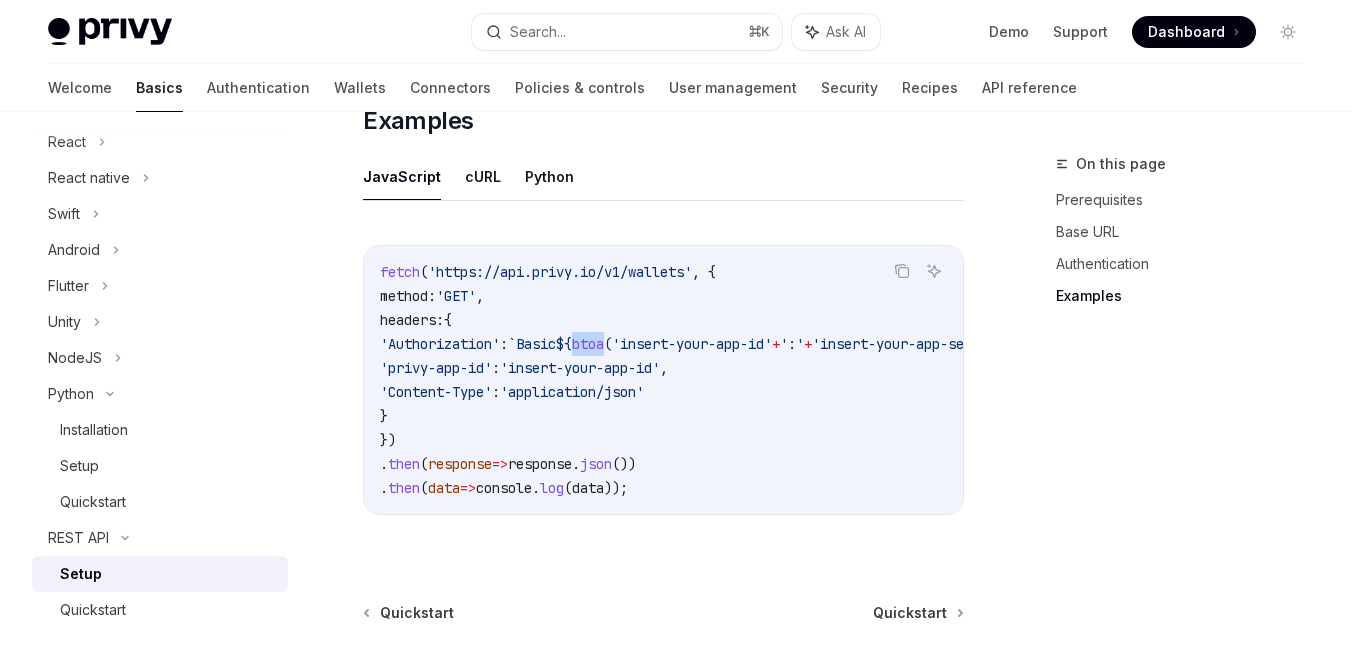 scroll, scrollTop: 1062, scrollLeft: 0, axis: vertical 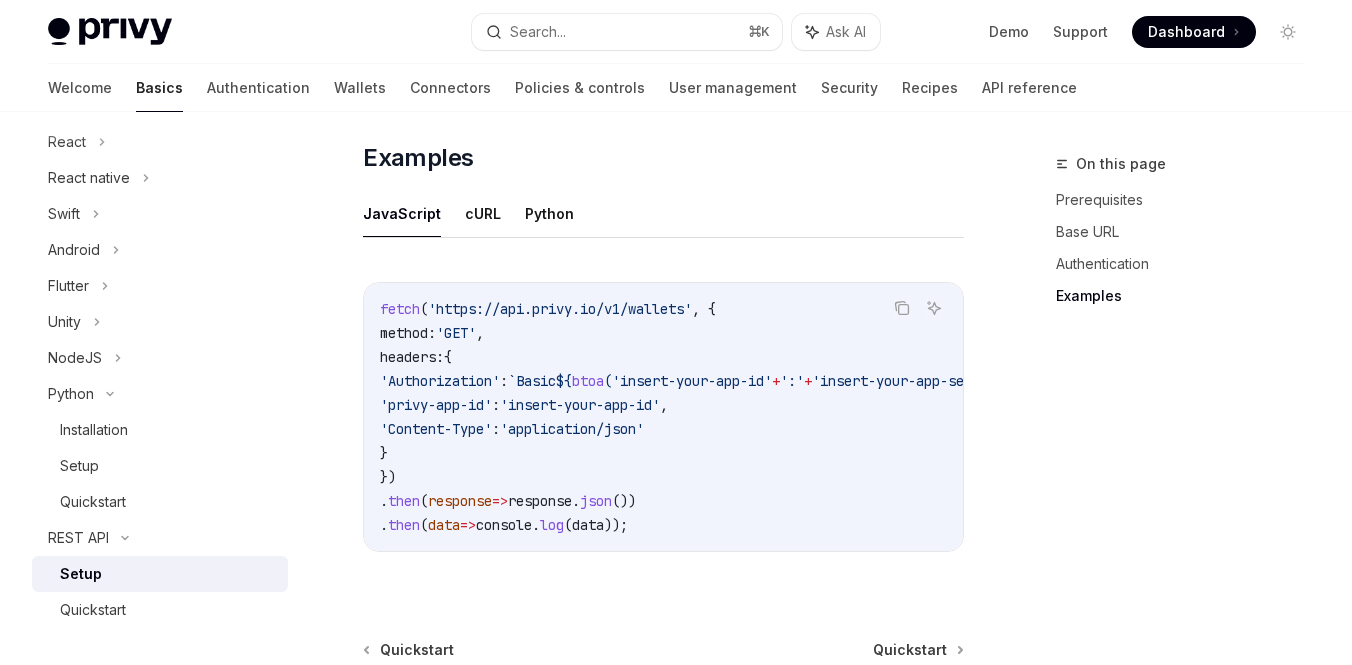 click on "fetch ( 'https://api.privy.io/v1/wallets' , {
method:  'GET' ,
headers:  {
'Authorization' :  `Basic  ${ btoa ( 'insert-your-app-id'  +  ':'  +  'insert-your-app-secret' ) } ` ,
'privy-app-id' :  'insert-your-app-id' ,
'Content-Type' :  'application/json'
}
})
. then ( response  =>  response . json ())
. then ( data  =>  console . log ( data ));" at bounding box center (732, 417) 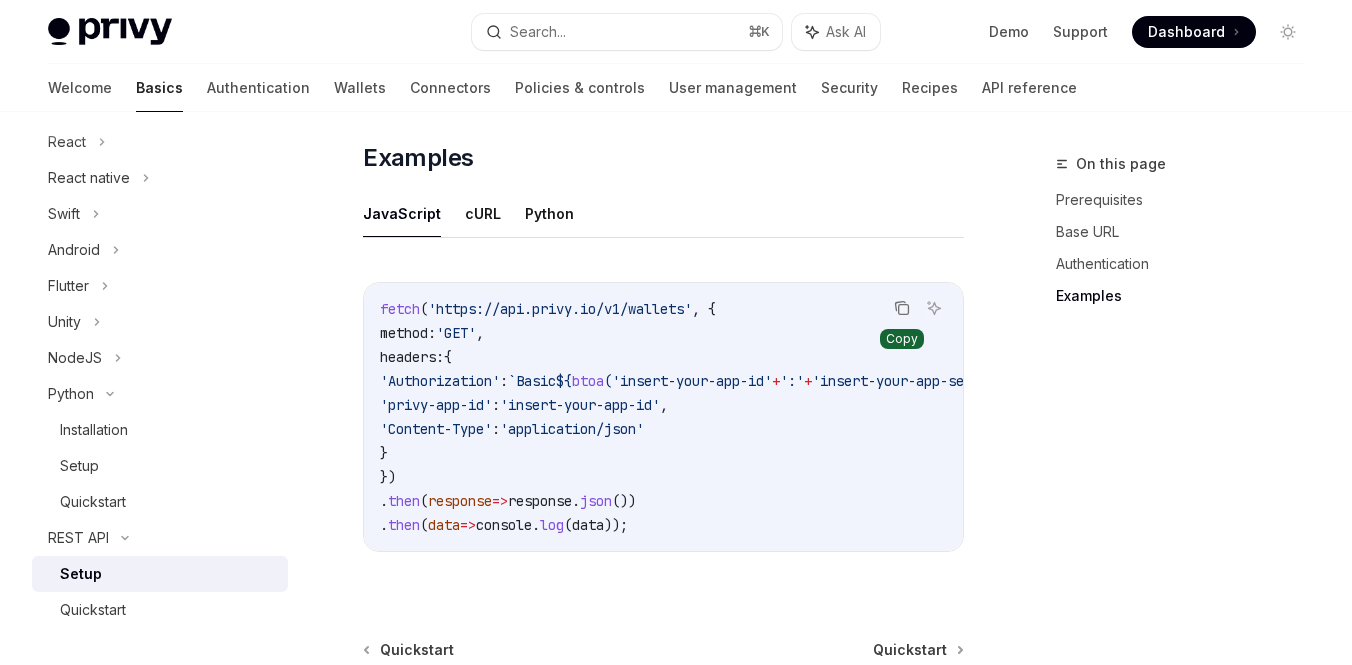 click 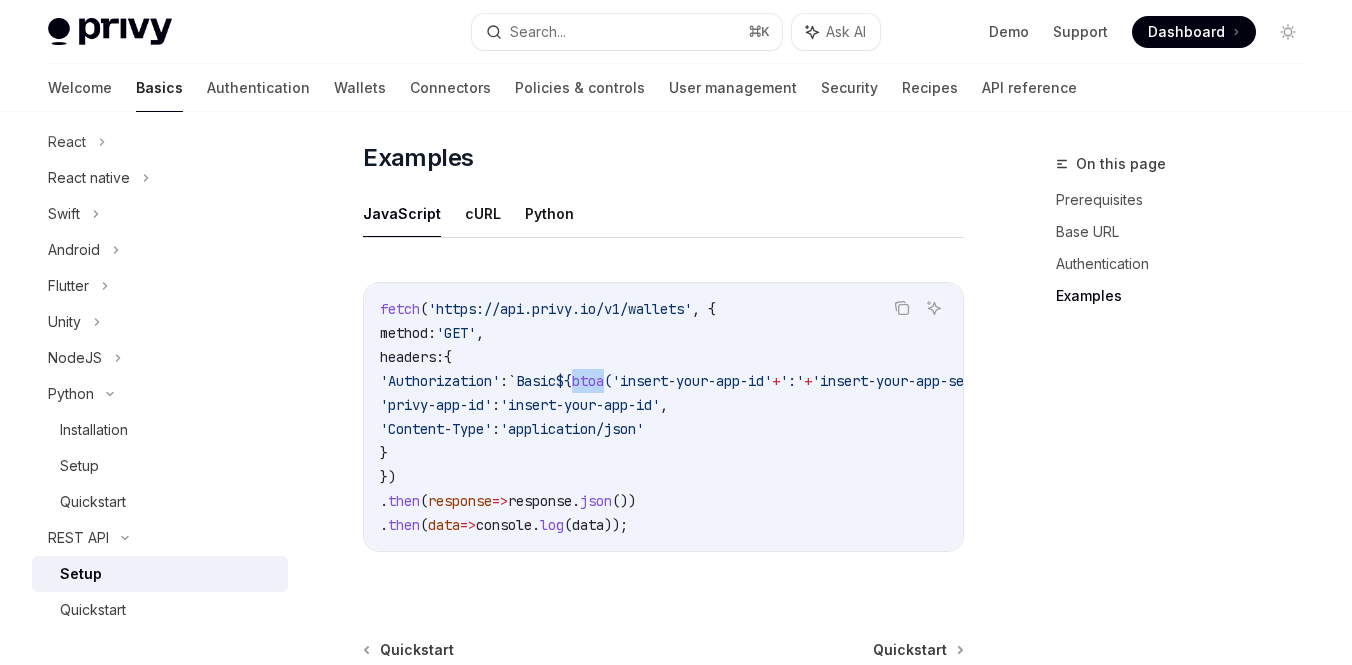 drag, startPoint x: 634, startPoint y: 382, endPoint x: 664, endPoint y: 382, distance: 30 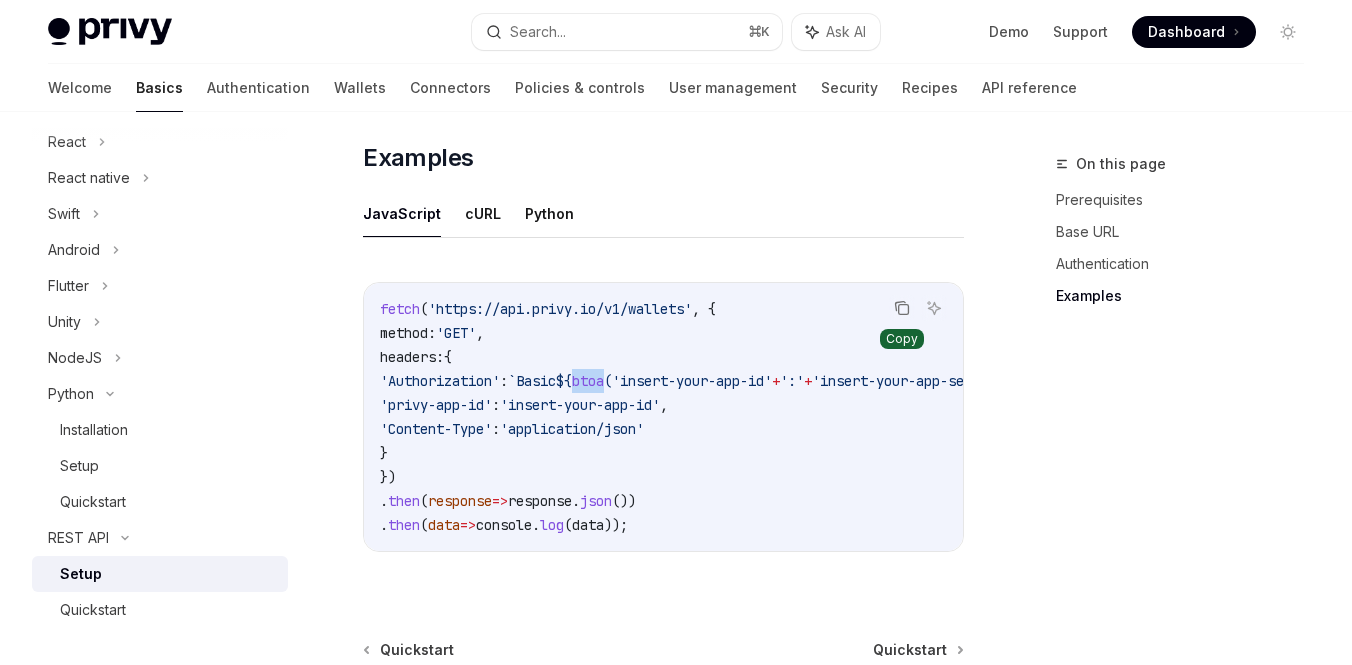click 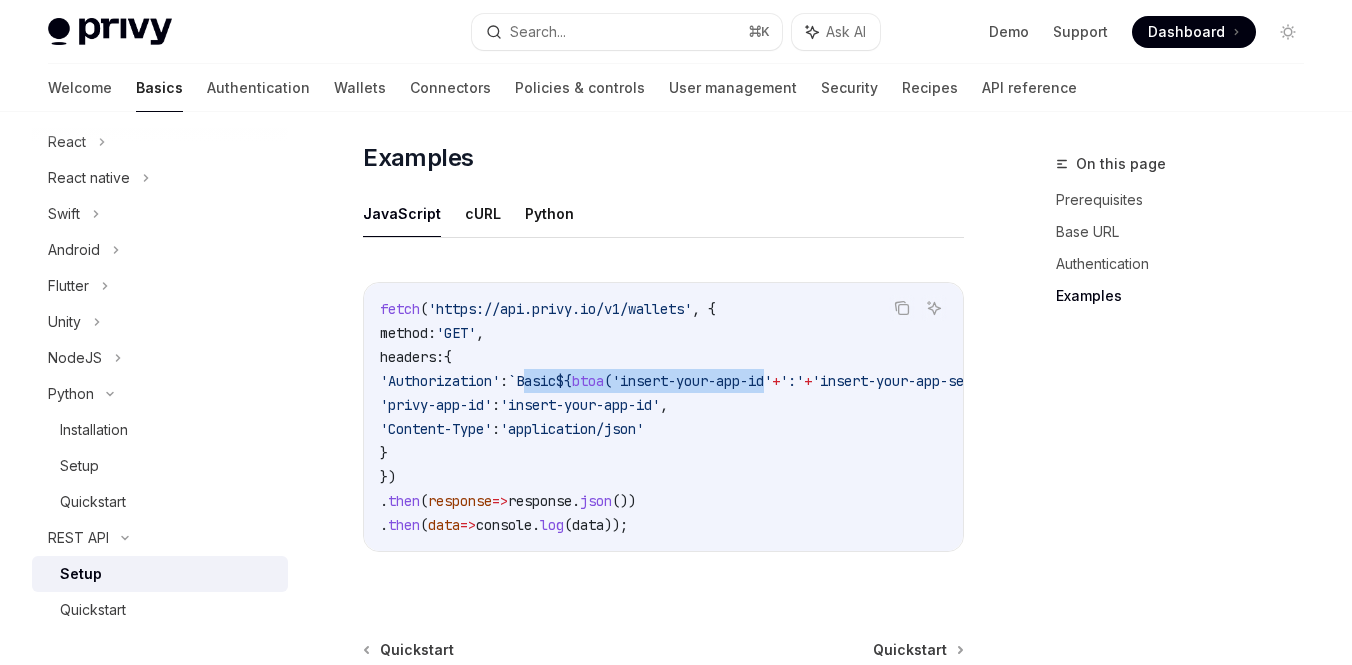 drag, startPoint x: 566, startPoint y: 380, endPoint x: 831, endPoint y: 382, distance: 265.00754 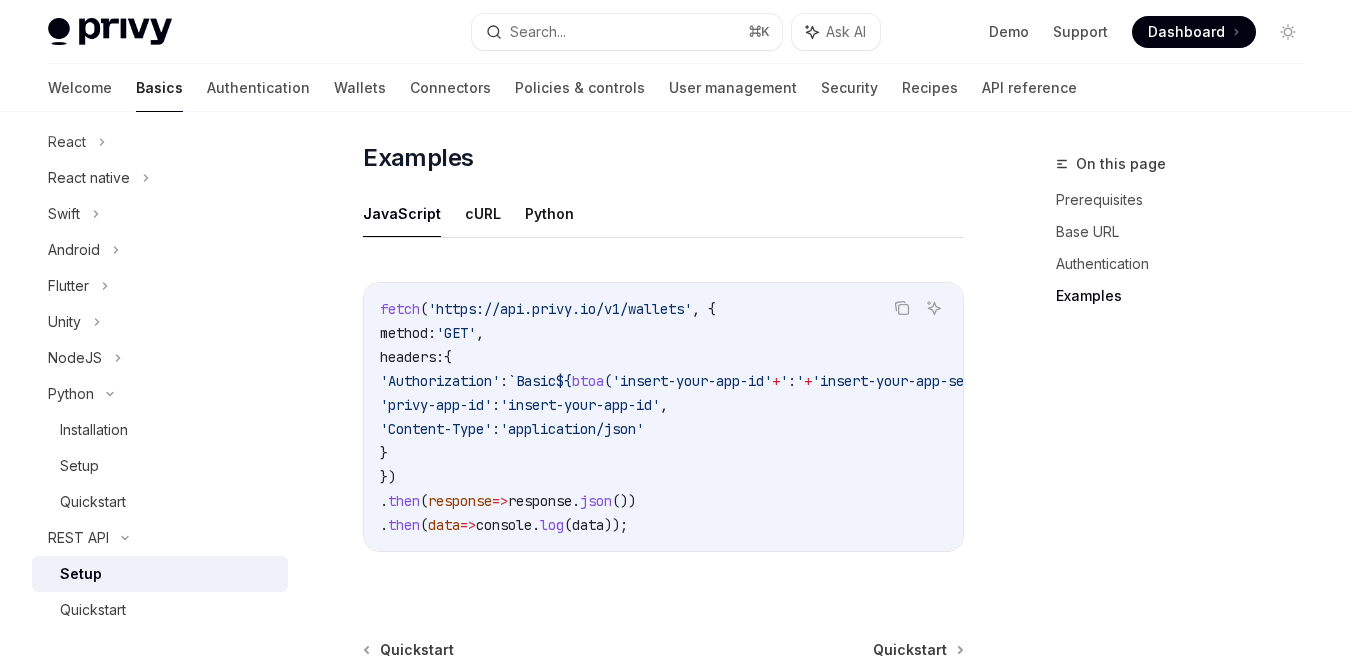 drag, startPoint x: 422, startPoint y: 411, endPoint x: 523, endPoint y: 405, distance: 101.17806 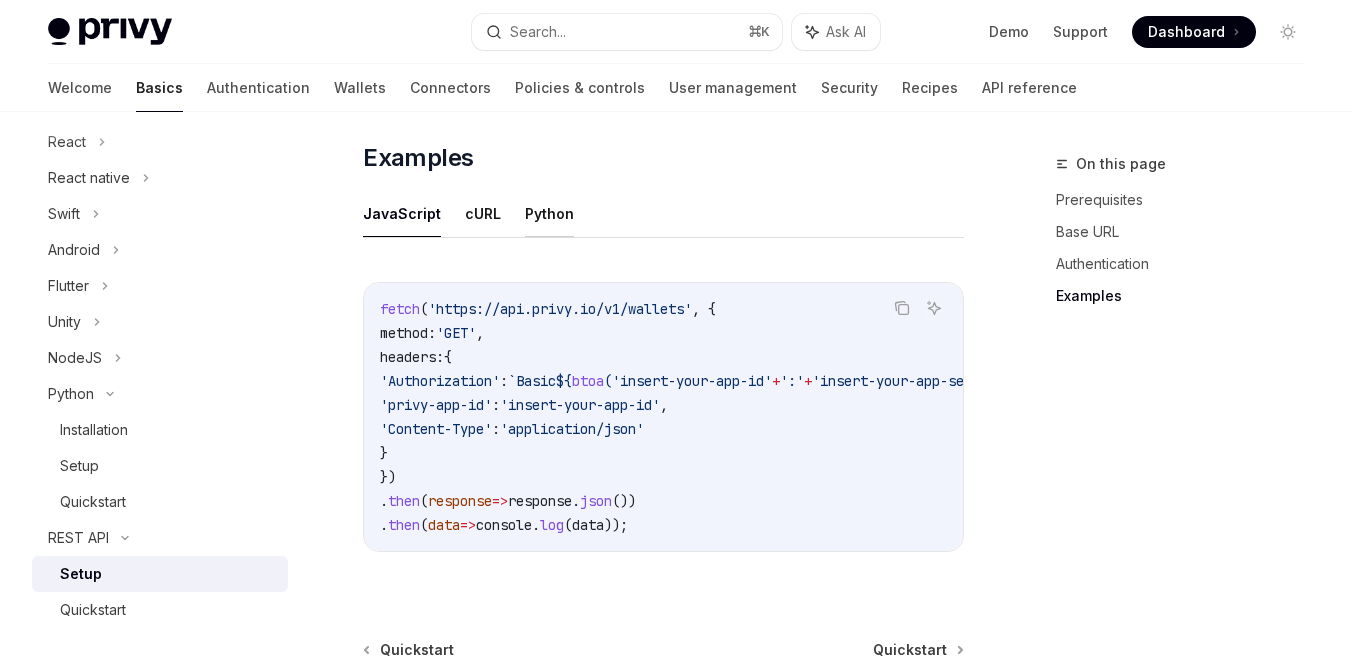 click on "Python" at bounding box center [549, 213] 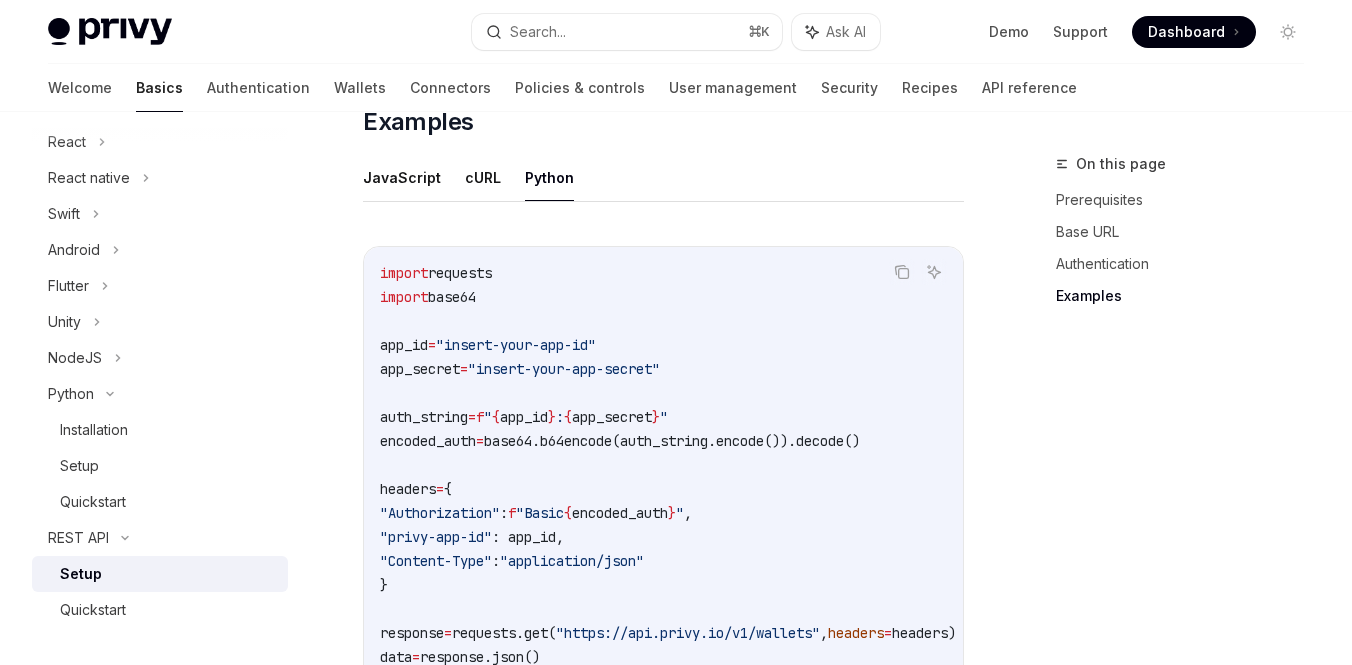 scroll, scrollTop: 1099, scrollLeft: 0, axis: vertical 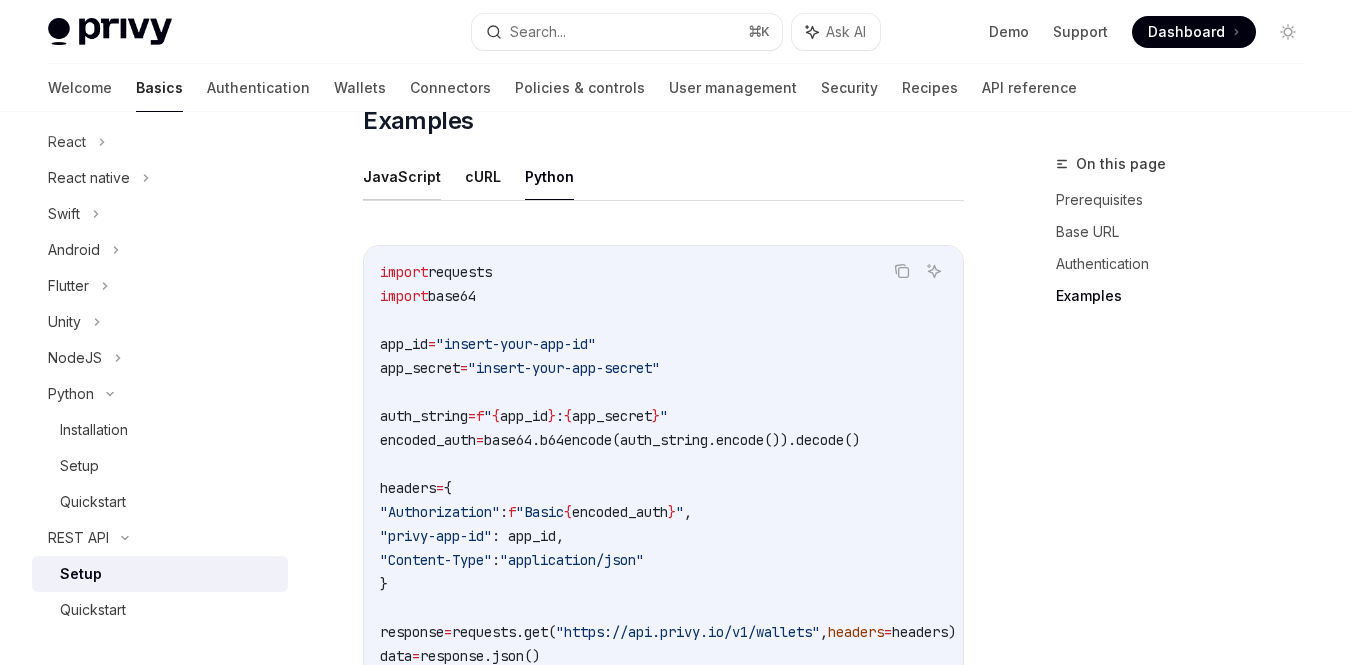 click on "JavaScript" at bounding box center [402, 176] 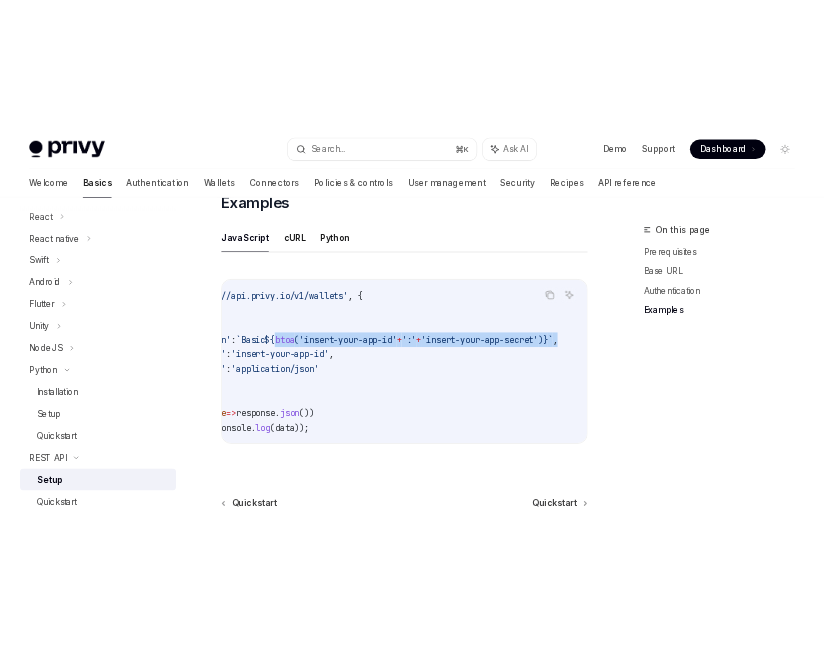 scroll, scrollTop: 0, scrollLeft: 238, axis: horizontal 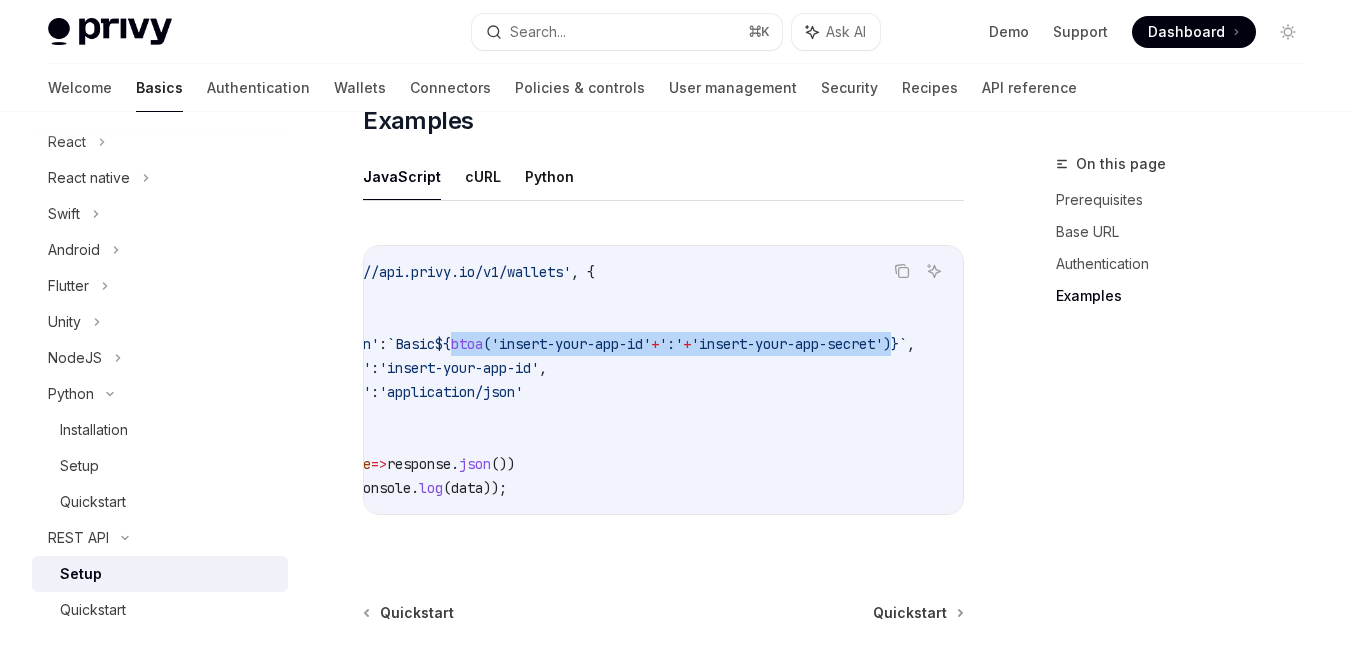 drag, startPoint x: 631, startPoint y: 344, endPoint x: 890, endPoint y: 344, distance: 259 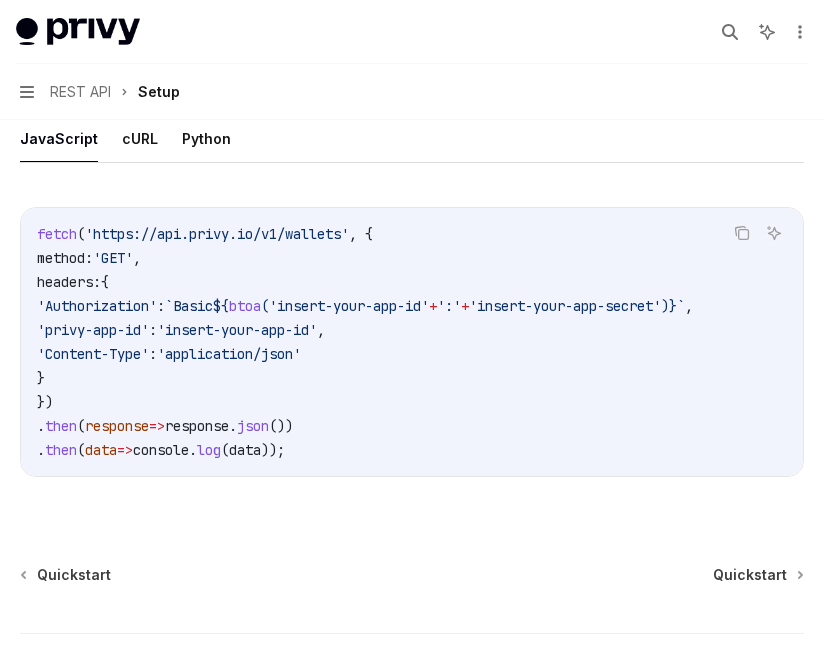 scroll, scrollTop: 0, scrollLeft: 0, axis: both 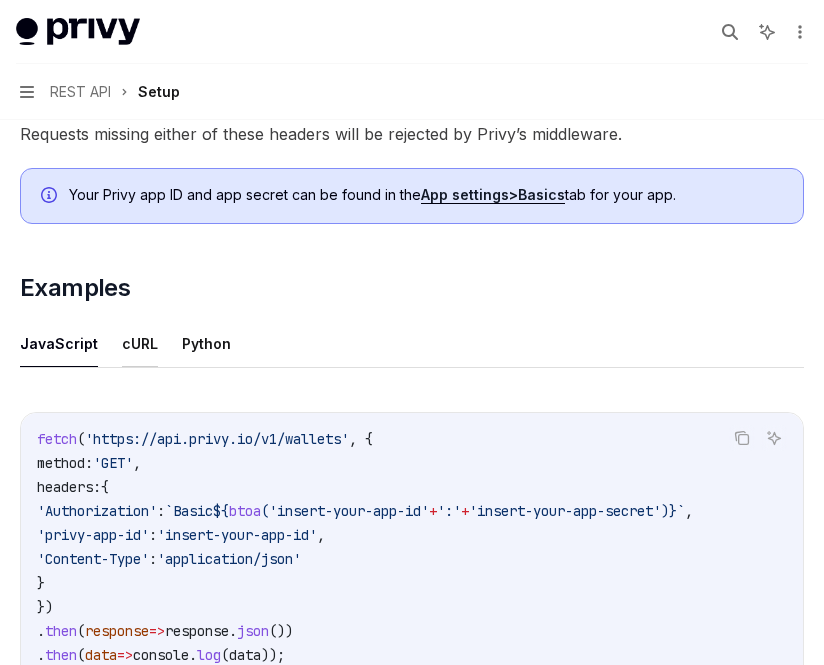 click on "cURL" at bounding box center (140, 343) 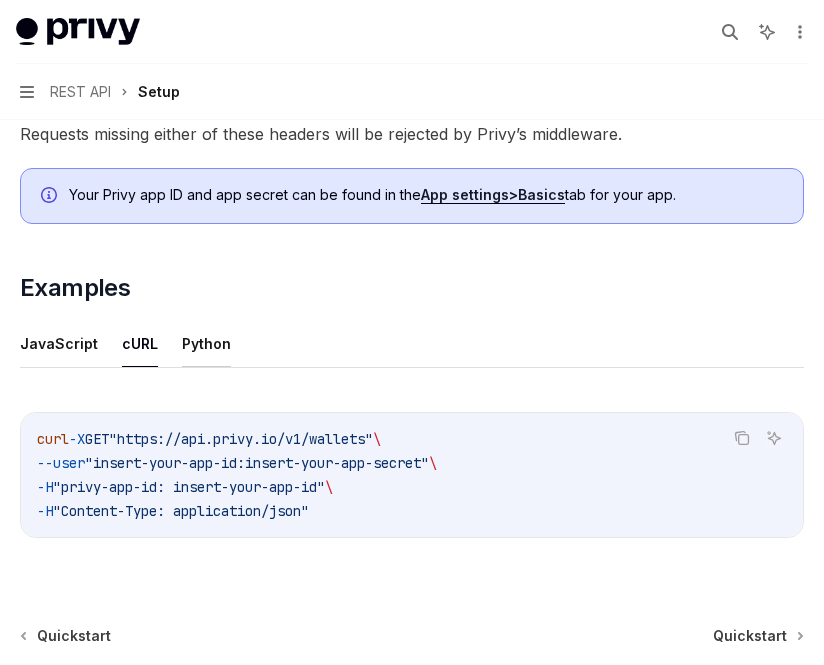 click on "Python" at bounding box center [206, 343] 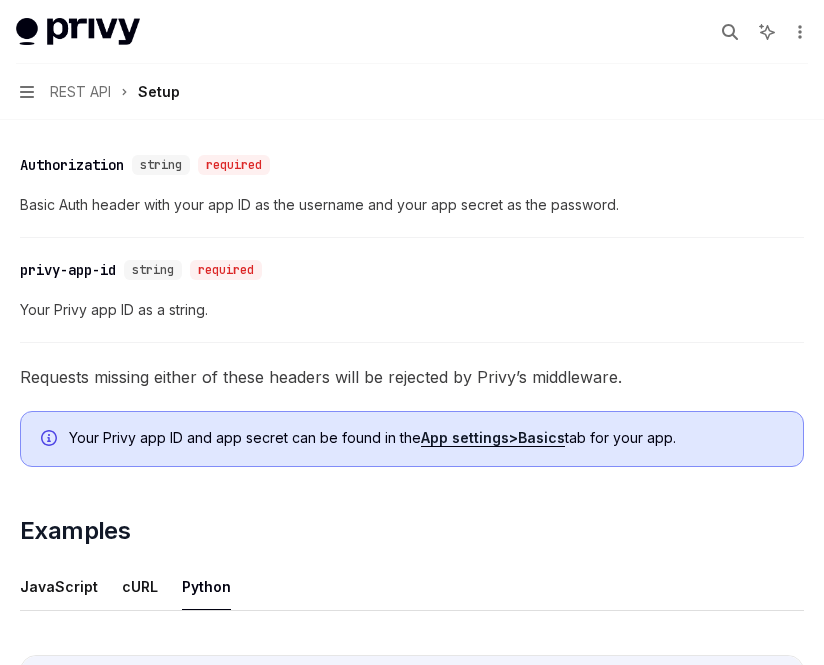scroll, scrollTop: 675, scrollLeft: 0, axis: vertical 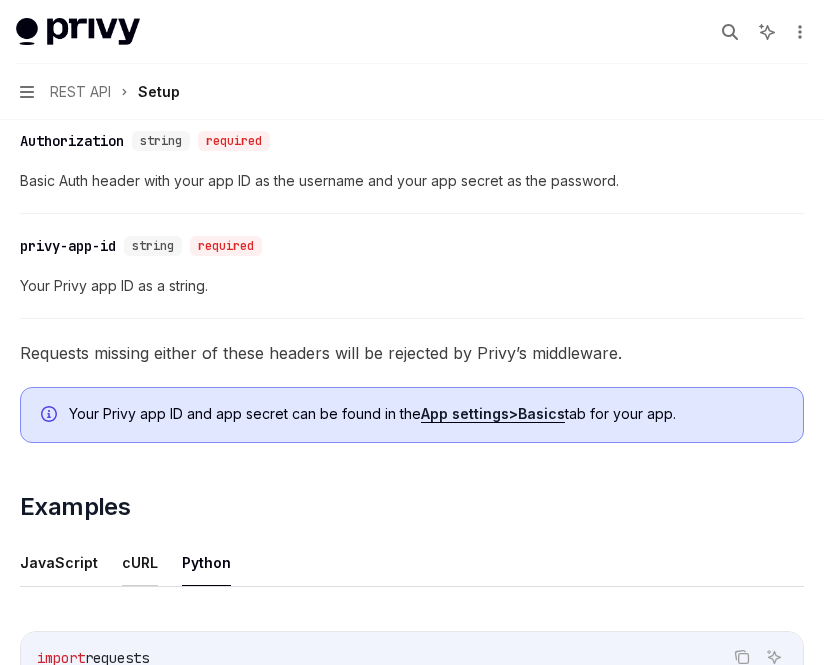 click on "cURL" at bounding box center (140, 562) 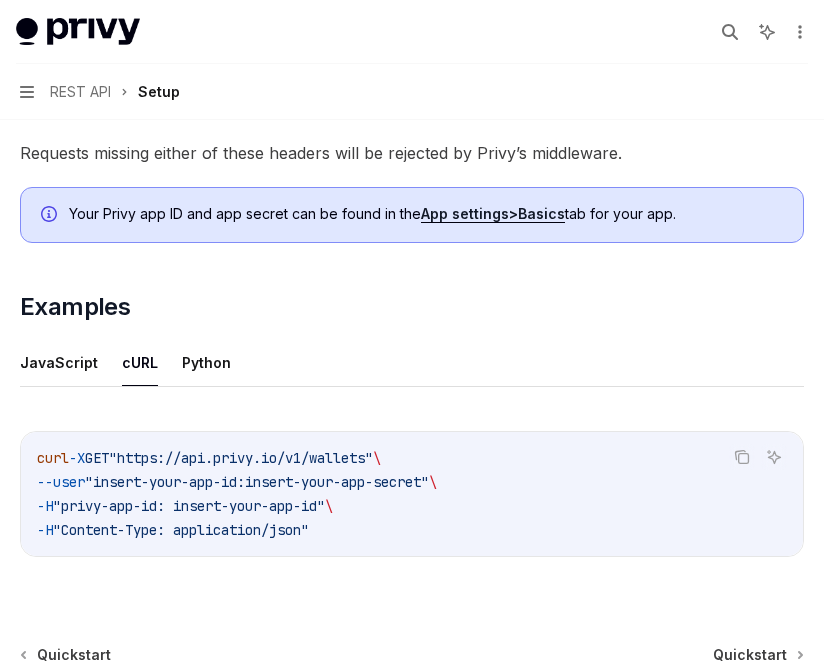 scroll, scrollTop: 882, scrollLeft: 0, axis: vertical 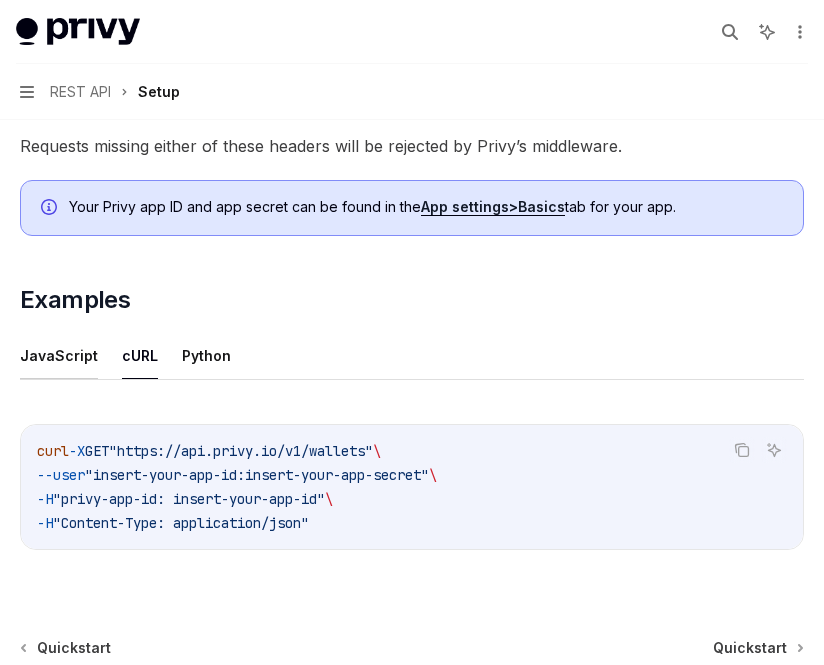 click on "JavaScript" at bounding box center (59, 355) 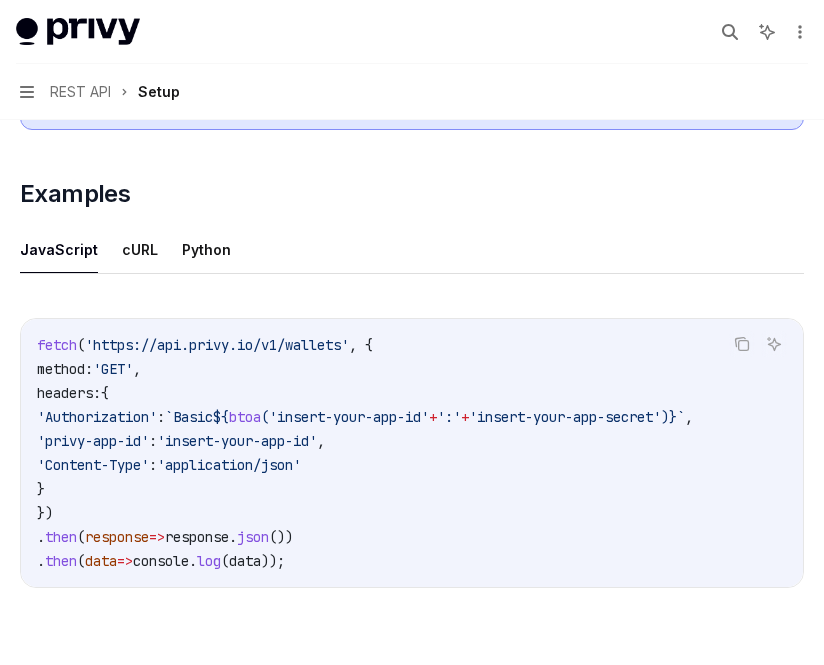 scroll, scrollTop: 990, scrollLeft: 0, axis: vertical 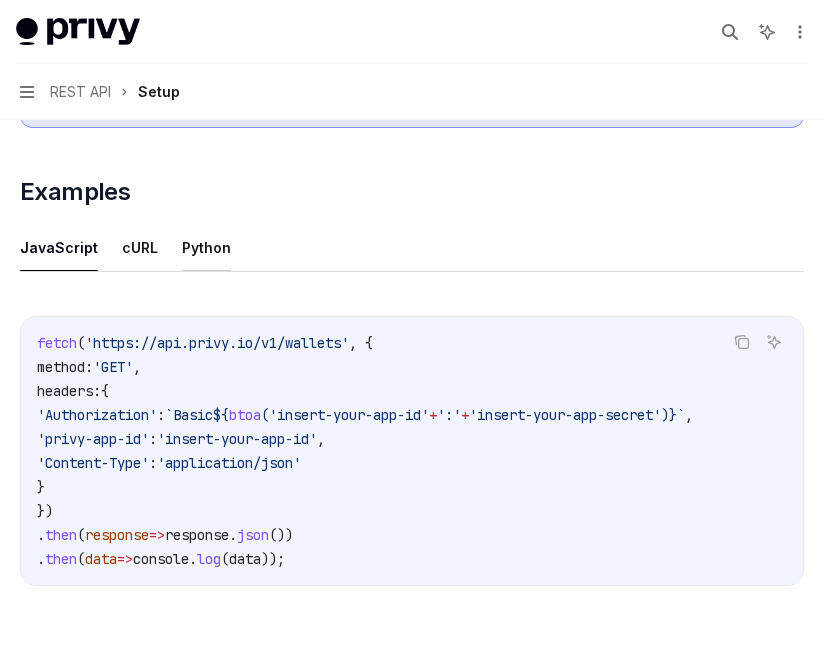 click on "Python" at bounding box center [206, 247] 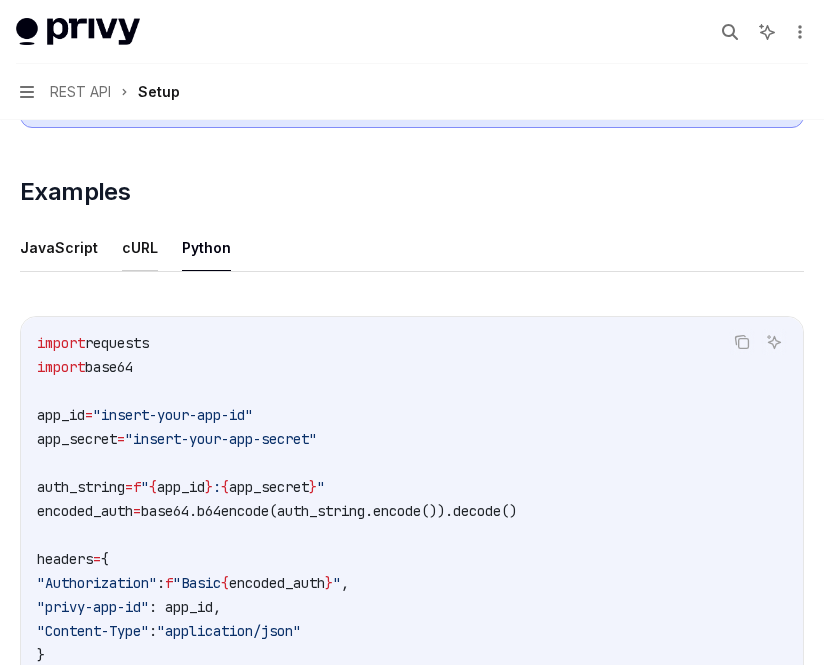 click on "cURL" at bounding box center [140, 247] 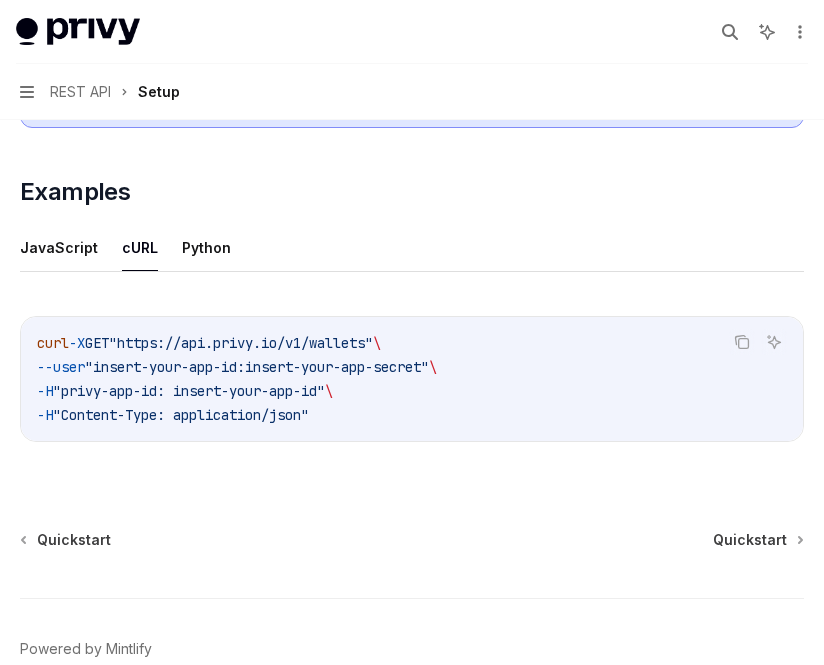 type on "*" 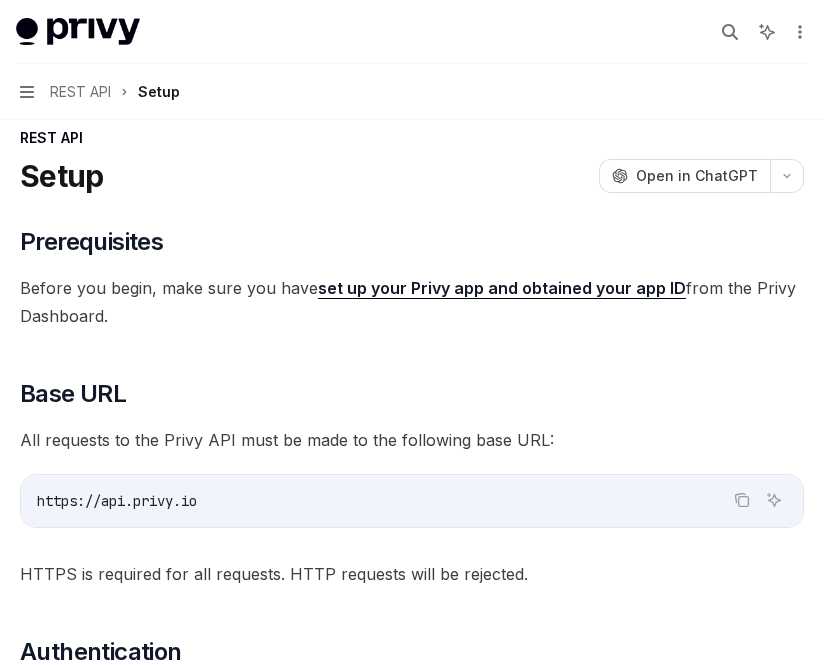 scroll, scrollTop: 0, scrollLeft: 0, axis: both 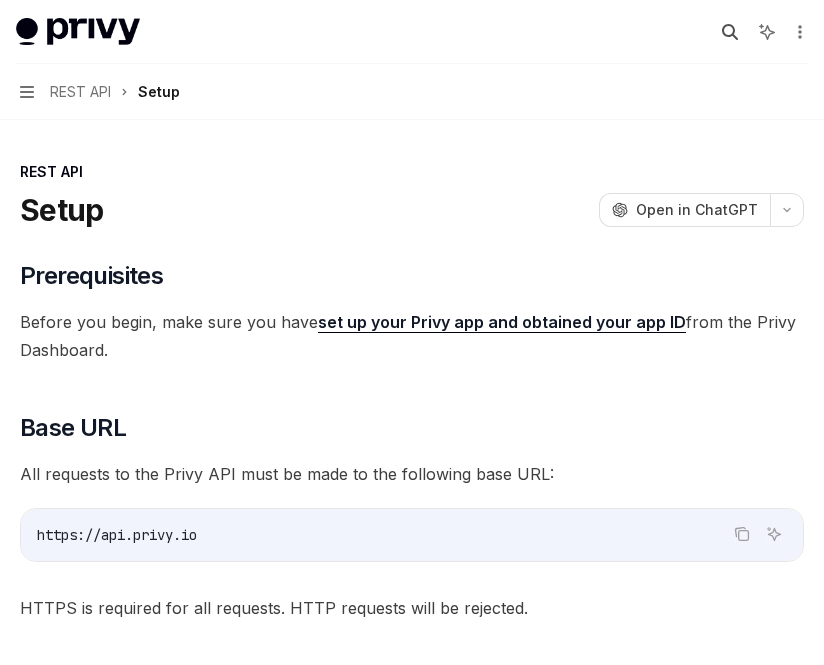 click 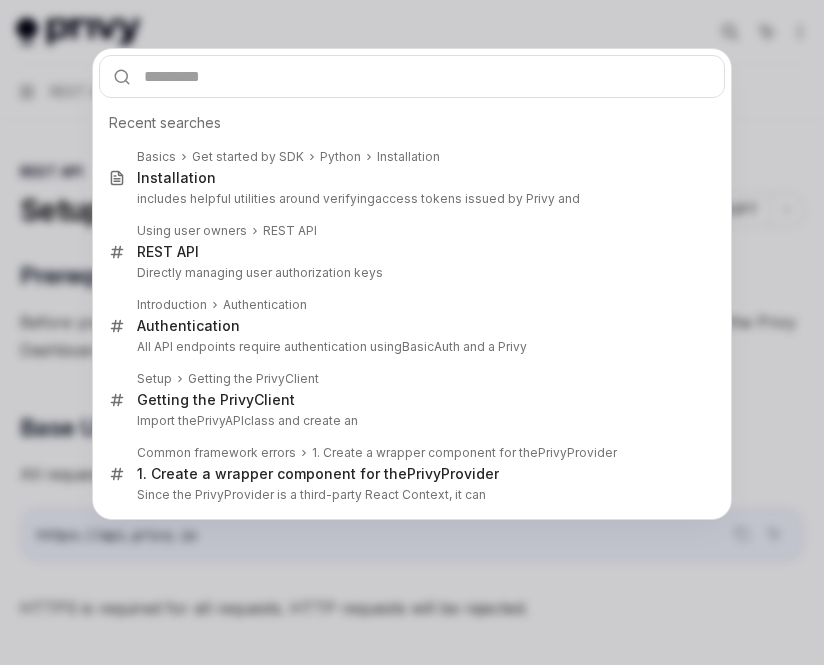 type on "**********" 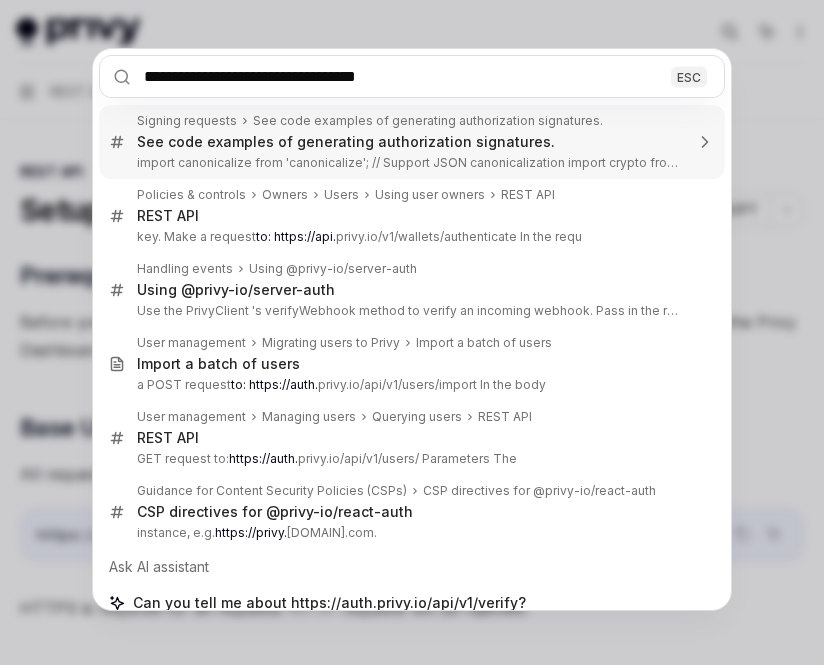 drag, startPoint x: 280, startPoint y: 77, endPoint x: 110, endPoint y: 70, distance: 170.14406 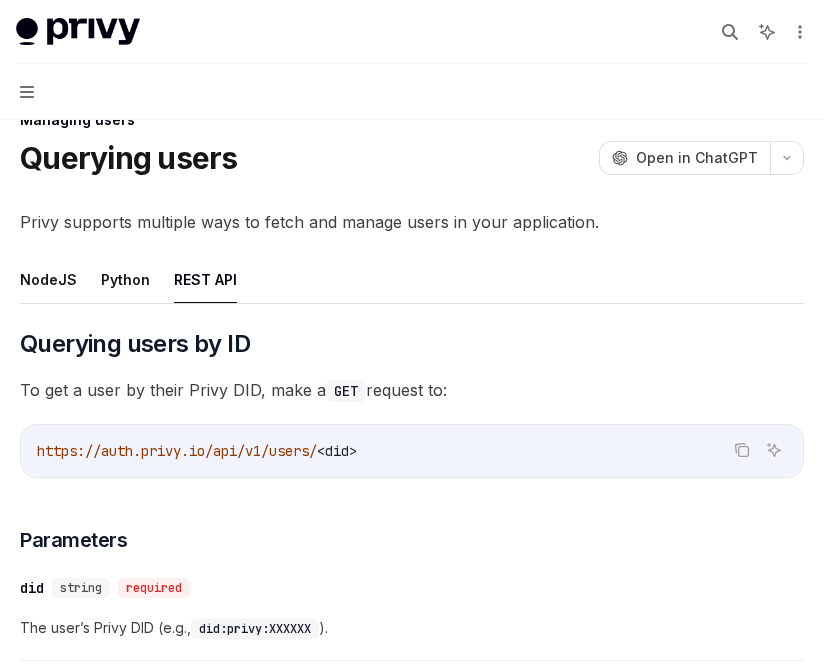 scroll, scrollTop: 0, scrollLeft: 0, axis: both 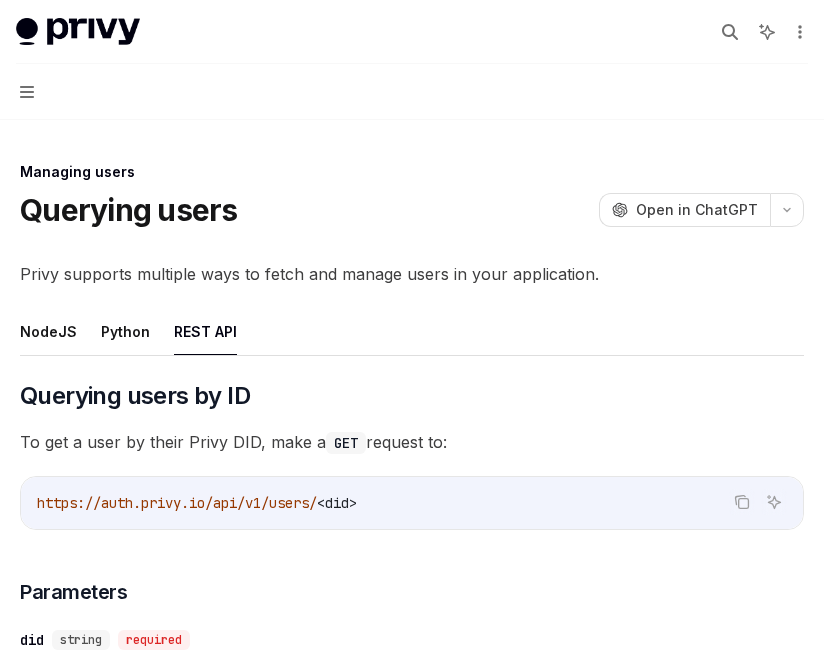 click on "Navigation" at bounding box center [412, 92] 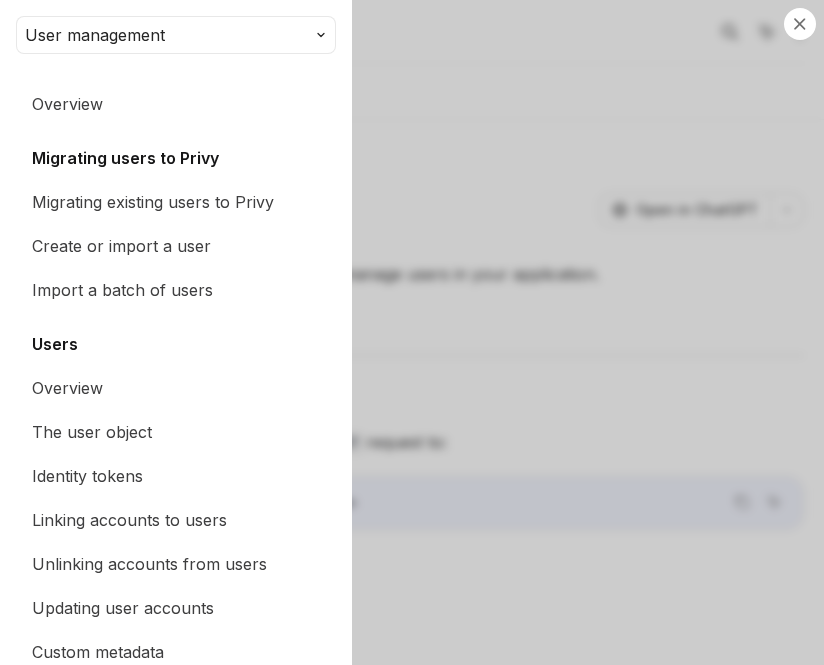 click on "Close navigation User management Overview Migrating users to Privy Migrating existing users to Privy Create or import a user Import a batch of users Users Overview The user object Identity tokens Linking accounts to users Unlinking accounts from users Updating user accounts Custom metadata UI components Whitelabel Managing users Querying users Deleting users Allow list Deny list Webhooks Overview Handling events" at bounding box center (412, 332) 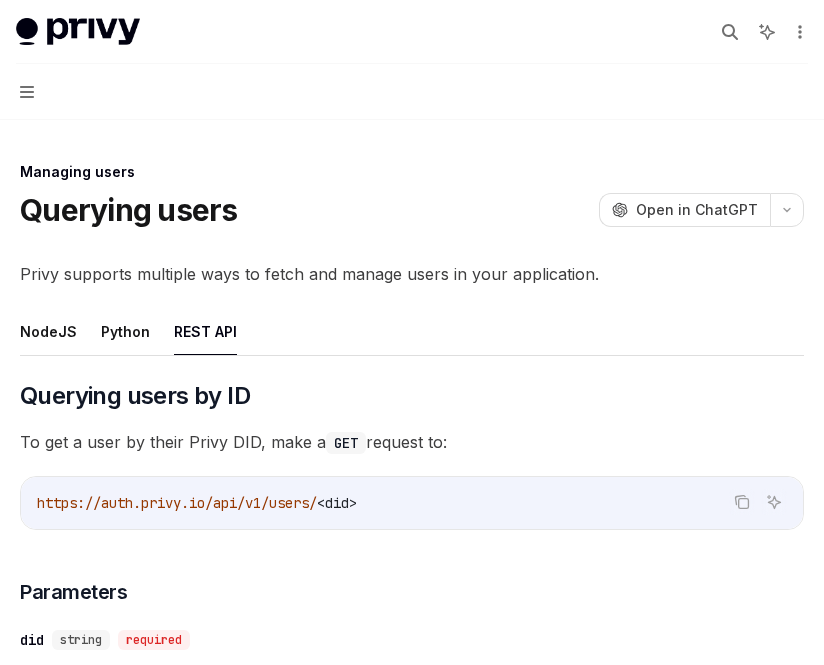 click on "Search..." at bounding box center (730, 32) 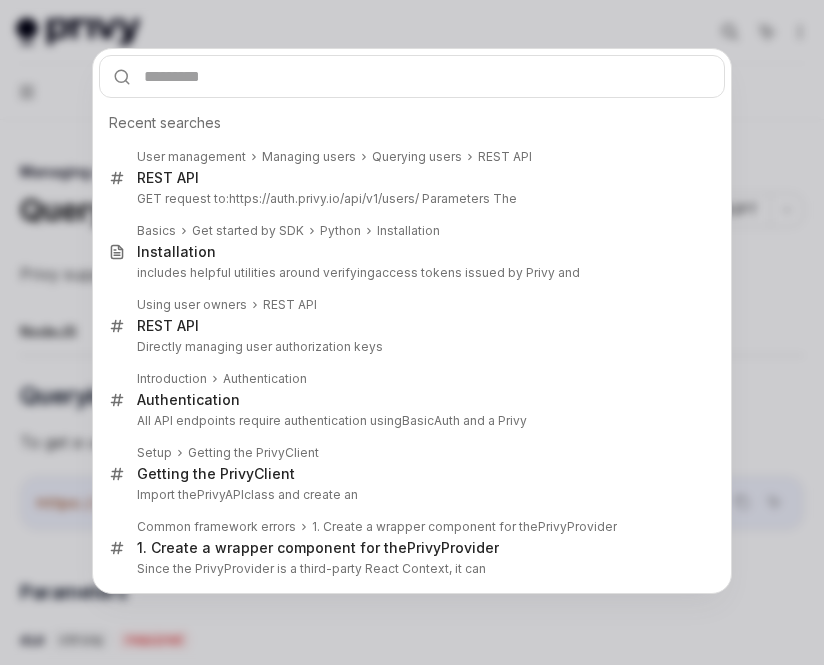 type on "**********" 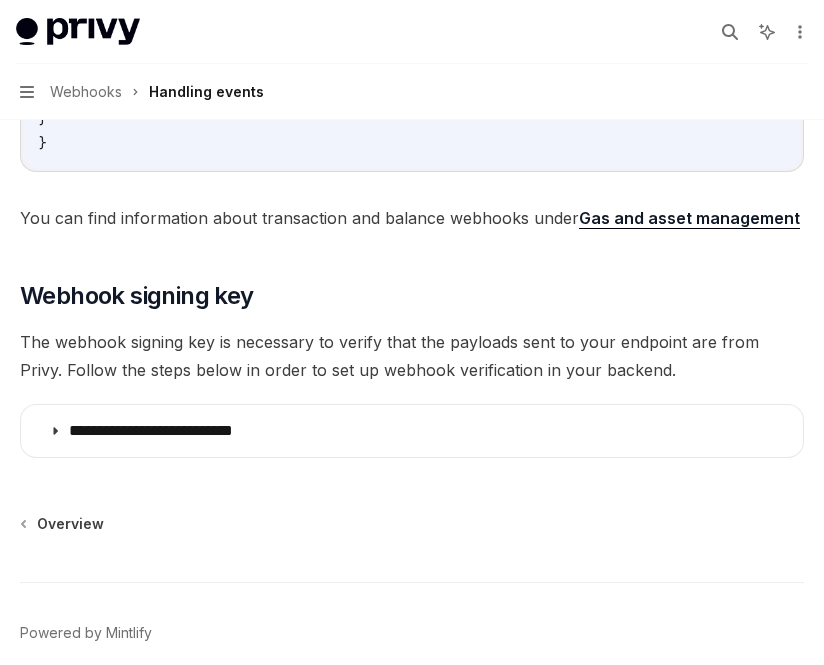 scroll, scrollTop: 989, scrollLeft: 0, axis: vertical 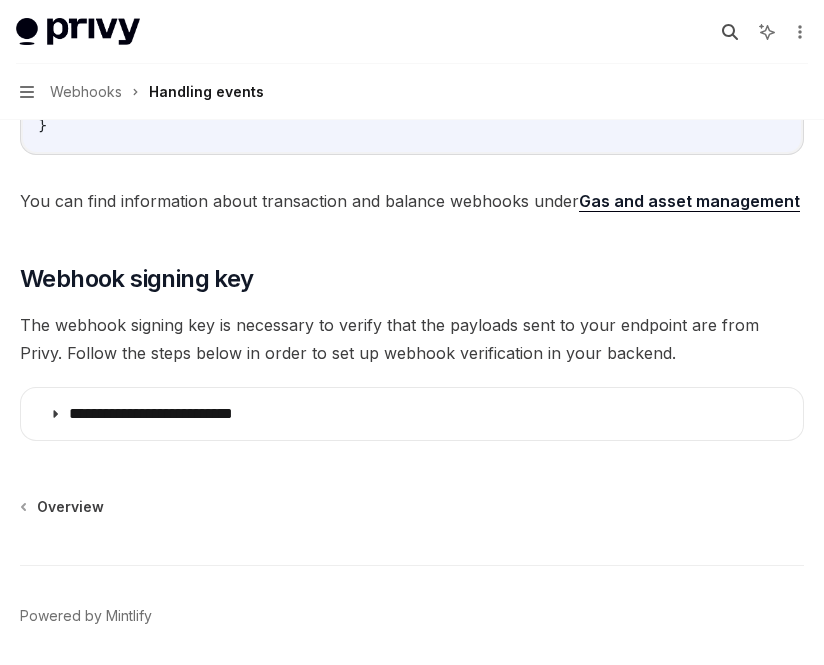 click 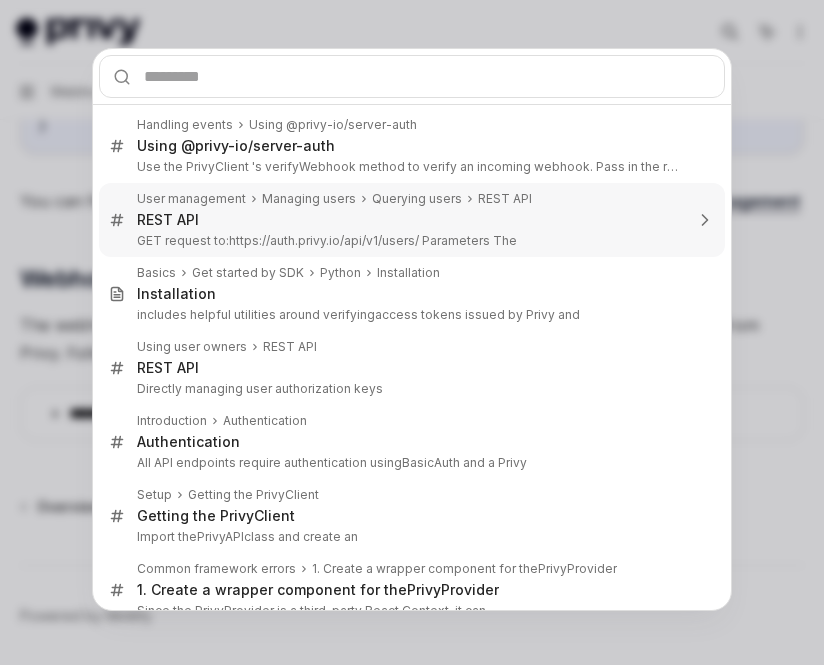 scroll, scrollTop: 57, scrollLeft: 0, axis: vertical 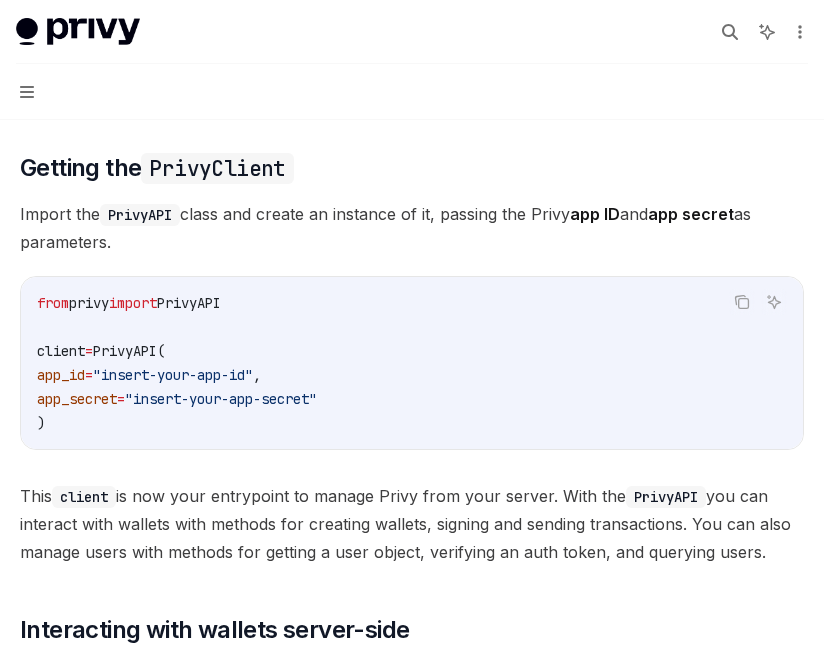 type on "*" 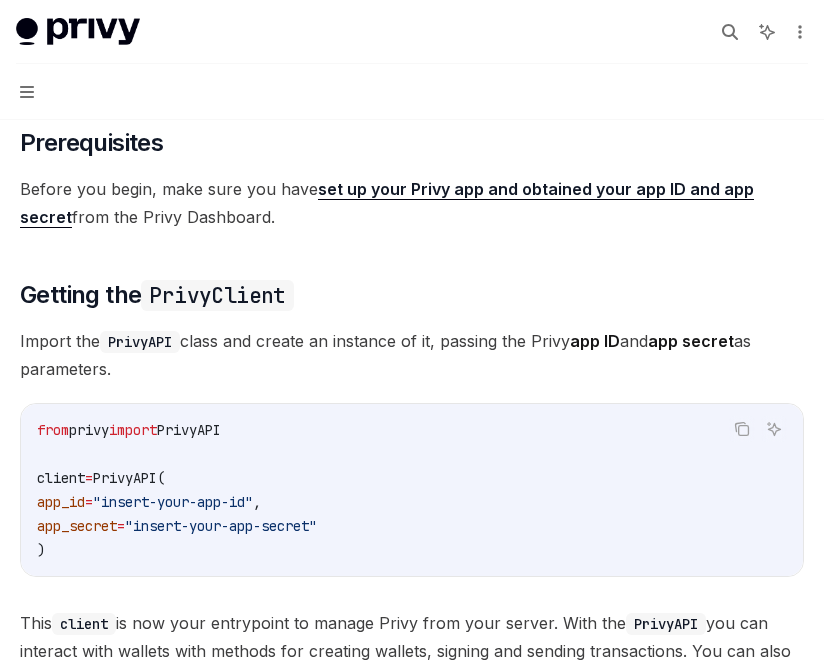 scroll, scrollTop: 0, scrollLeft: 0, axis: both 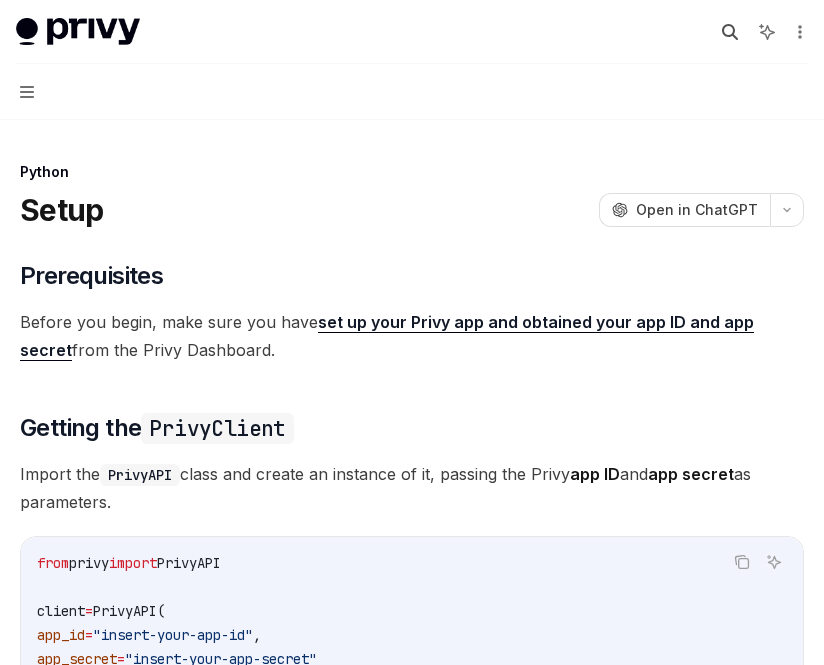 click 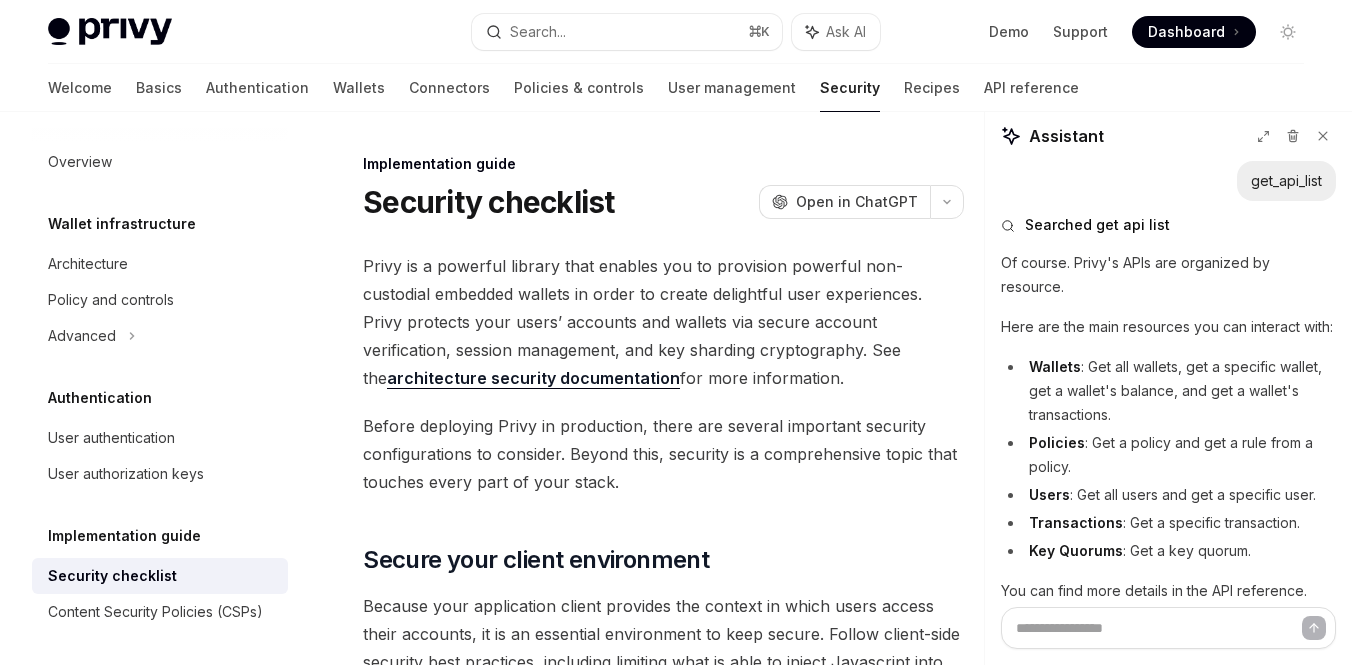 scroll, scrollTop: 350, scrollLeft: 0, axis: vertical 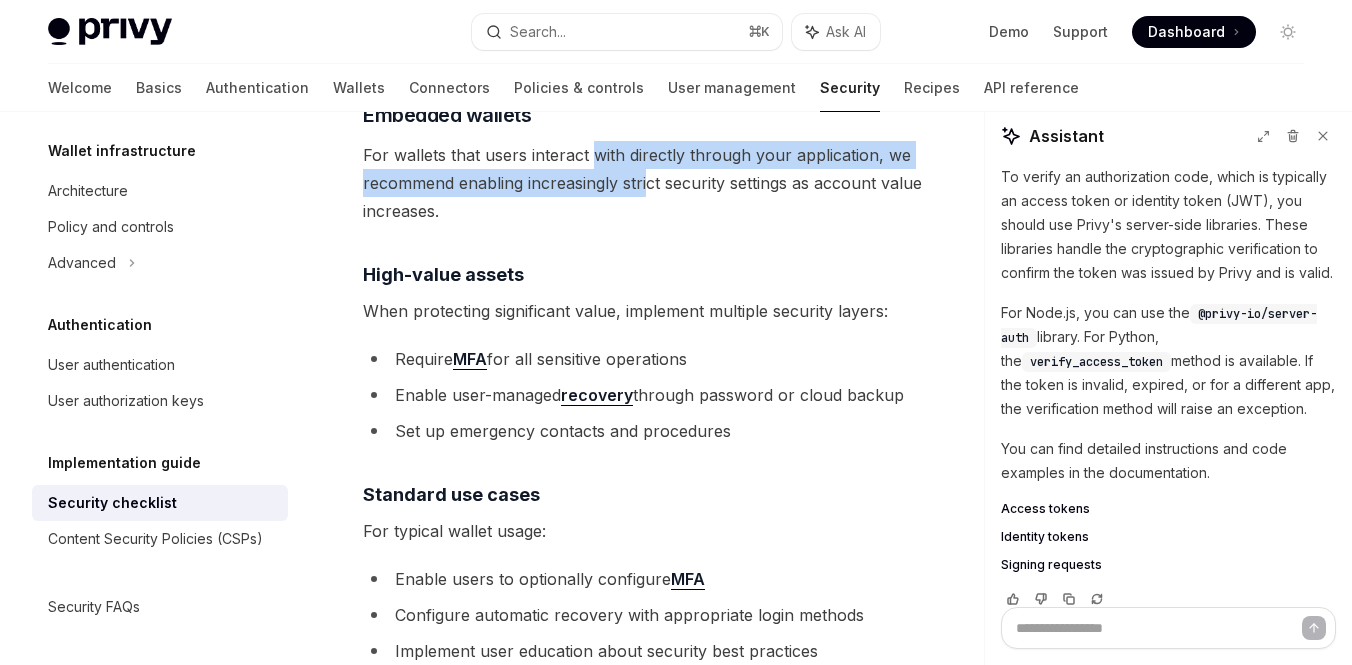 drag, startPoint x: 595, startPoint y: 141, endPoint x: 647, endPoint y: 185, distance: 68.117546 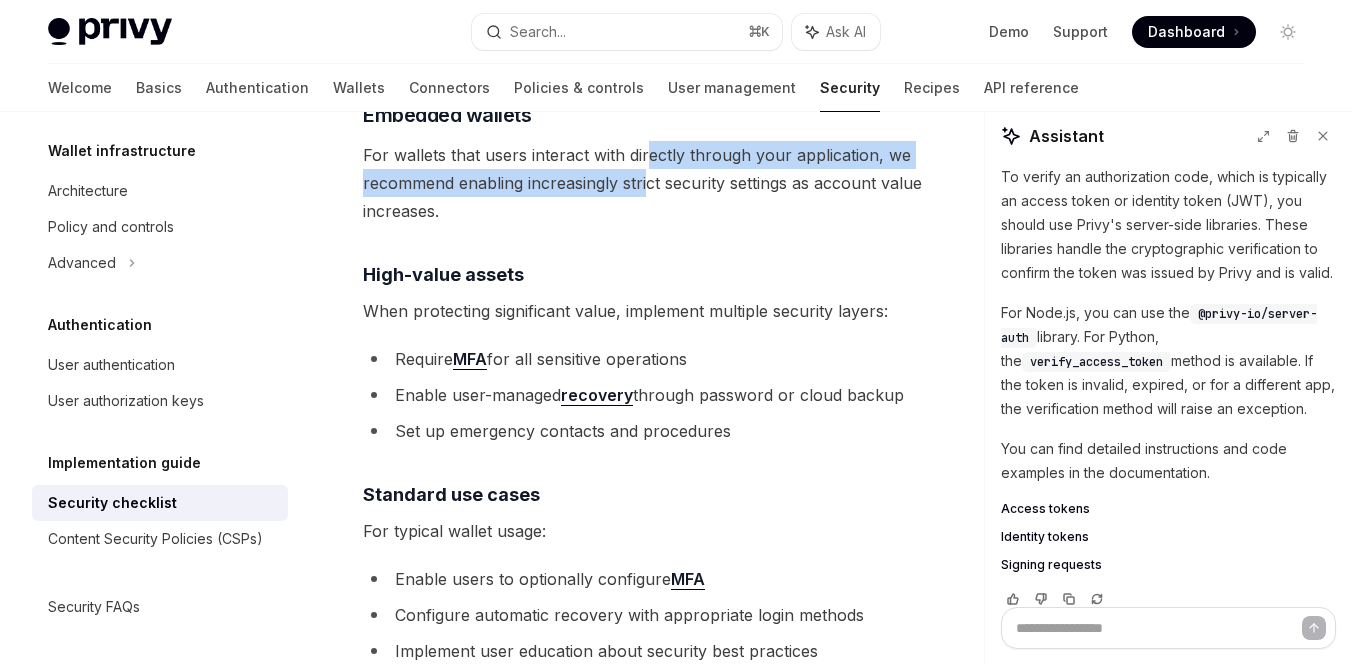 drag, startPoint x: 651, startPoint y: 178, endPoint x: 647, endPoint y: 154, distance: 24.33105 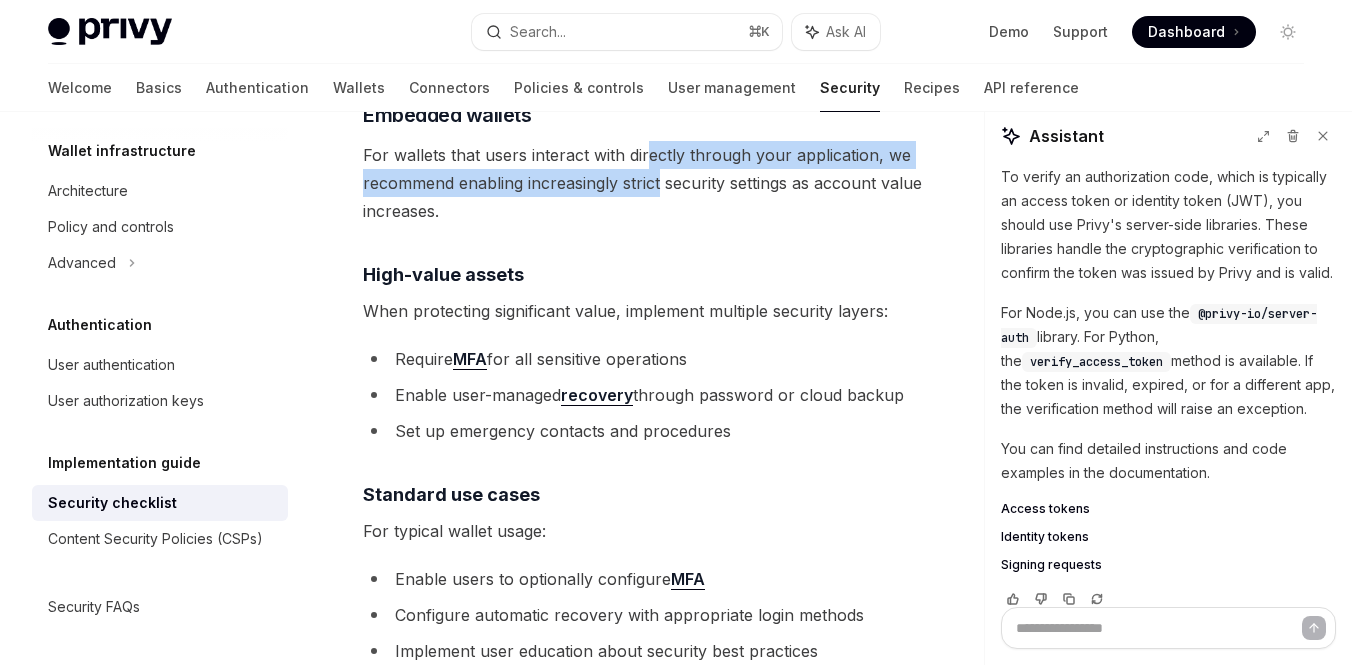 drag, startPoint x: 647, startPoint y: 151, endPoint x: 660, endPoint y: 169, distance: 22.203604 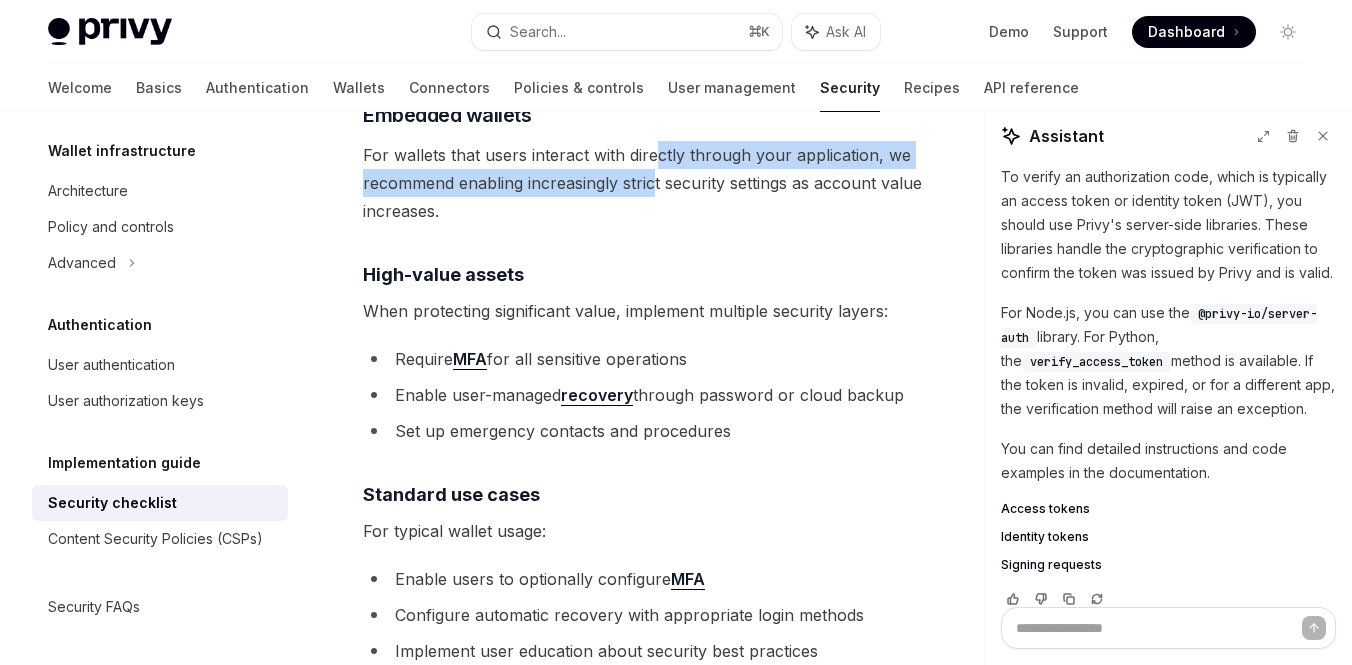drag, startPoint x: 657, startPoint y: 173, endPoint x: 657, endPoint y: 151, distance: 22 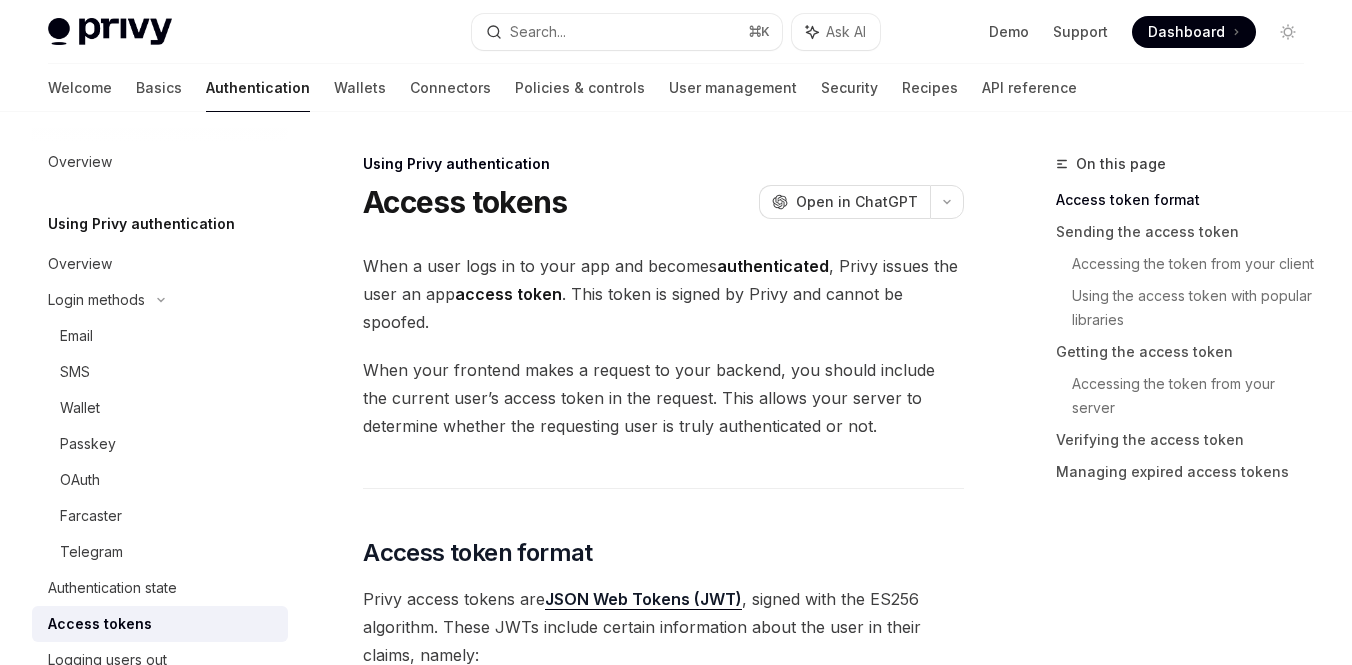 scroll, scrollTop: 423, scrollLeft: 0, axis: vertical 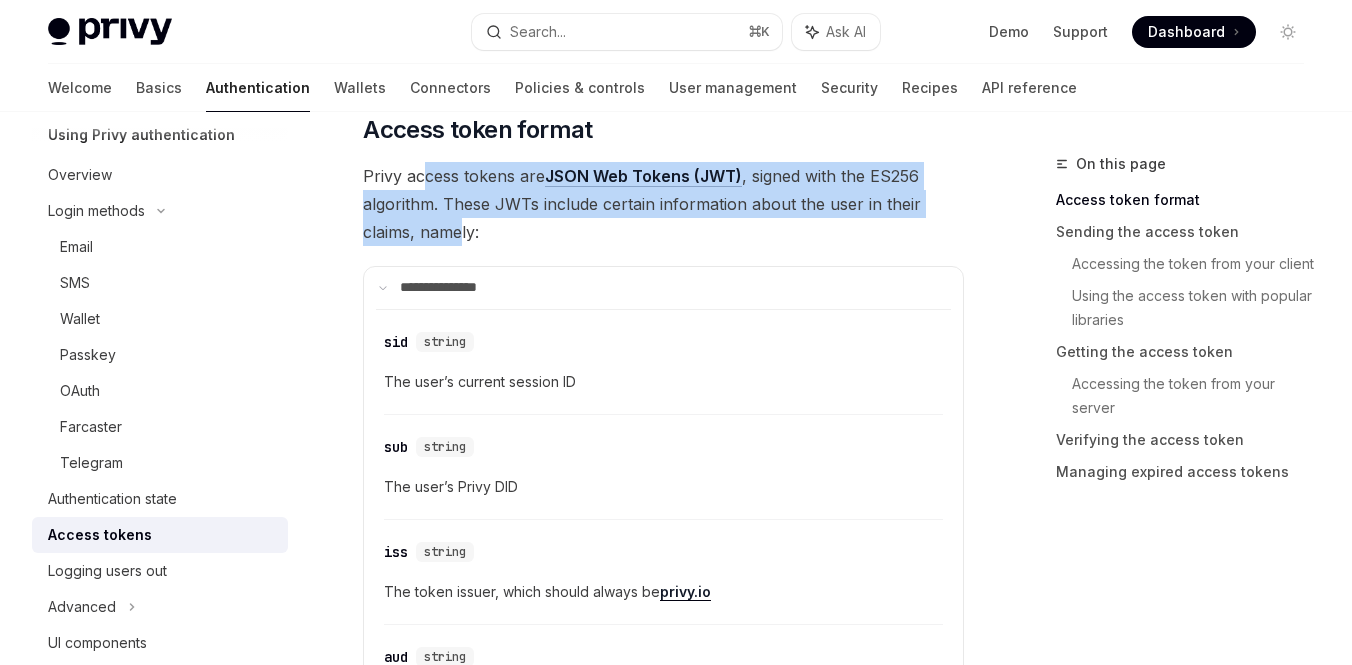 drag, startPoint x: 420, startPoint y: 180, endPoint x: 464, endPoint y: 231, distance: 67.357254 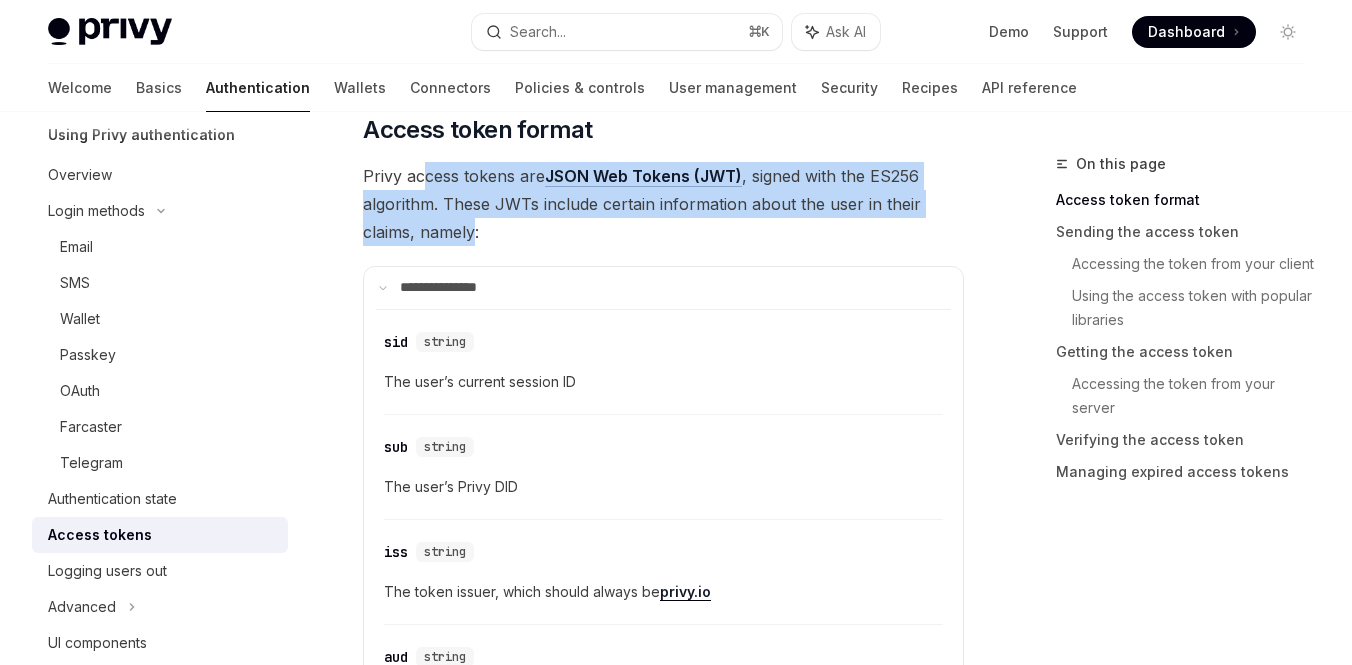 drag, startPoint x: 471, startPoint y: 231, endPoint x: 420, endPoint y: 178, distance: 73.552704 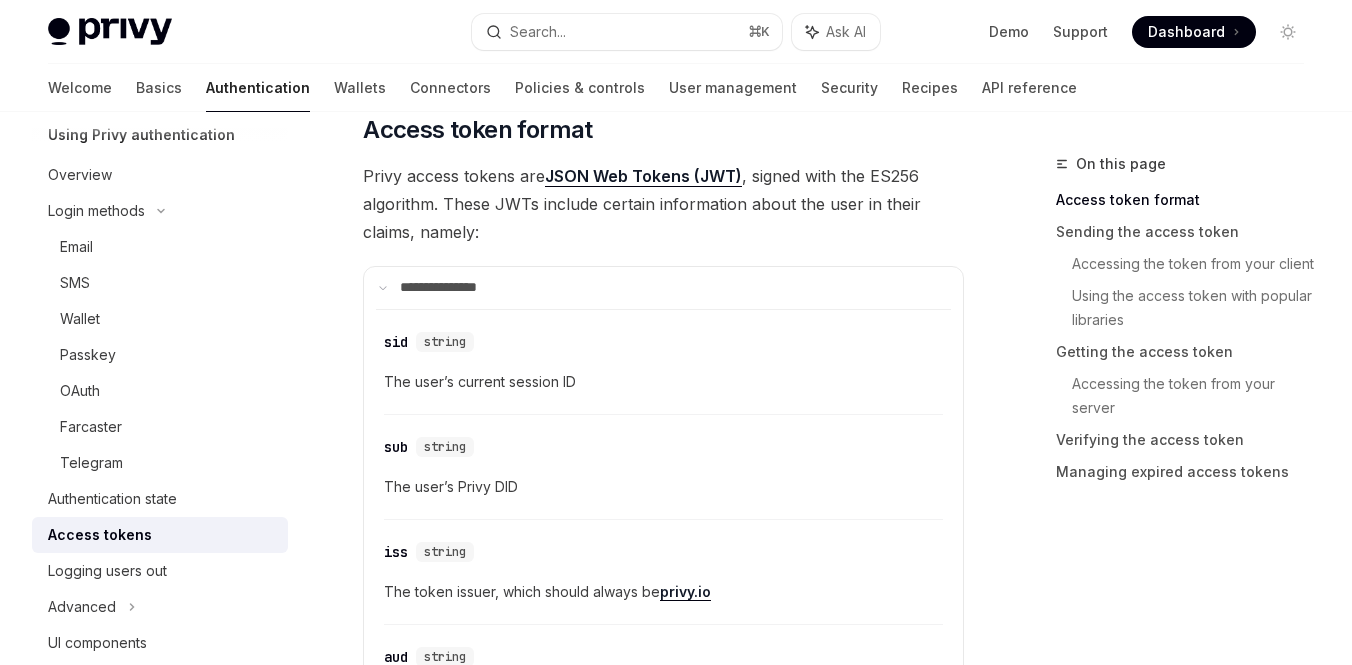 click on "Privy access tokens are  JSON Web Tokens (JWT) , signed with the ES256 algorithm. These JWTs include certain information about the user in their claims, namely:" at bounding box center (663, 204) 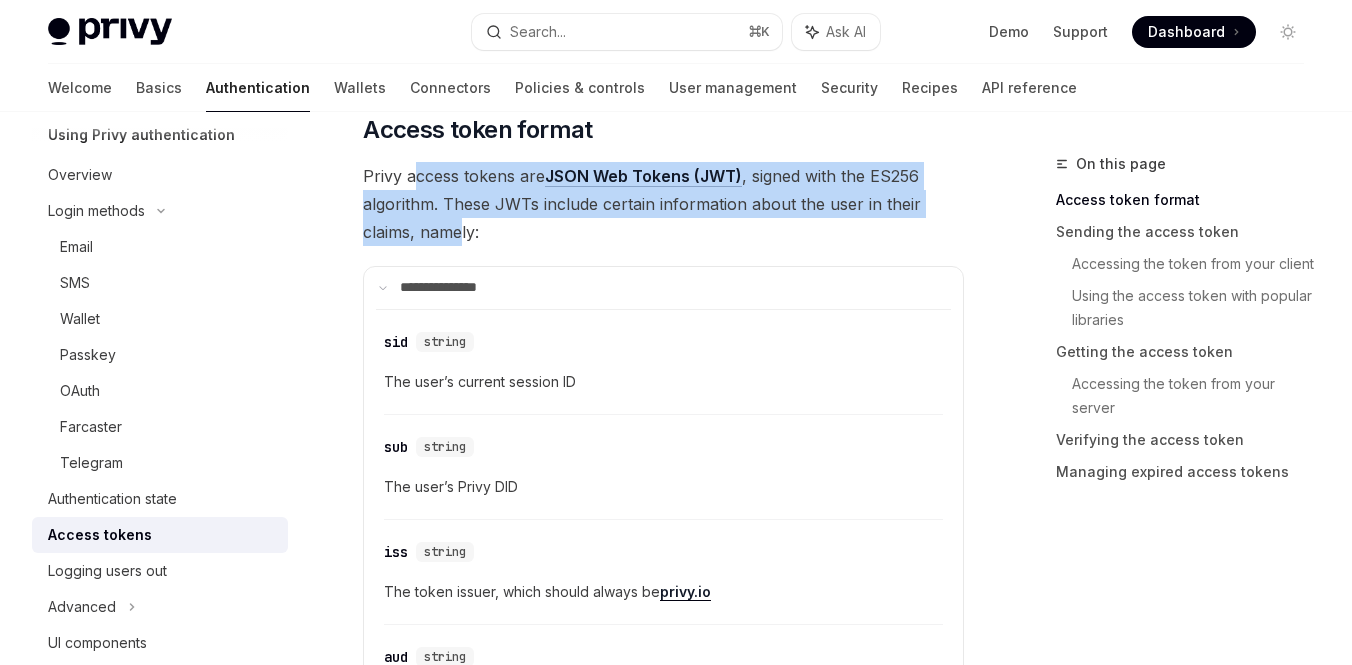 drag, startPoint x: 416, startPoint y: 175, endPoint x: 462, endPoint y: 219, distance: 63.655323 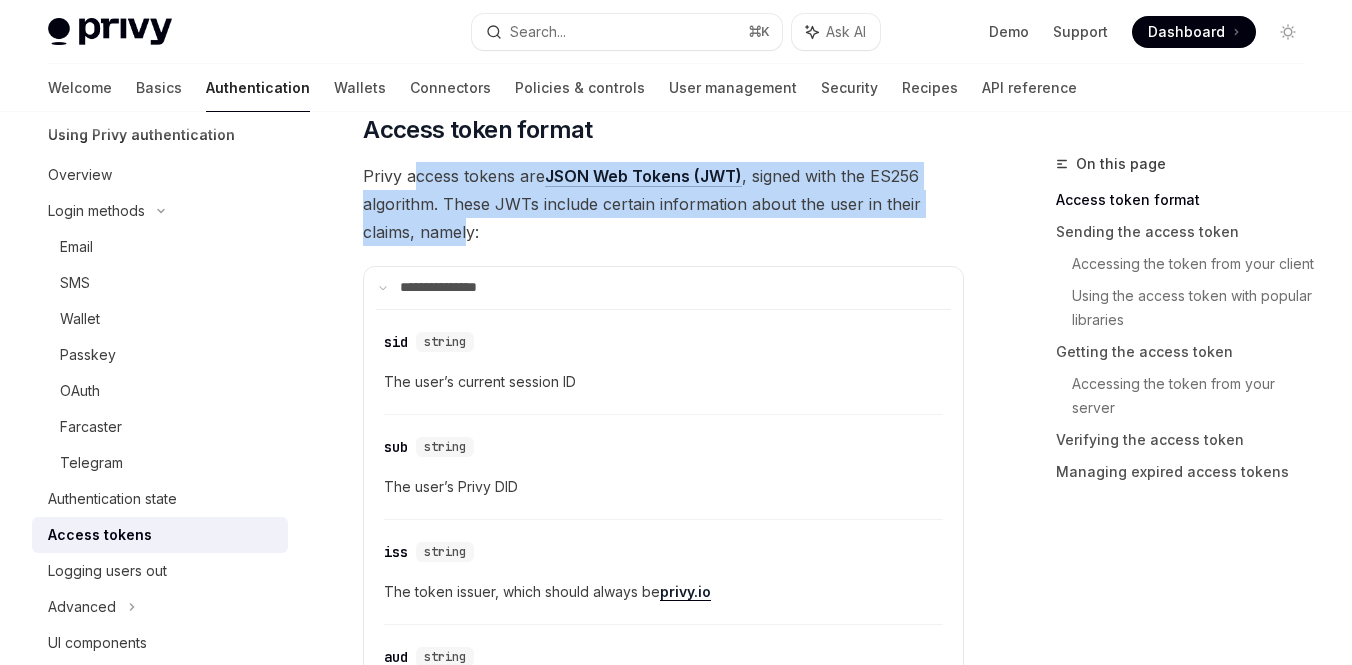 drag, startPoint x: 467, startPoint y: 230, endPoint x: 417, endPoint y: 182, distance: 69.31089 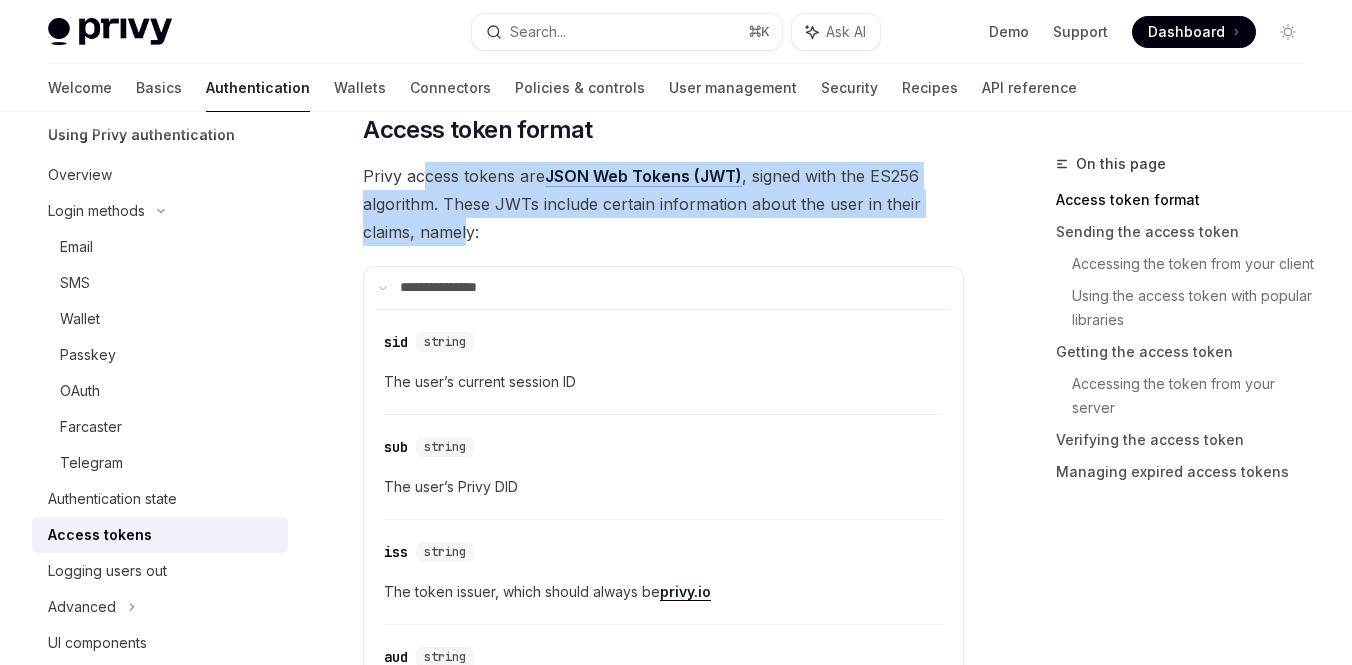 drag, startPoint x: 466, startPoint y: 230, endPoint x: 420, endPoint y: 178, distance: 69.426216 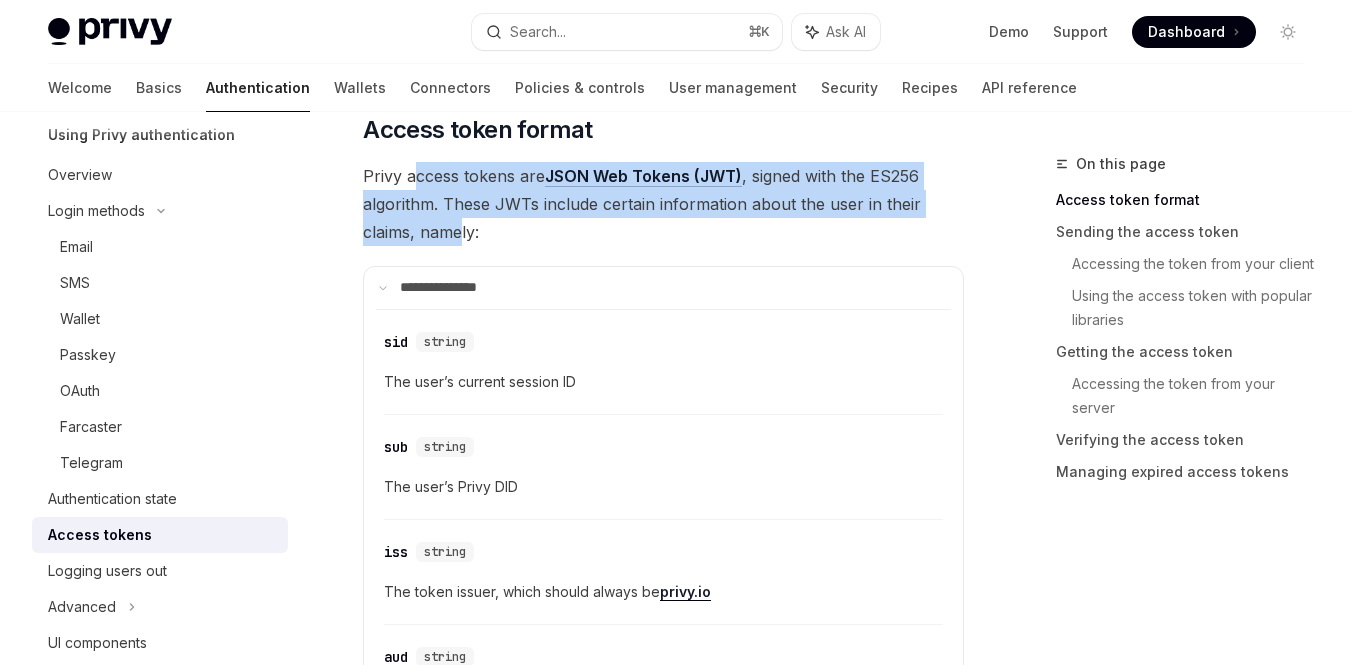 drag, startPoint x: 416, startPoint y: 176, endPoint x: 464, endPoint y: 229, distance: 71.50524 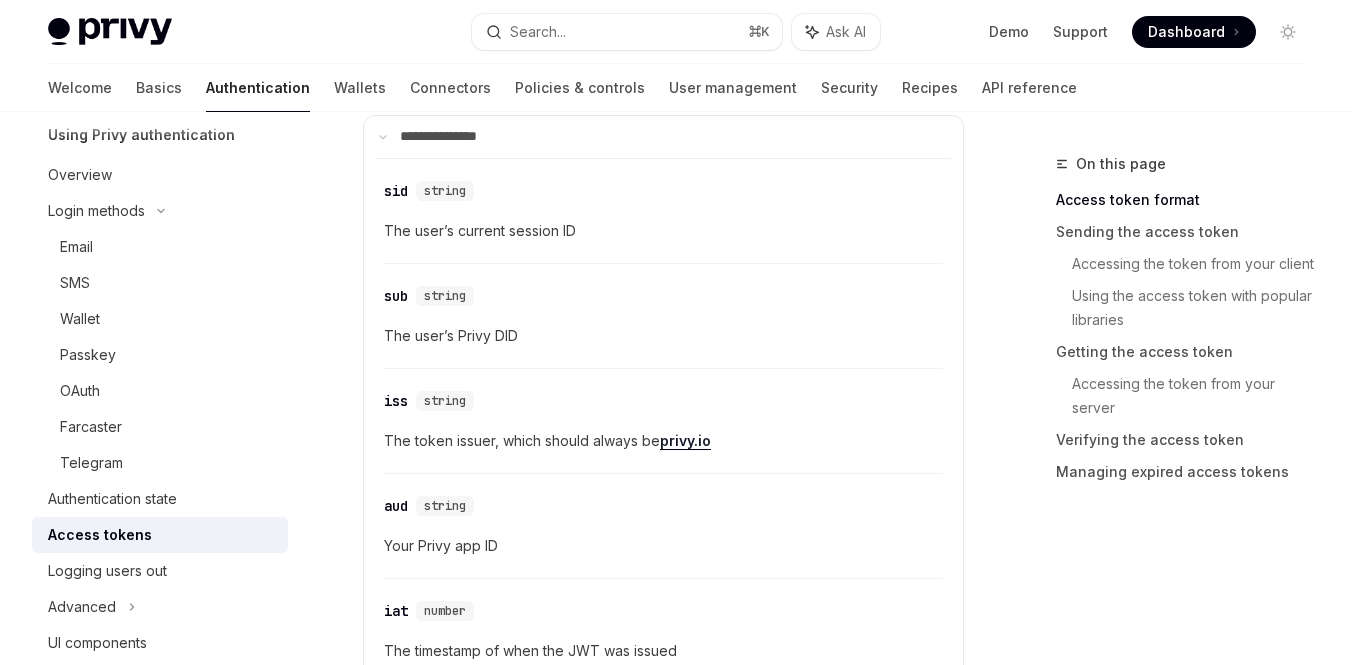 scroll, scrollTop: 628, scrollLeft: 0, axis: vertical 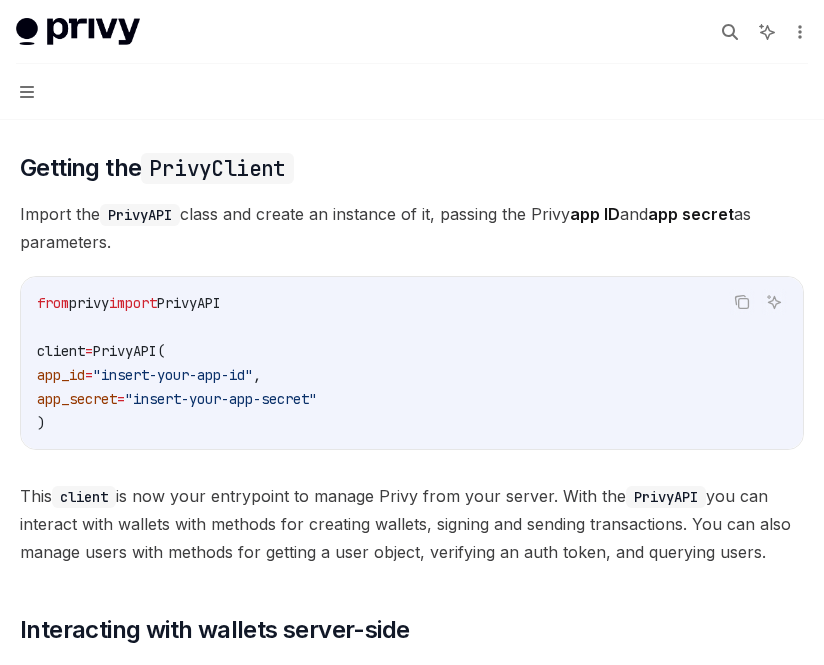 click on "PrivyAPI" at bounding box center (189, 303) 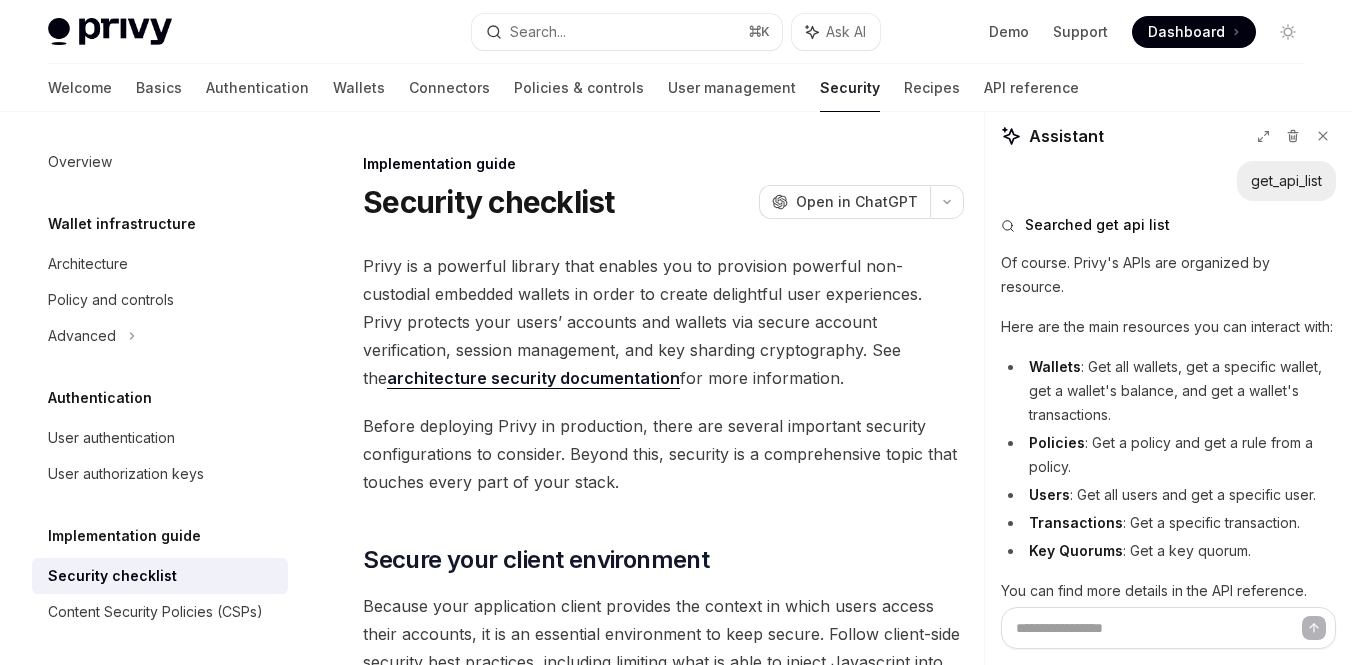scroll, scrollTop: 2787, scrollLeft: 0, axis: vertical 